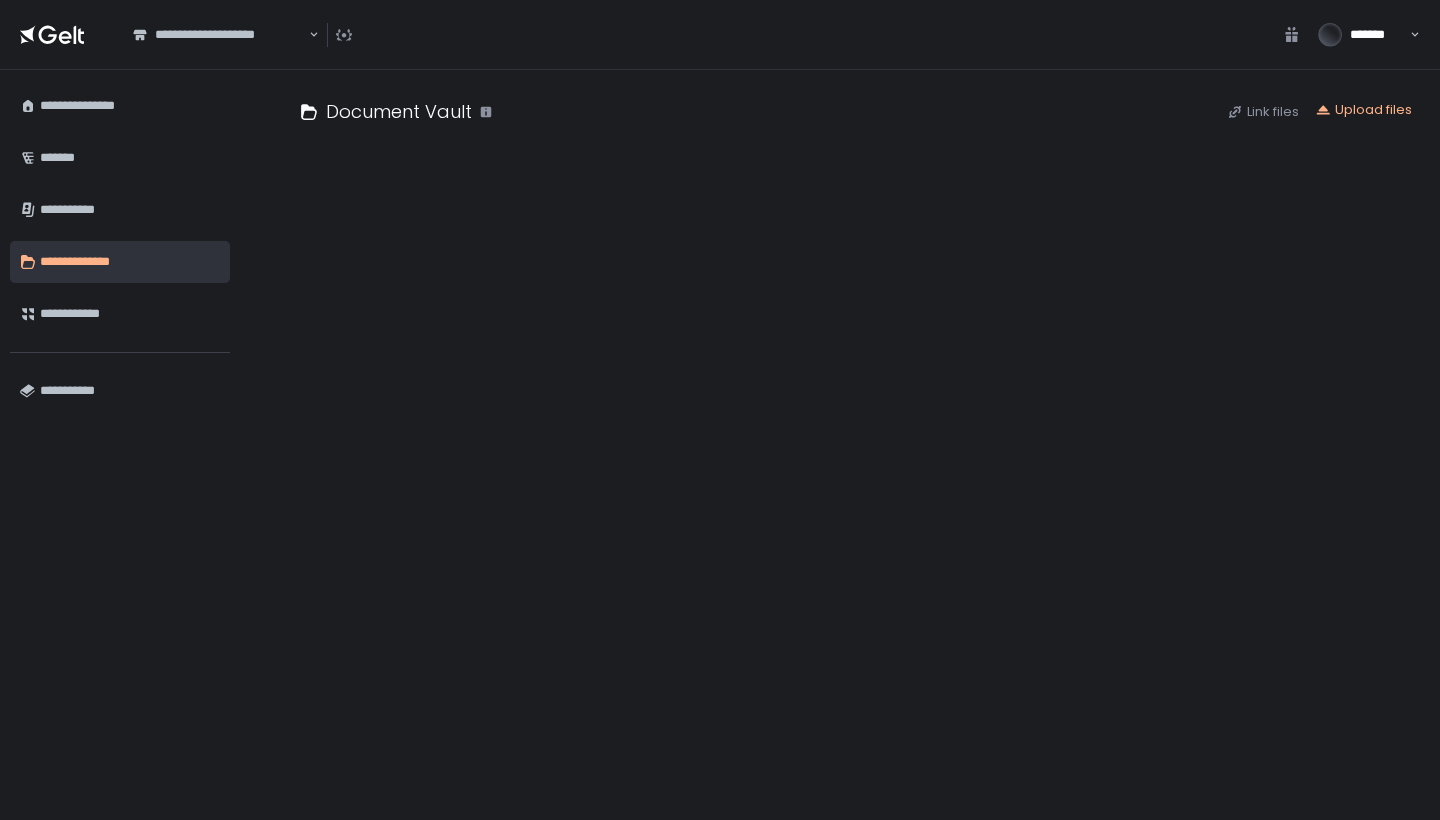 scroll, scrollTop: 0, scrollLeft: 0, axis: both 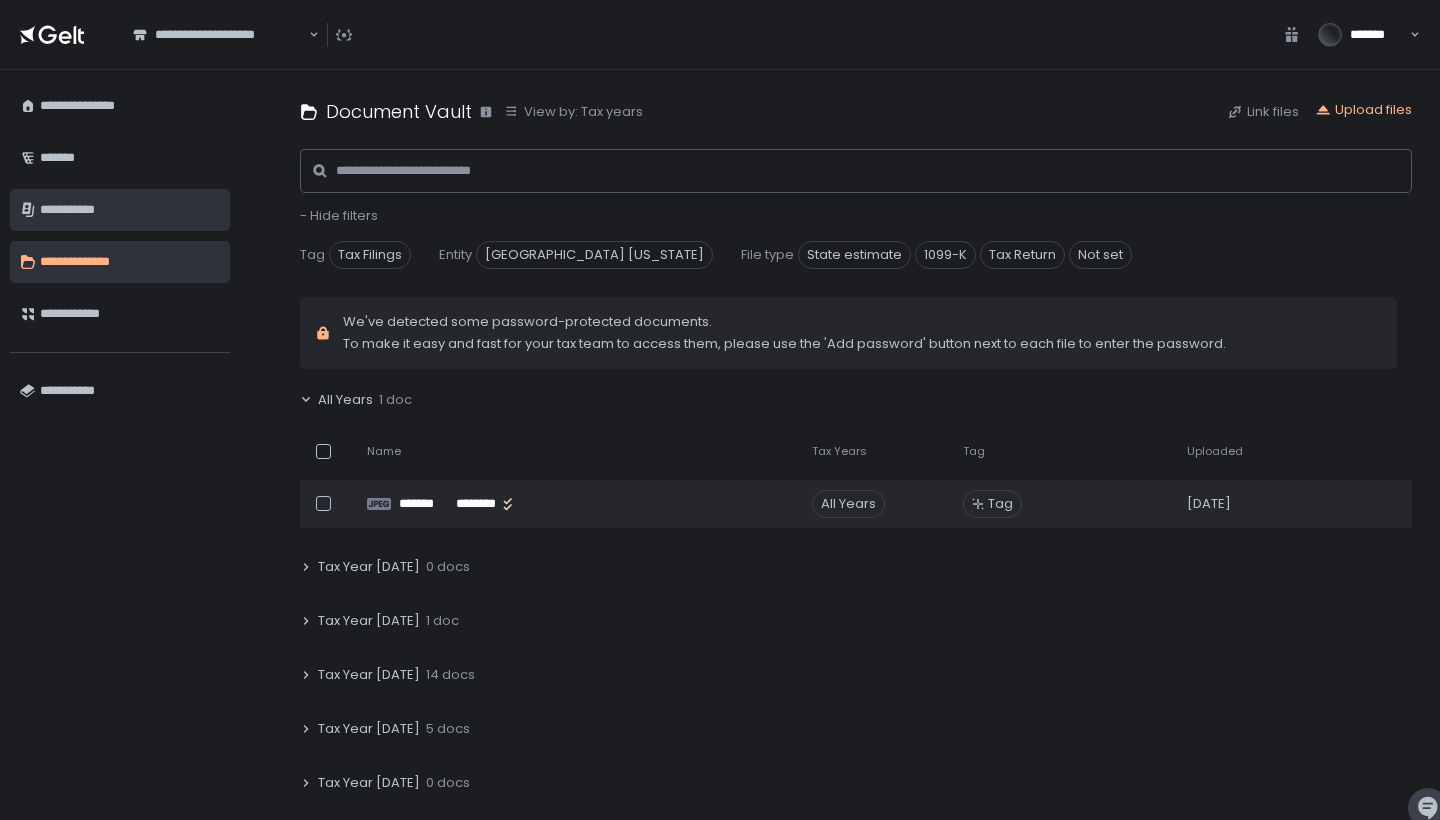 click on "**********" at bounding box center (130, 210) 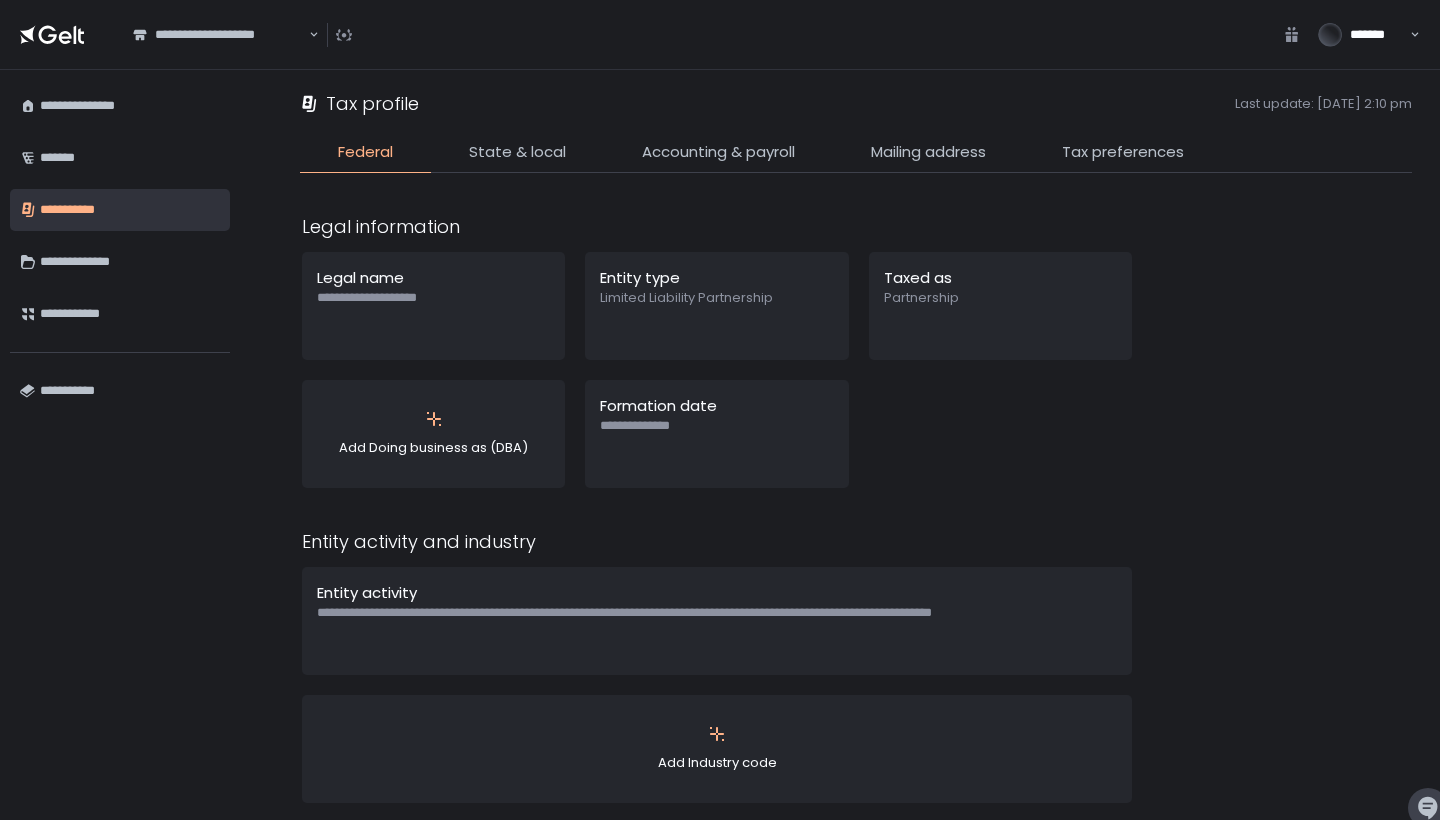 scroll, scrollTop: 0, scrollLeft: 0, axis: both 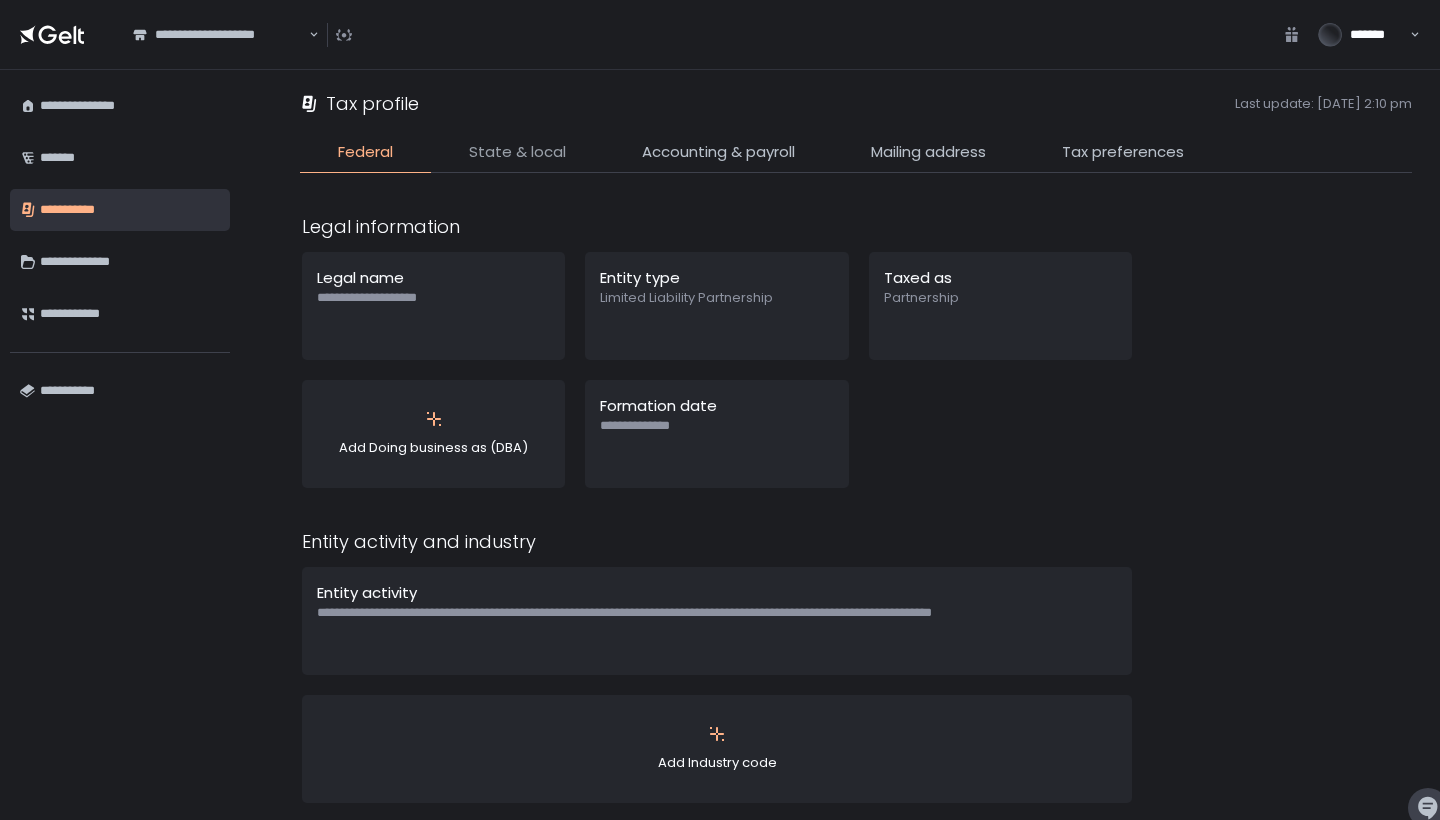 click on "State & local" at bounding box center (517, 152) 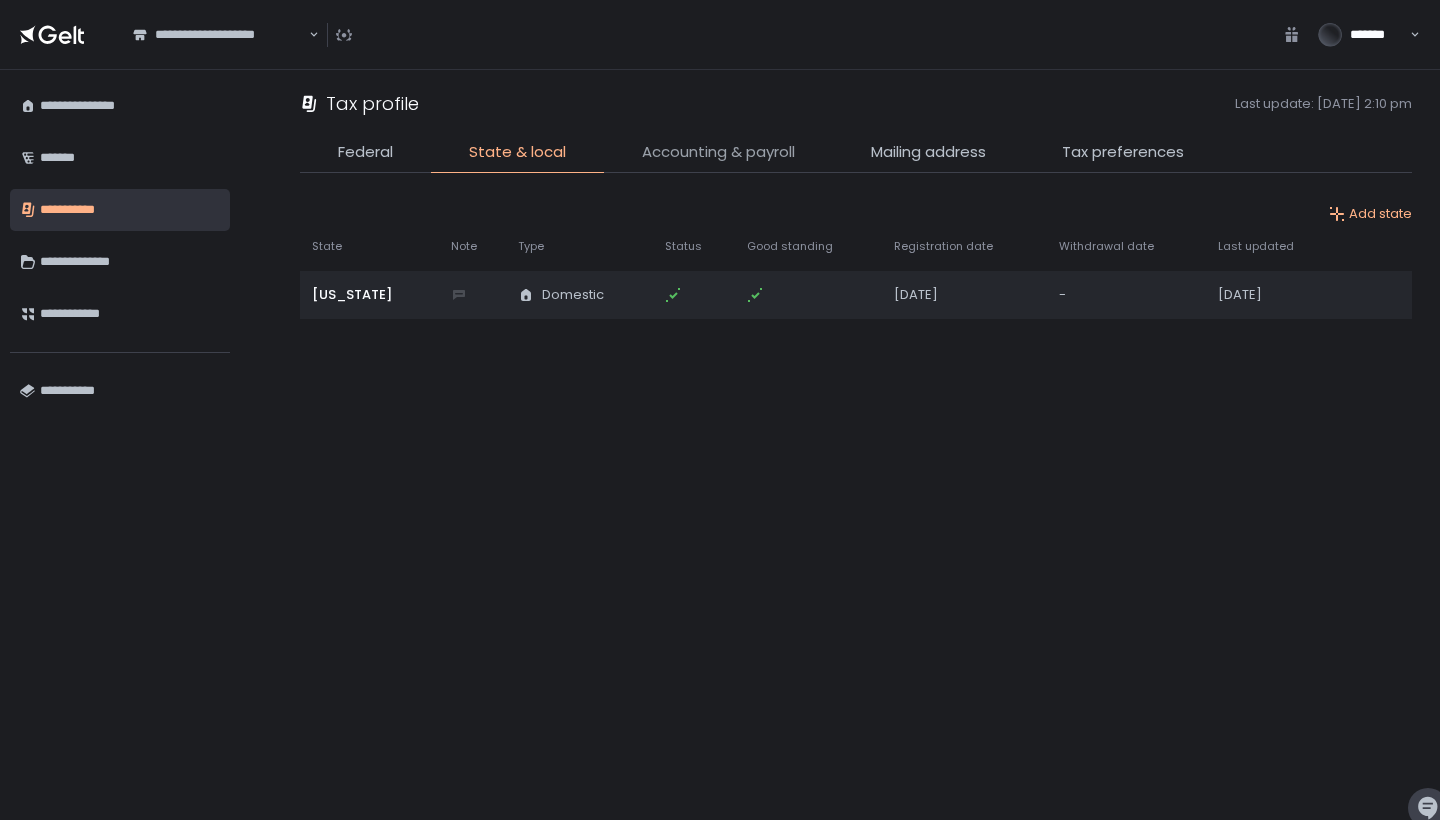 click on "Accounting & payroll" at bounding box center (718, 152) 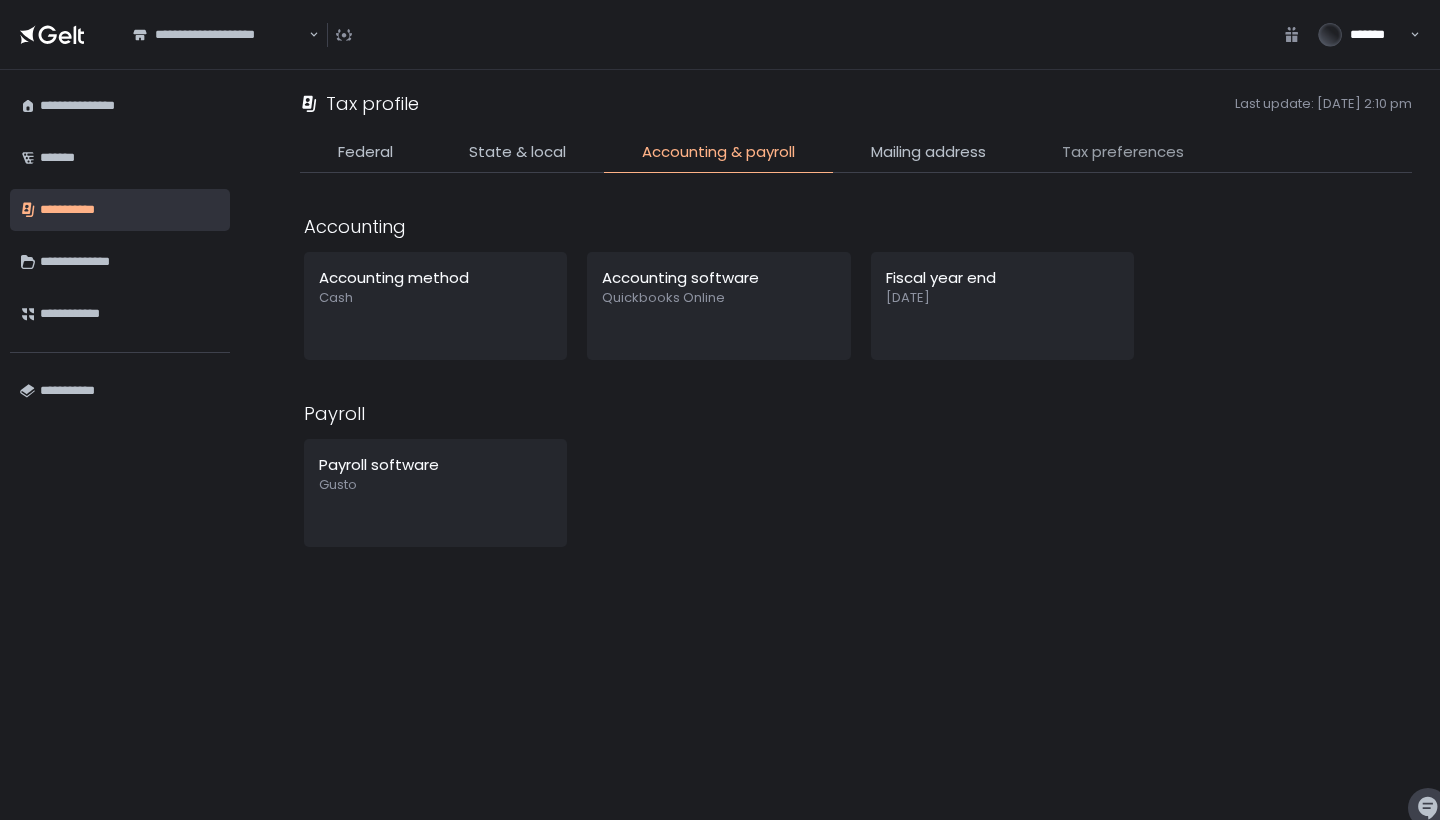 click on "Tax preferences" at bounding box center (1123, 152) 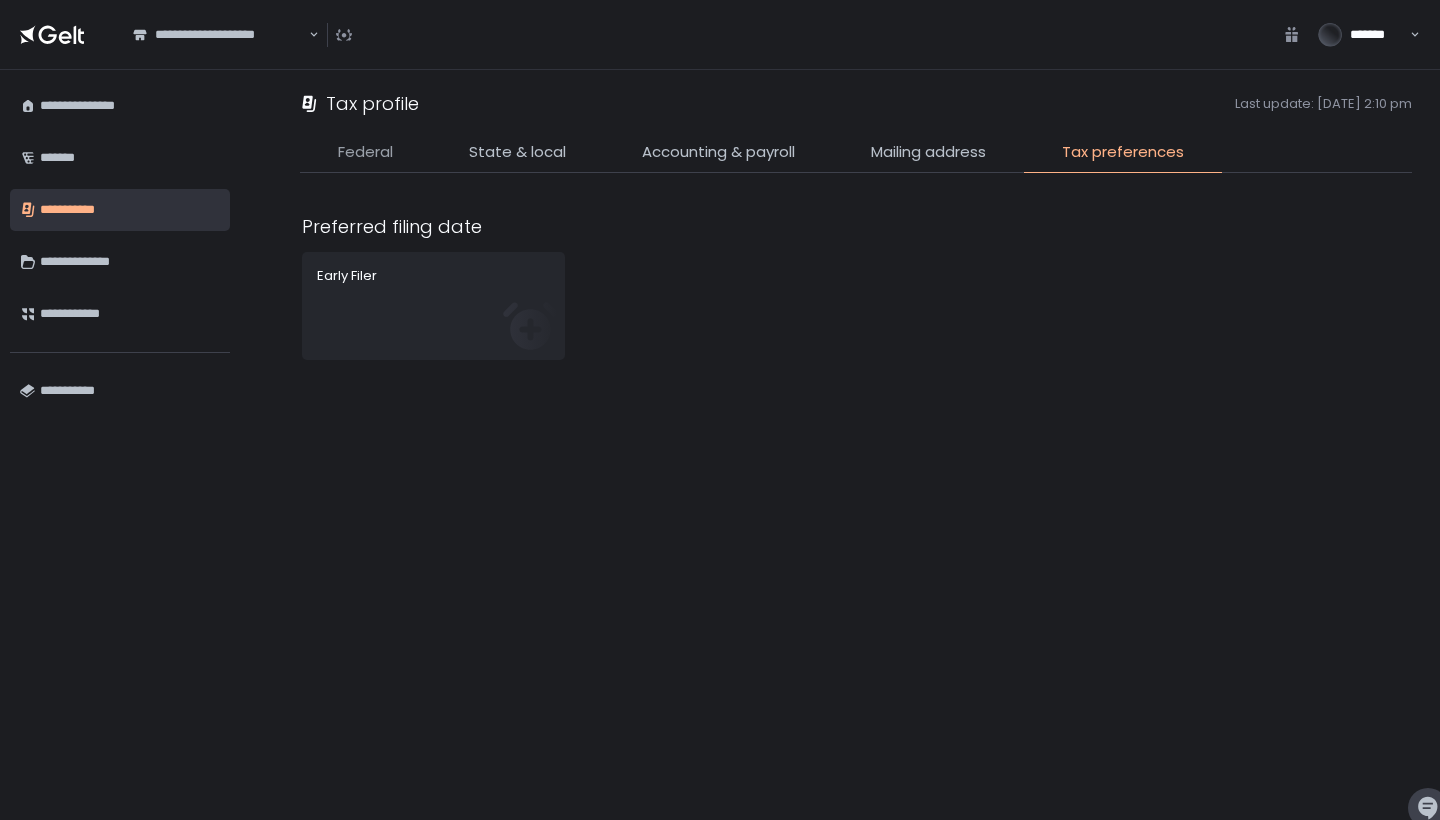 click on "Federal" at bounding box center (365, 152) 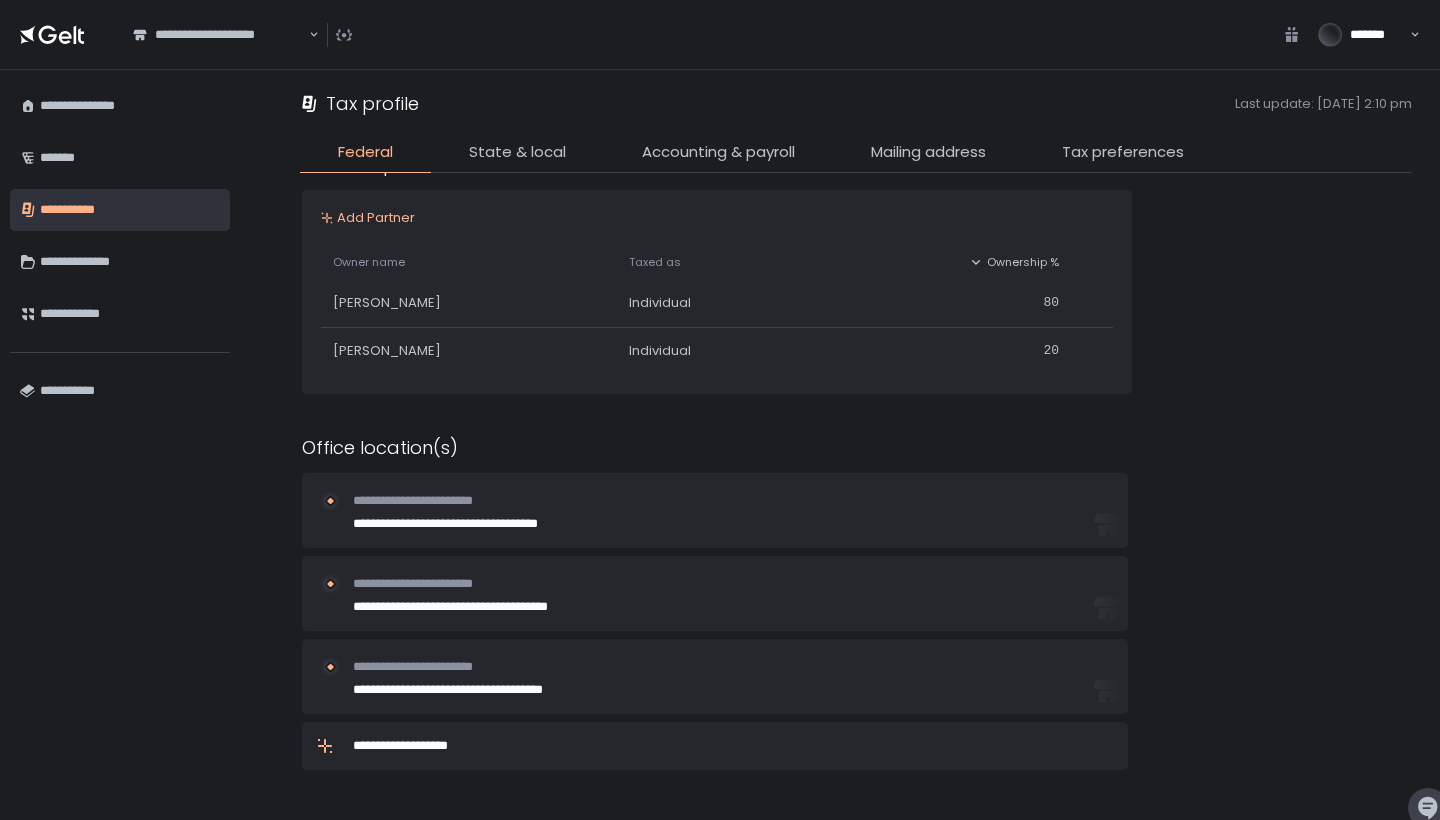 scroll, scrollTop: 879, scrollLeft: 0, axis: vertical 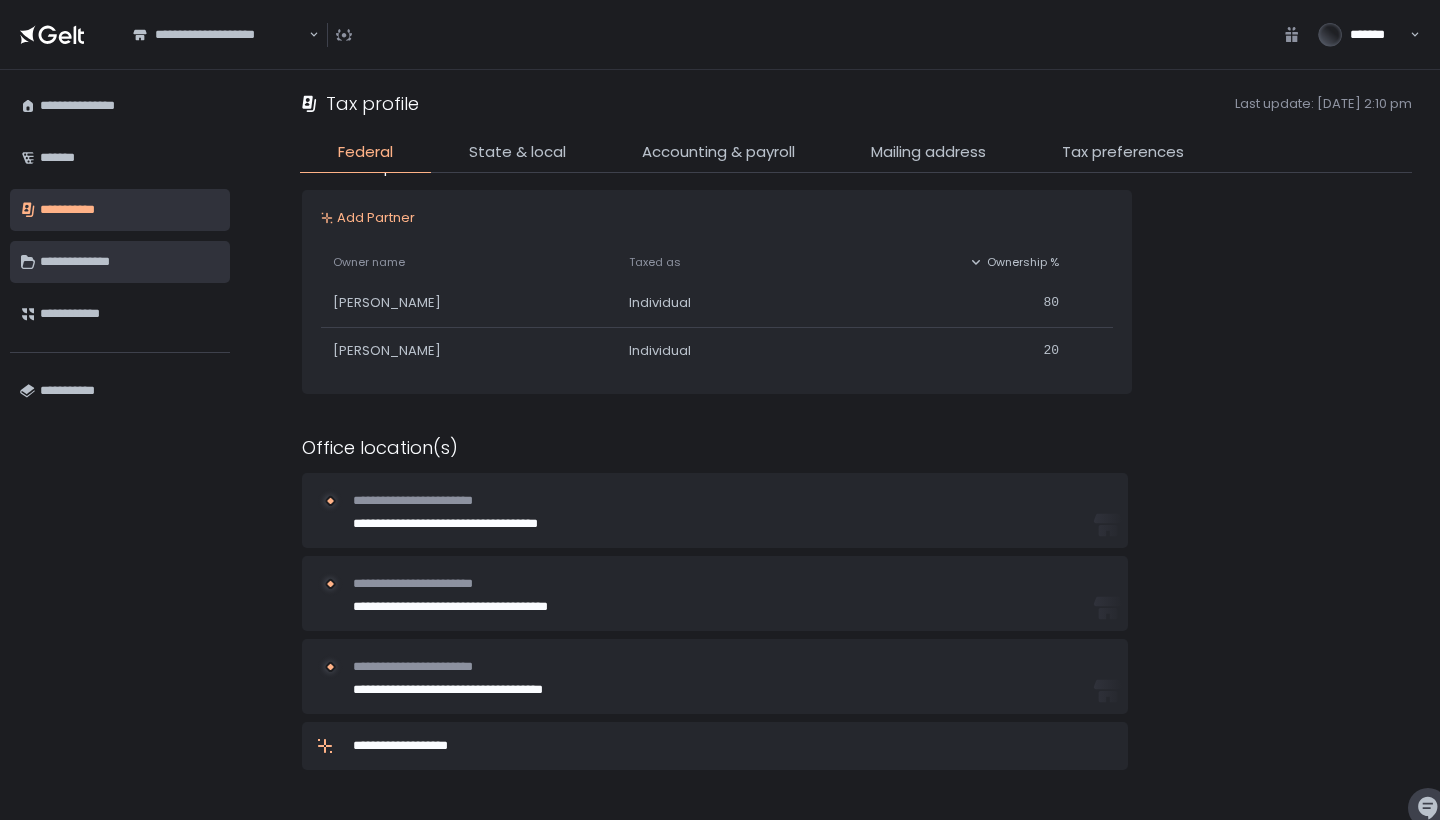 click on "**********" at bounding box center [130, 262] 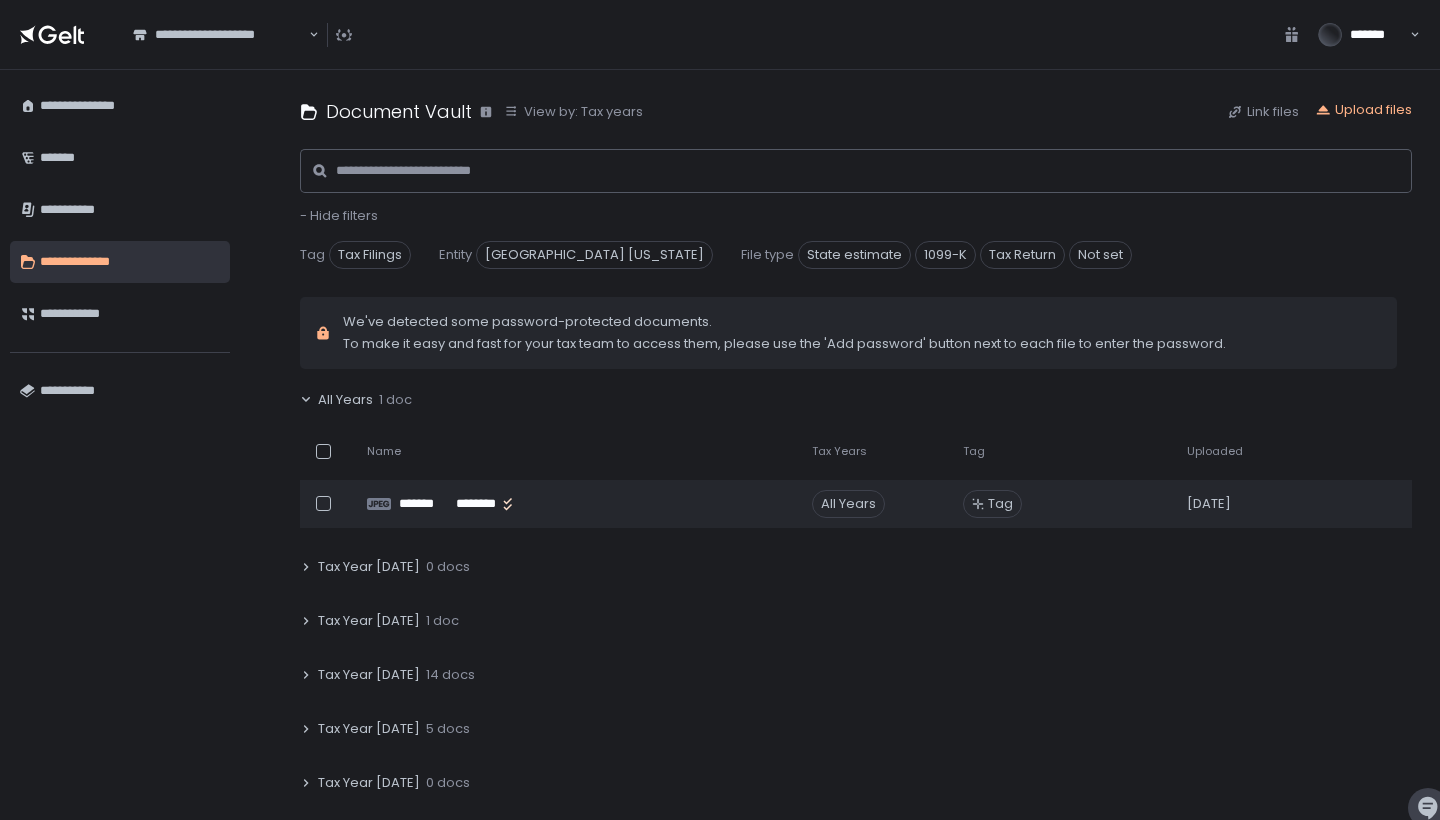 scroll, scrollTop: 0, scrollLeft: 0, axis: both 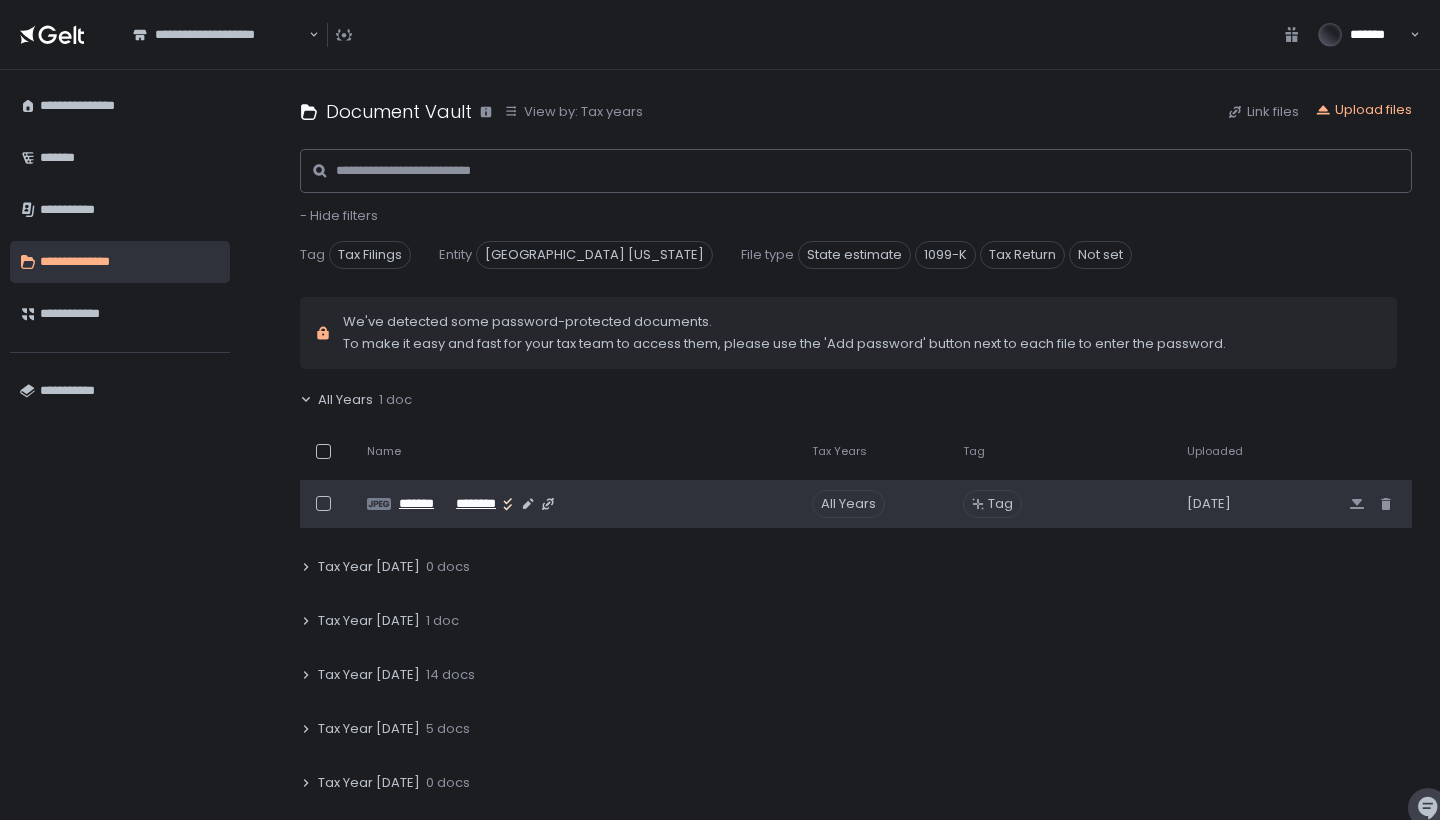 click on "********" at bounding box center (476, 504) 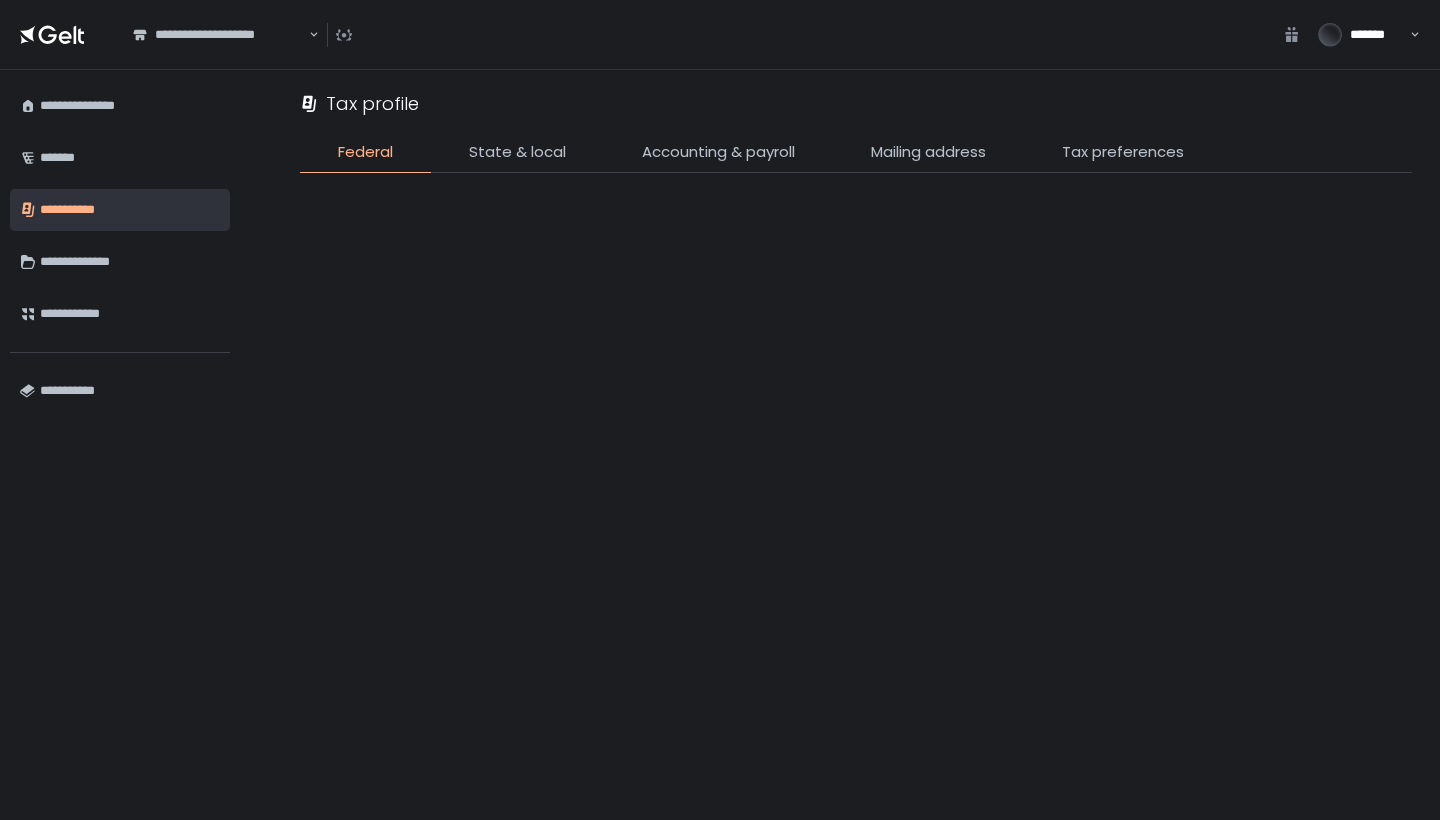 scroll, scrollTop: 0, scrollLeft: 0, axis: both 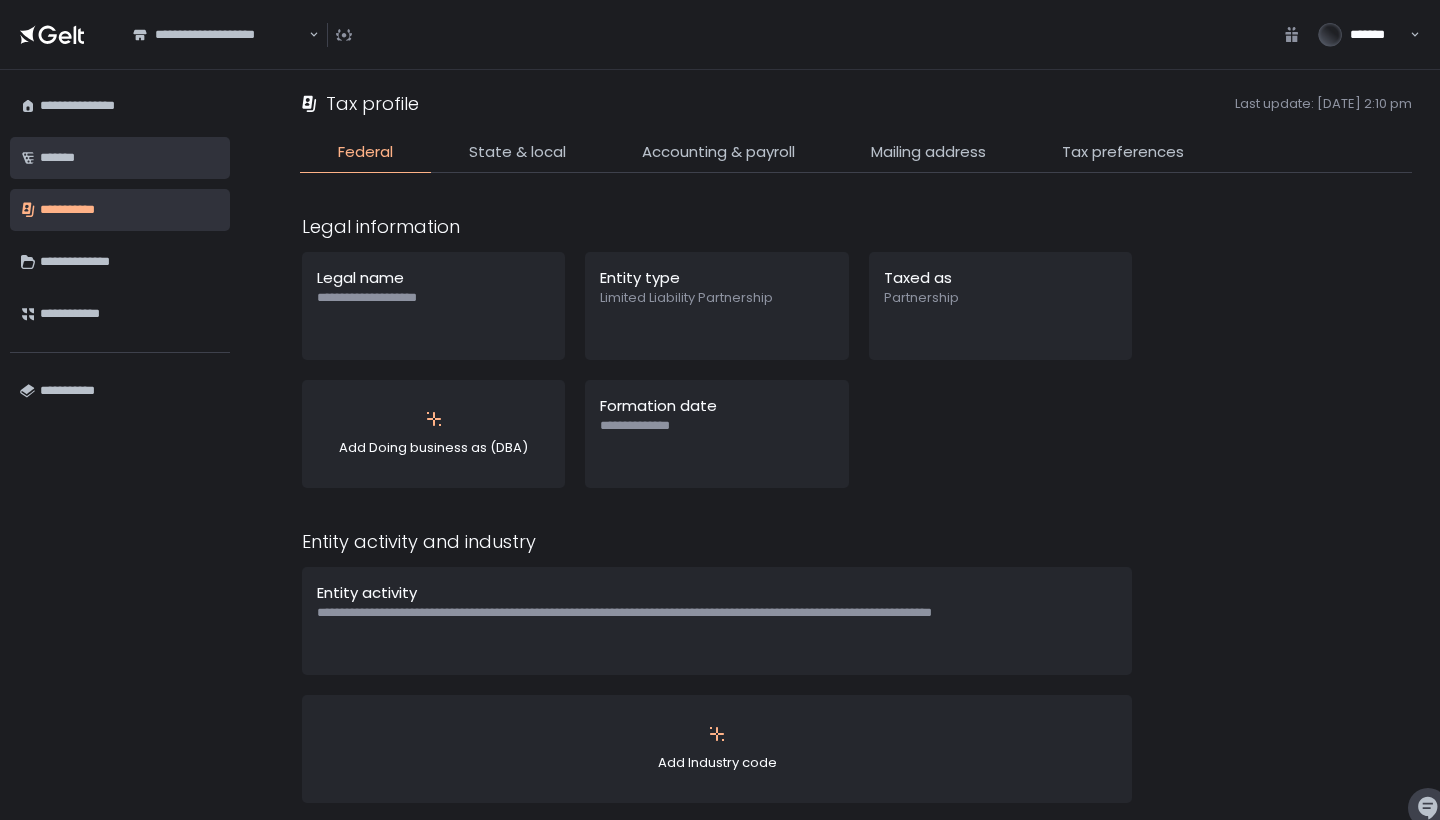 click on "*******" at bounding box center [130, 158] 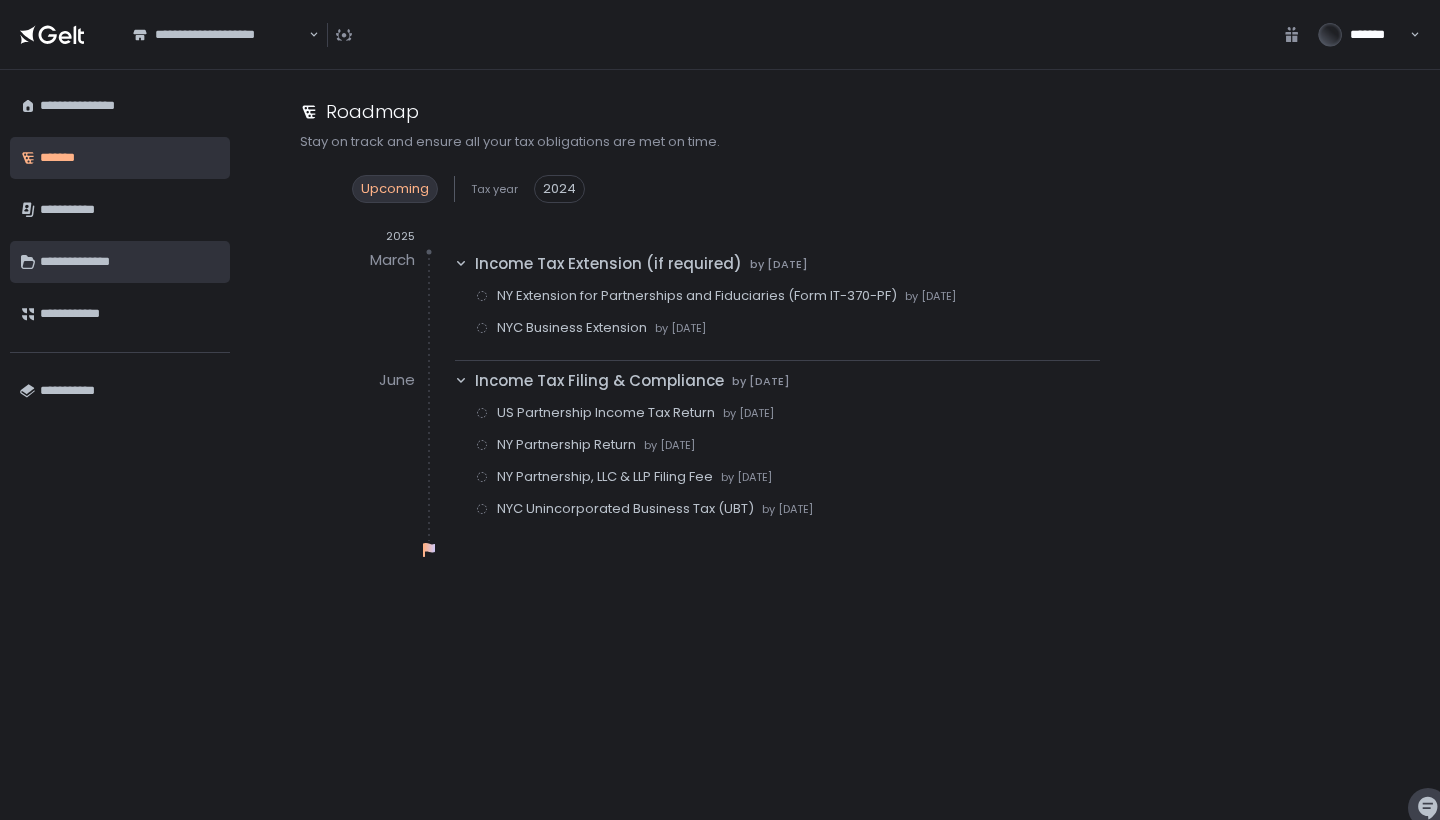 click on "**********" at bounding box center (130, 262) 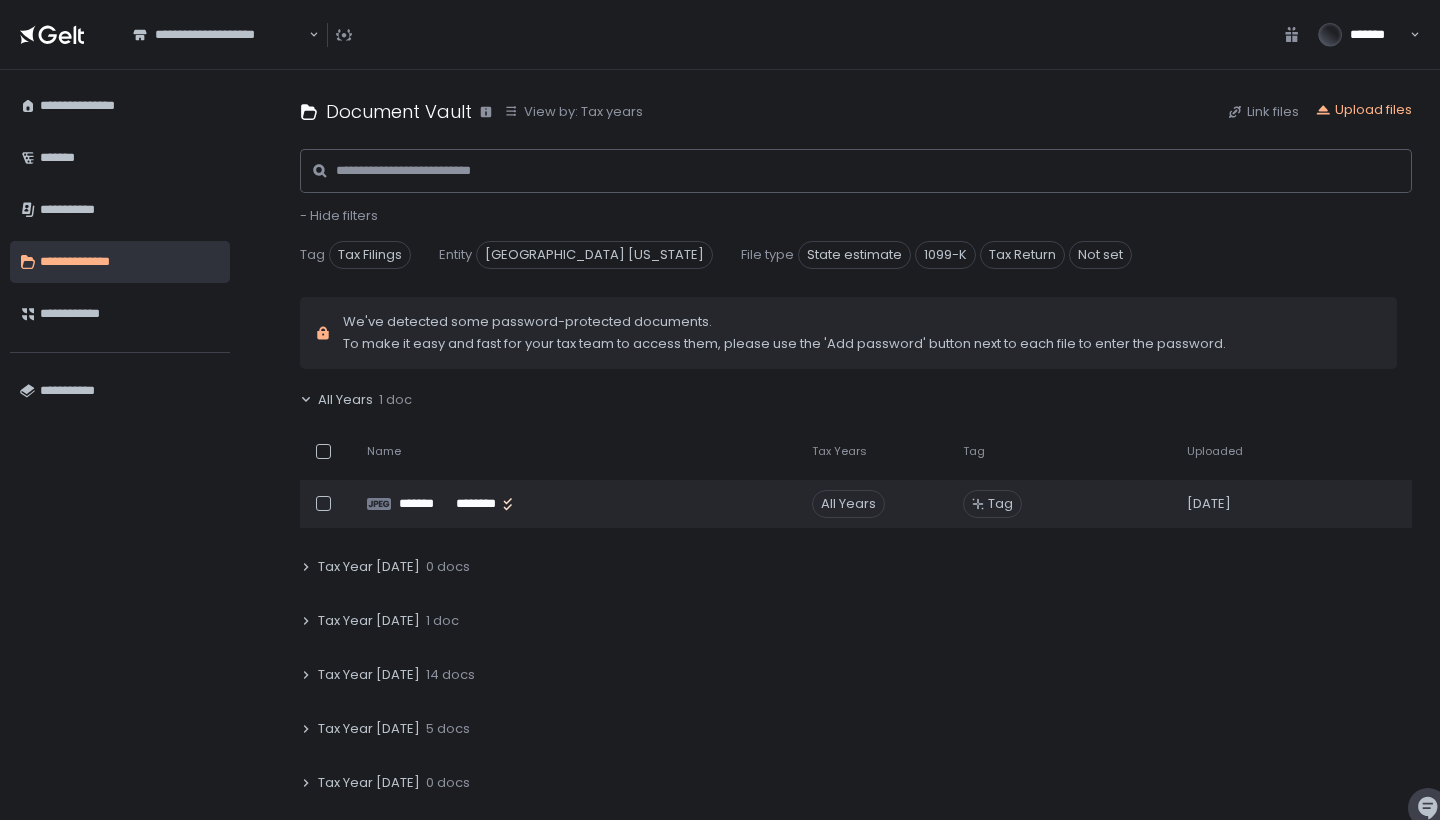scroll, scrollTop: 41, scrollLeft: 0, axis: vertical 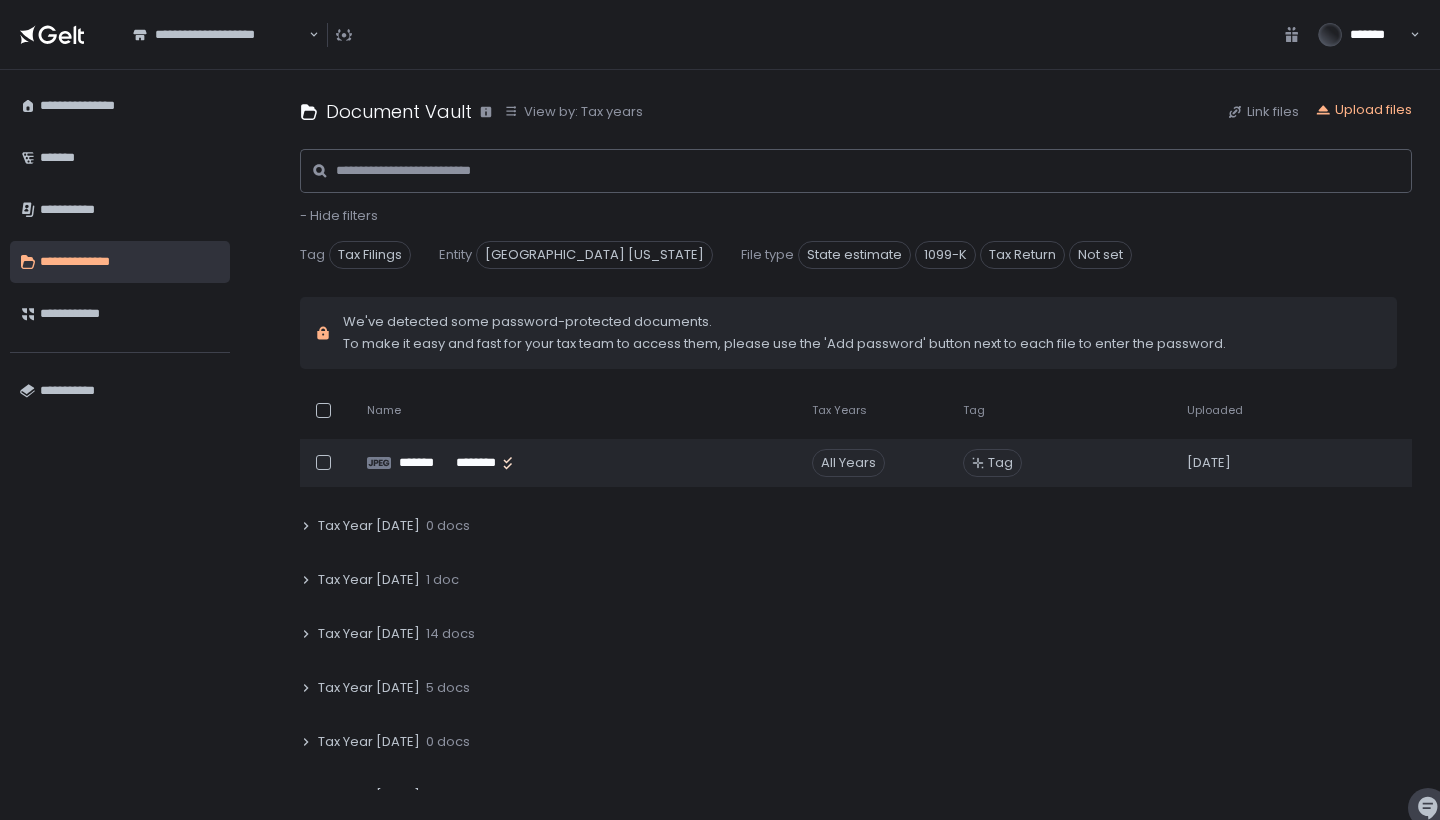 click on "We've detected some password-protected documents." 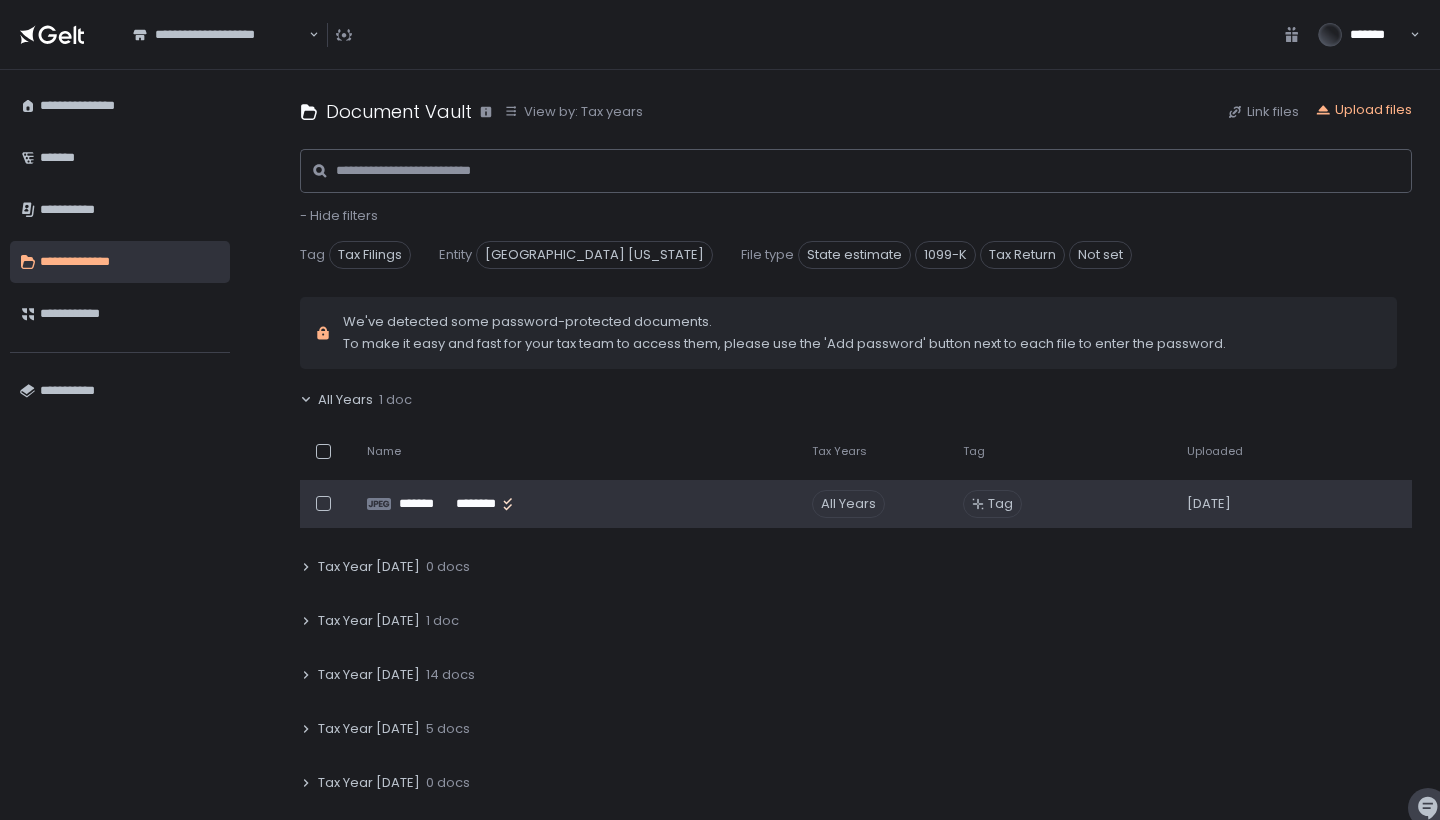 scroll, scrollTop: 0, scrollLeft: 0, axis: both 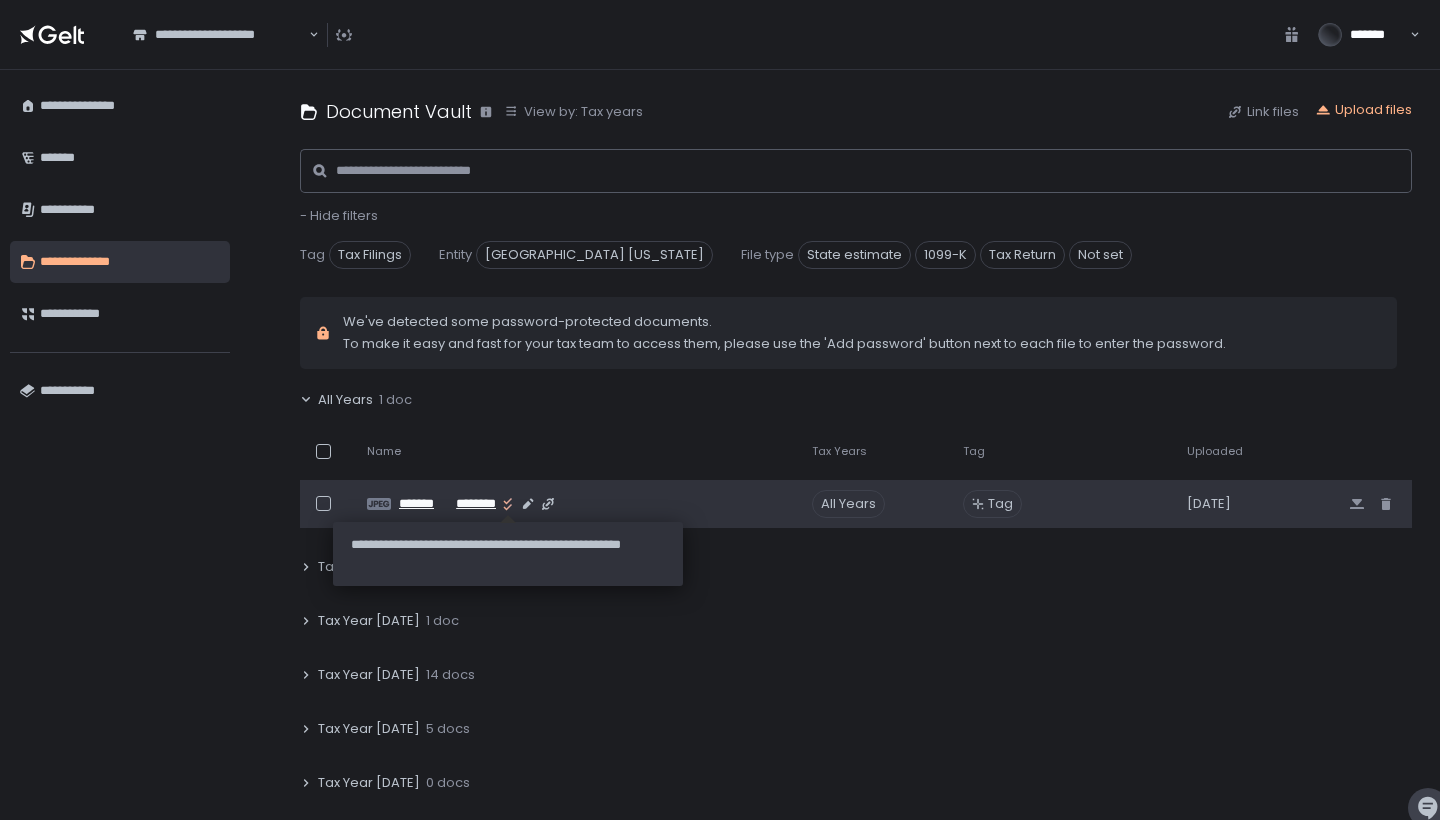 click 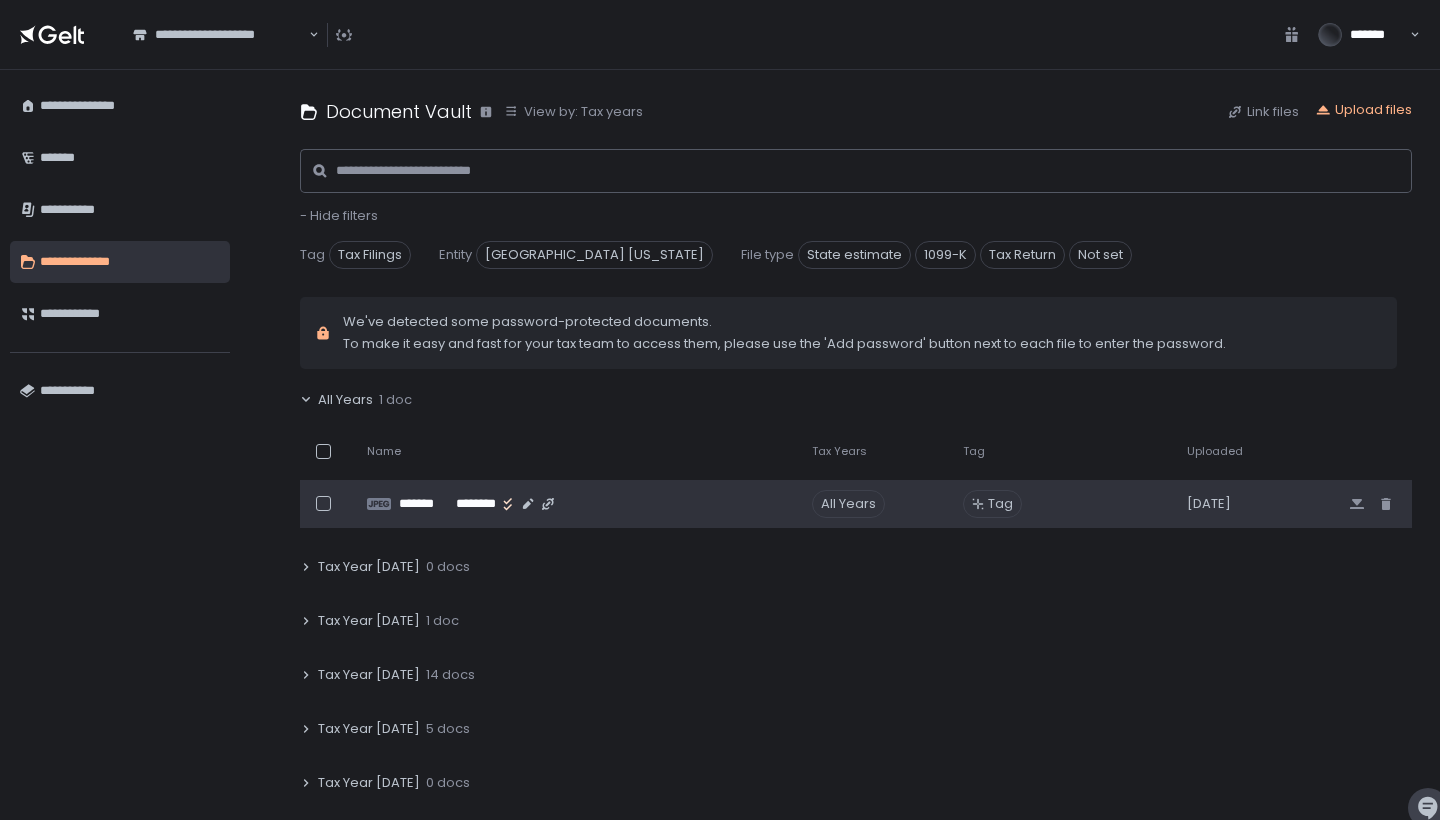 click 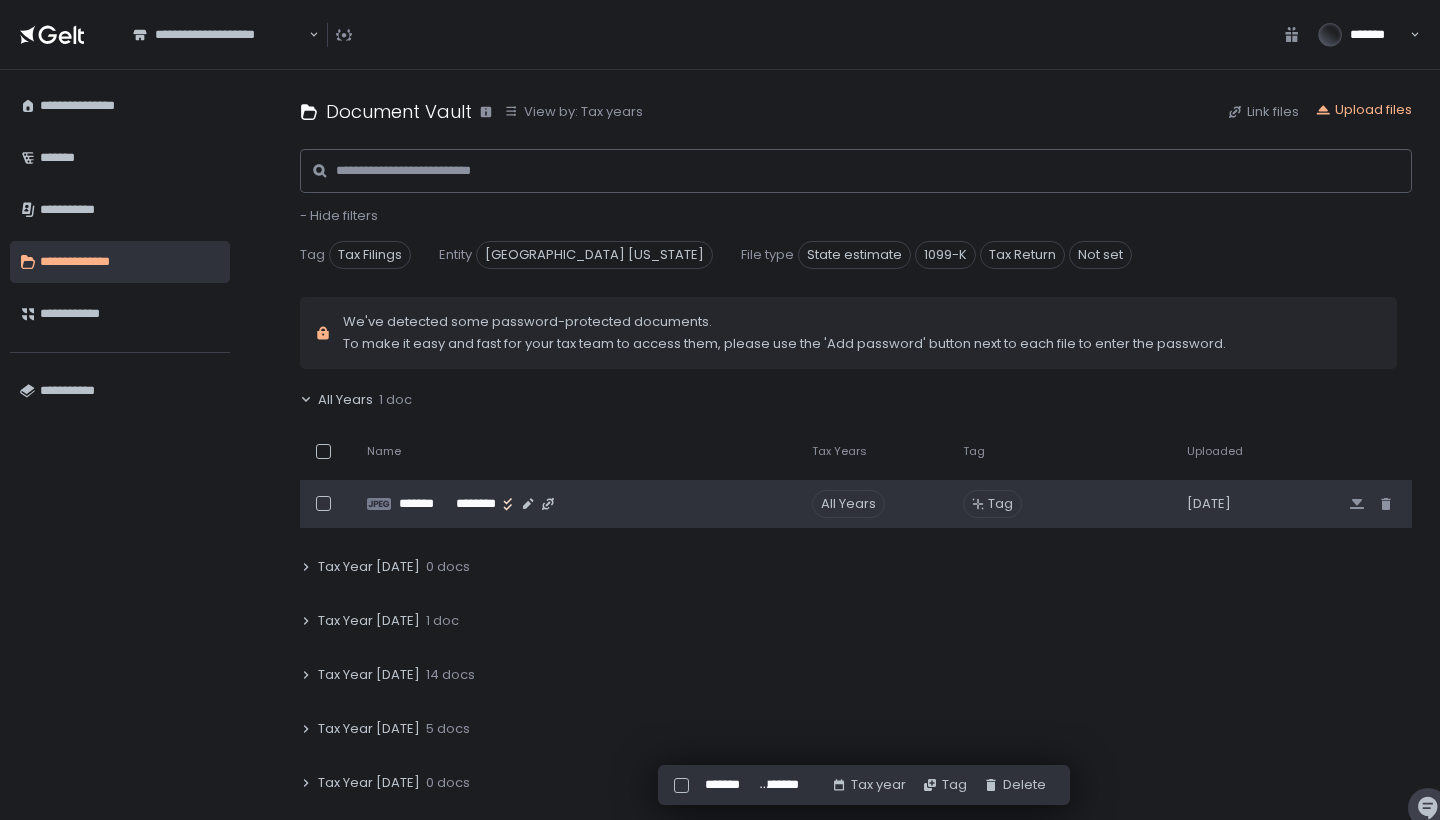 click at bounding box center [323, 503] 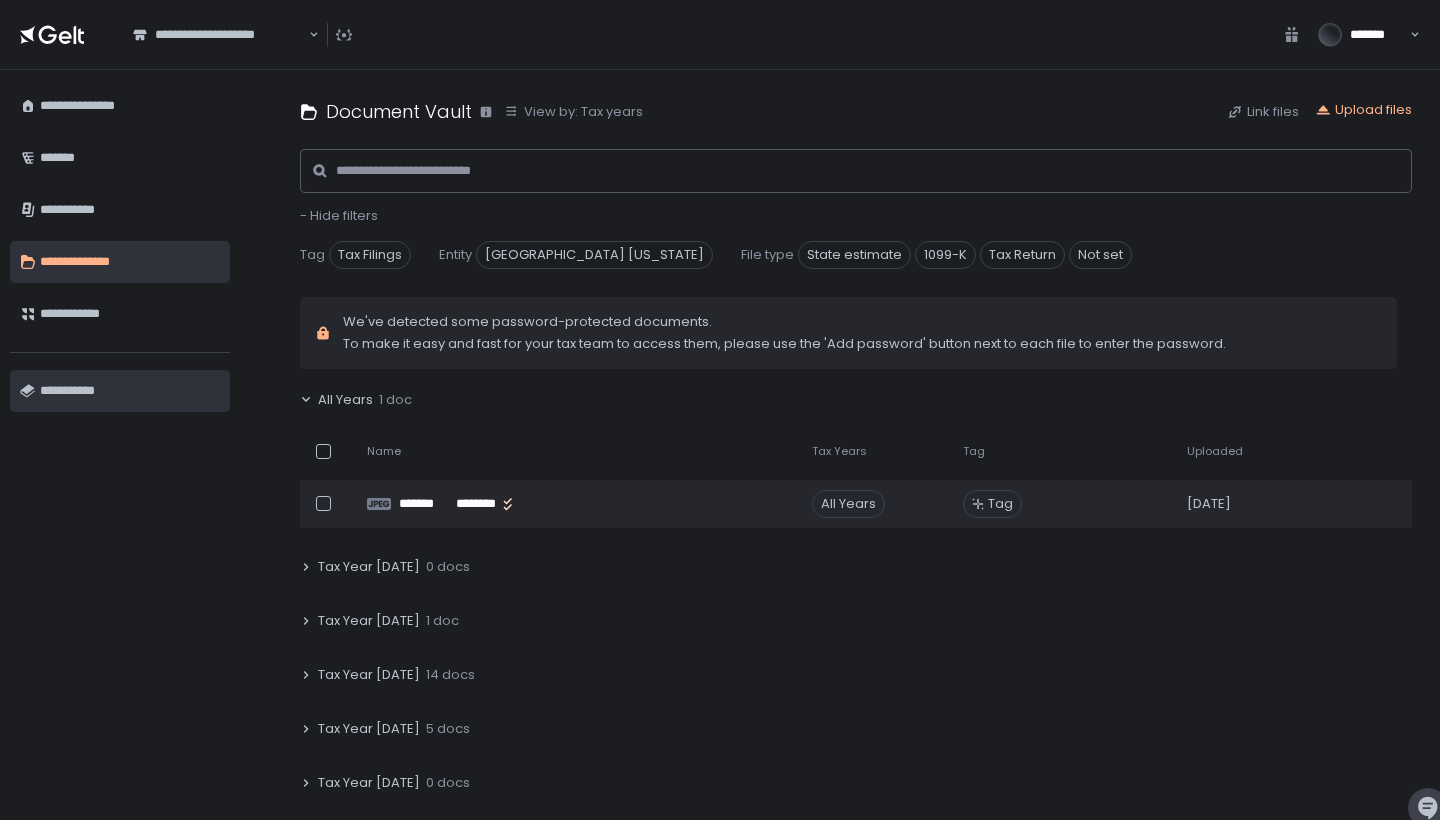 click on "**********" at bounding box center (130, 391) 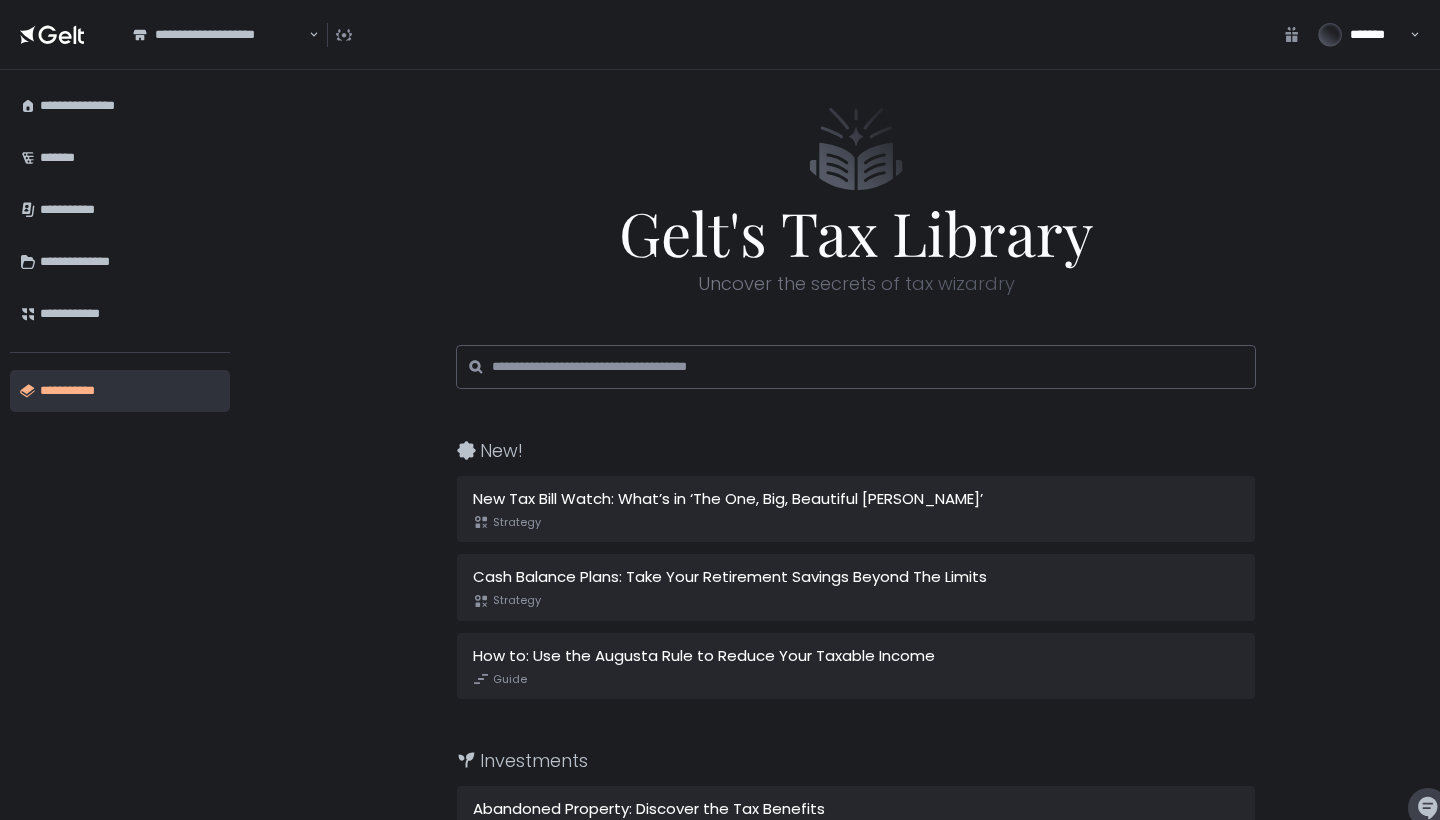 scroll, scrollTop: 0, scrollLeft: 0, axis: both 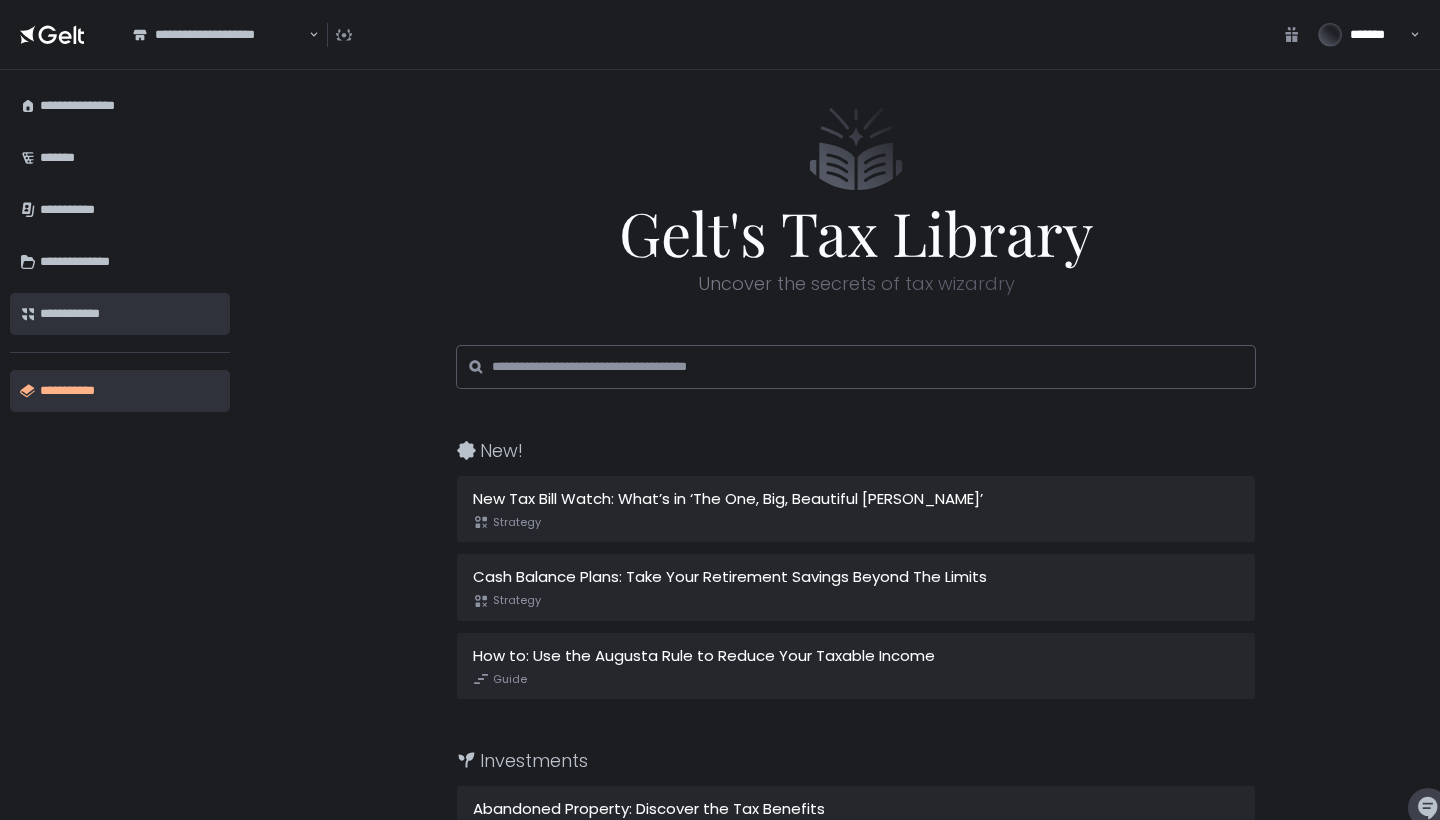 click on "**********" at bounding box center (130, 314) 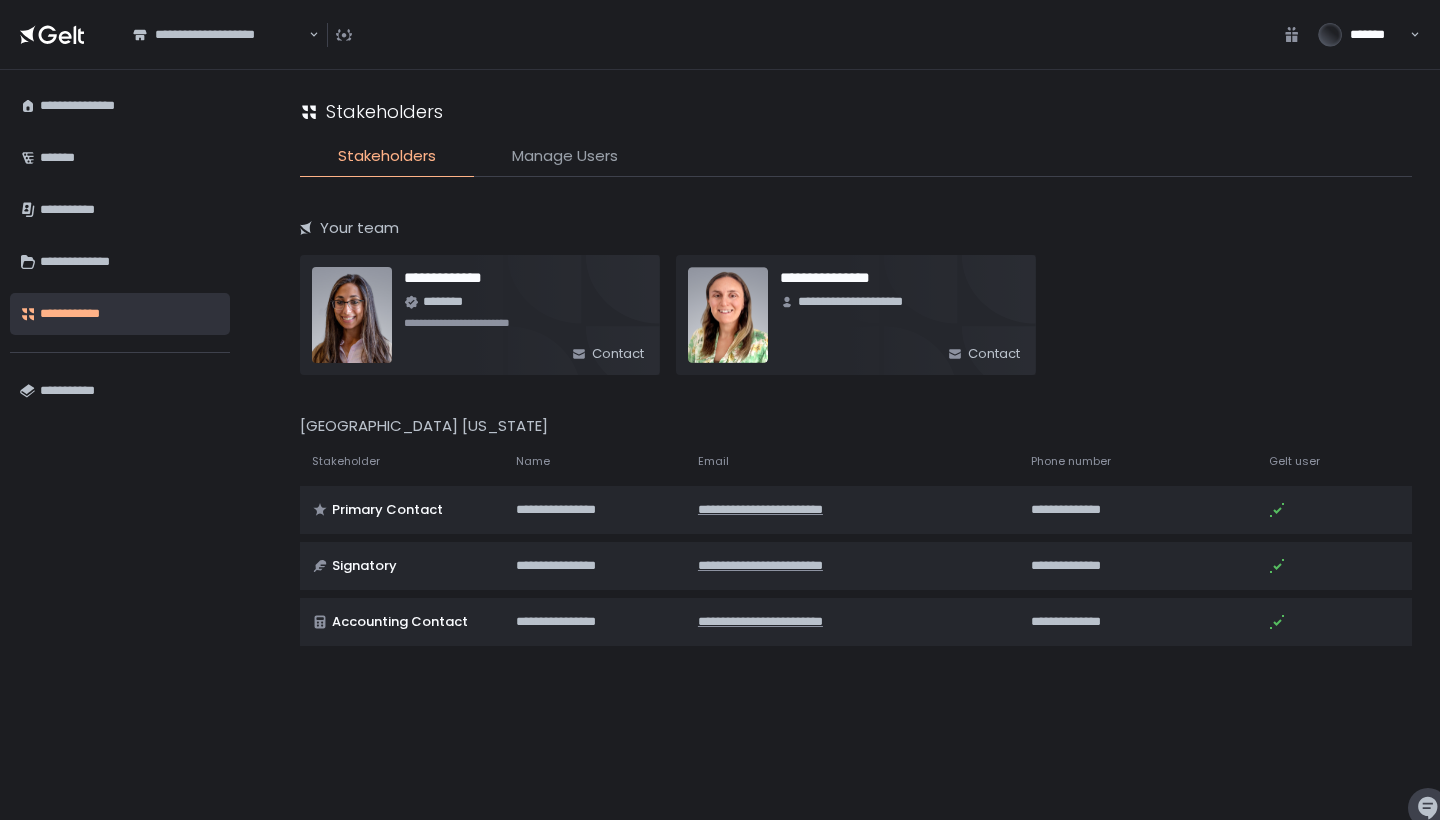 click on "Manage Users" at bounding box center (565, 156) 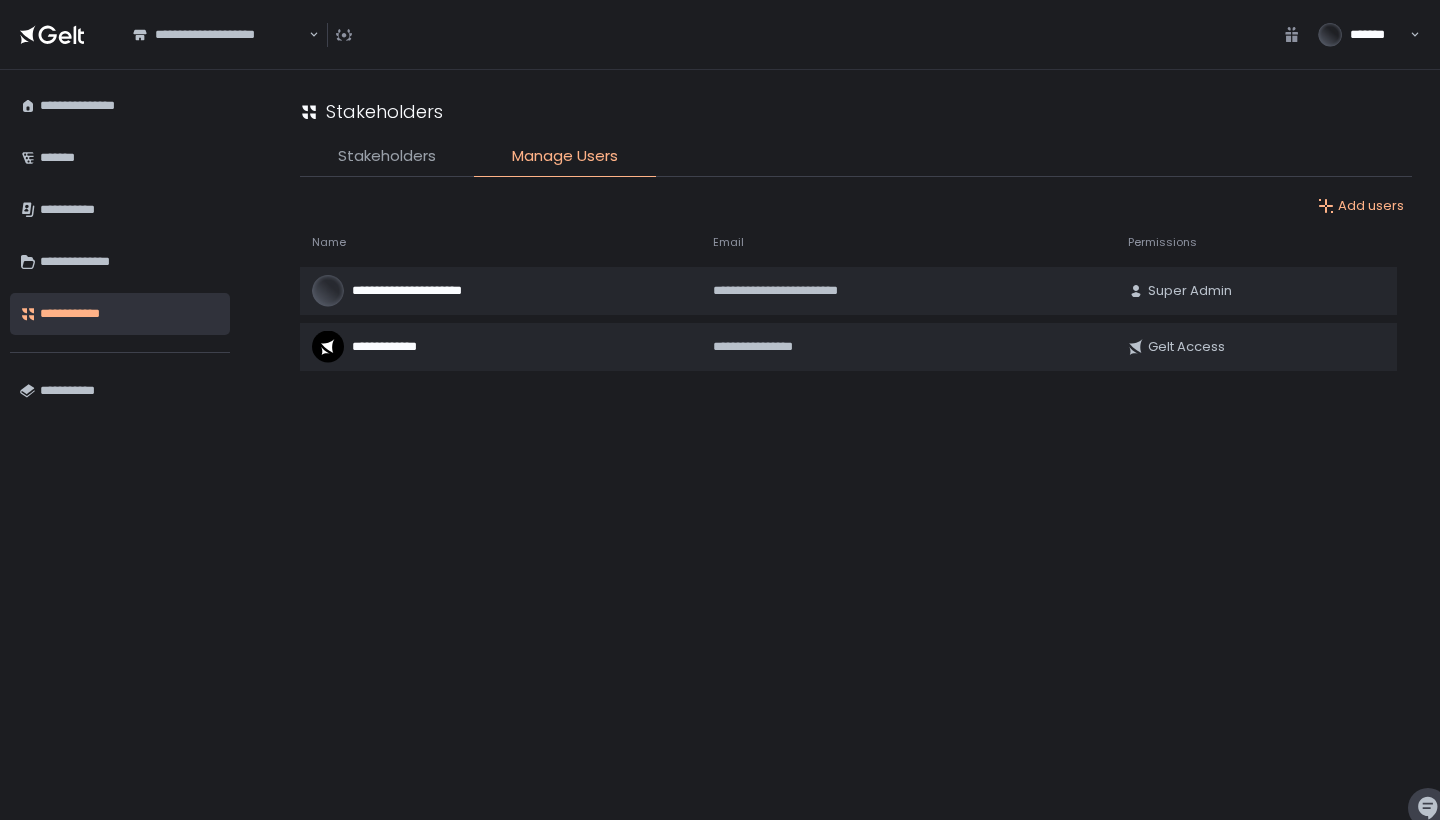 click on "Stakeholders" at bounding box center [387, 156] 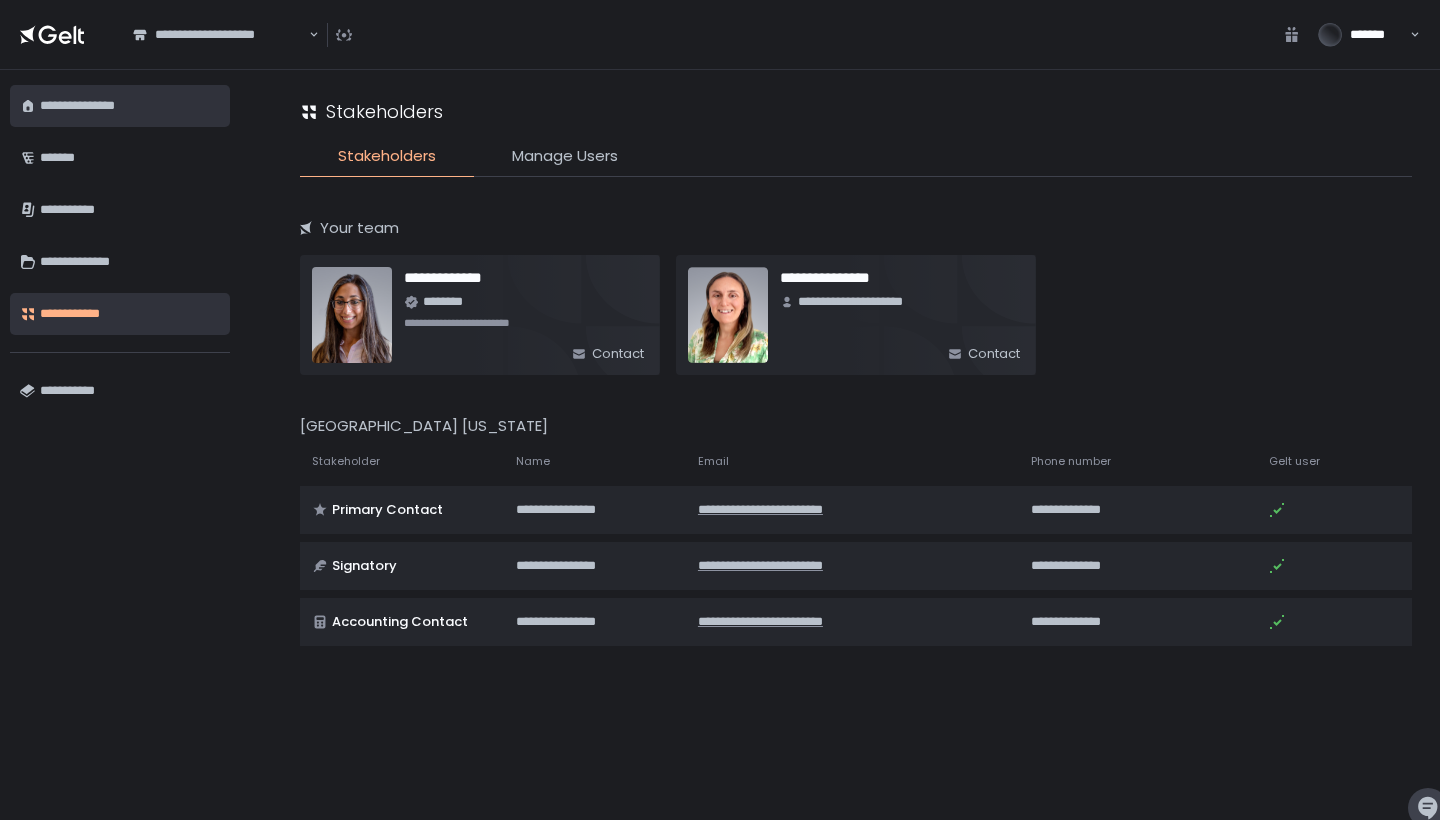 click on "**********" at bounding box center (130, 106) 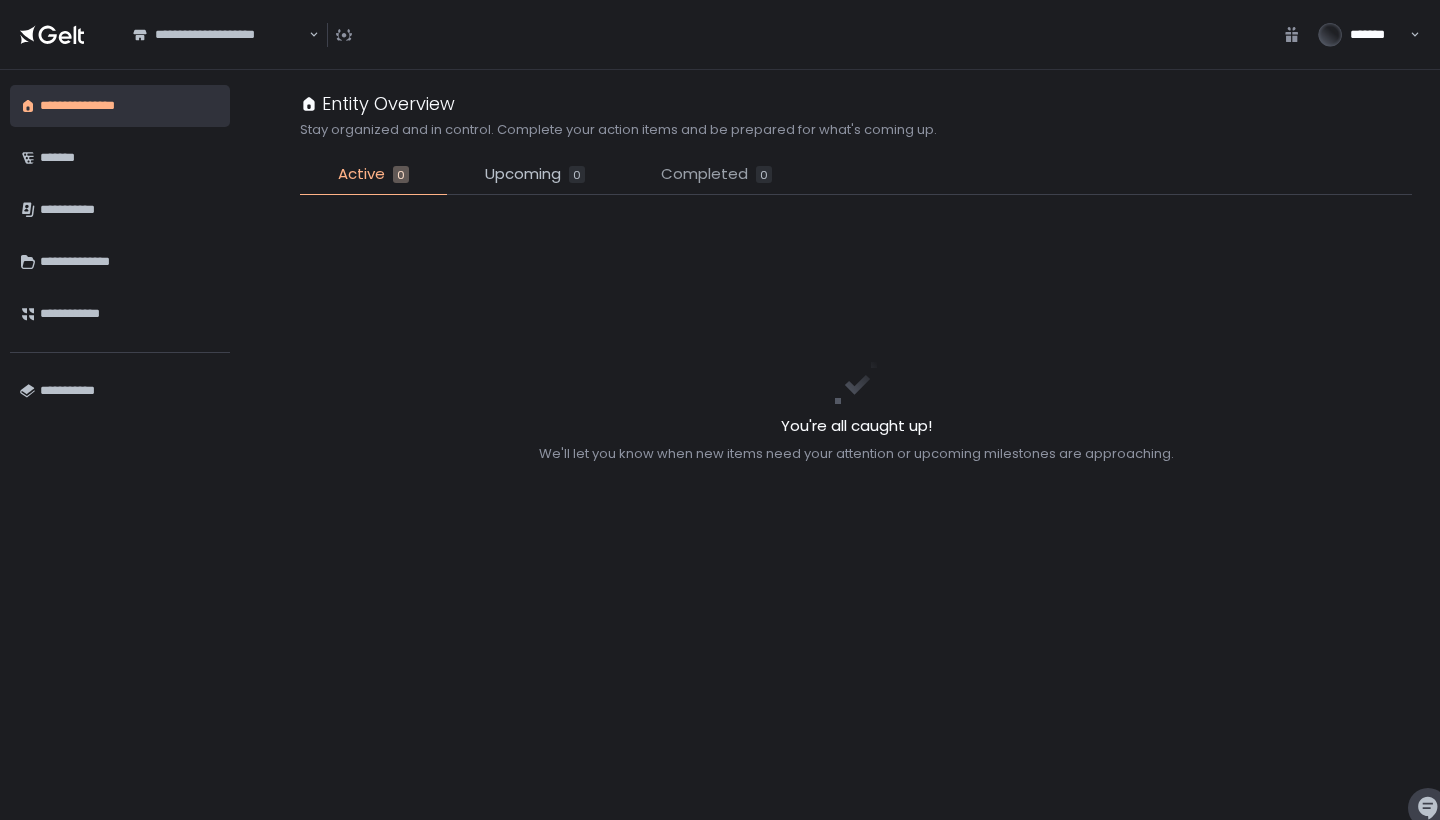 click on "Completed" at bounding box center (704, 174) 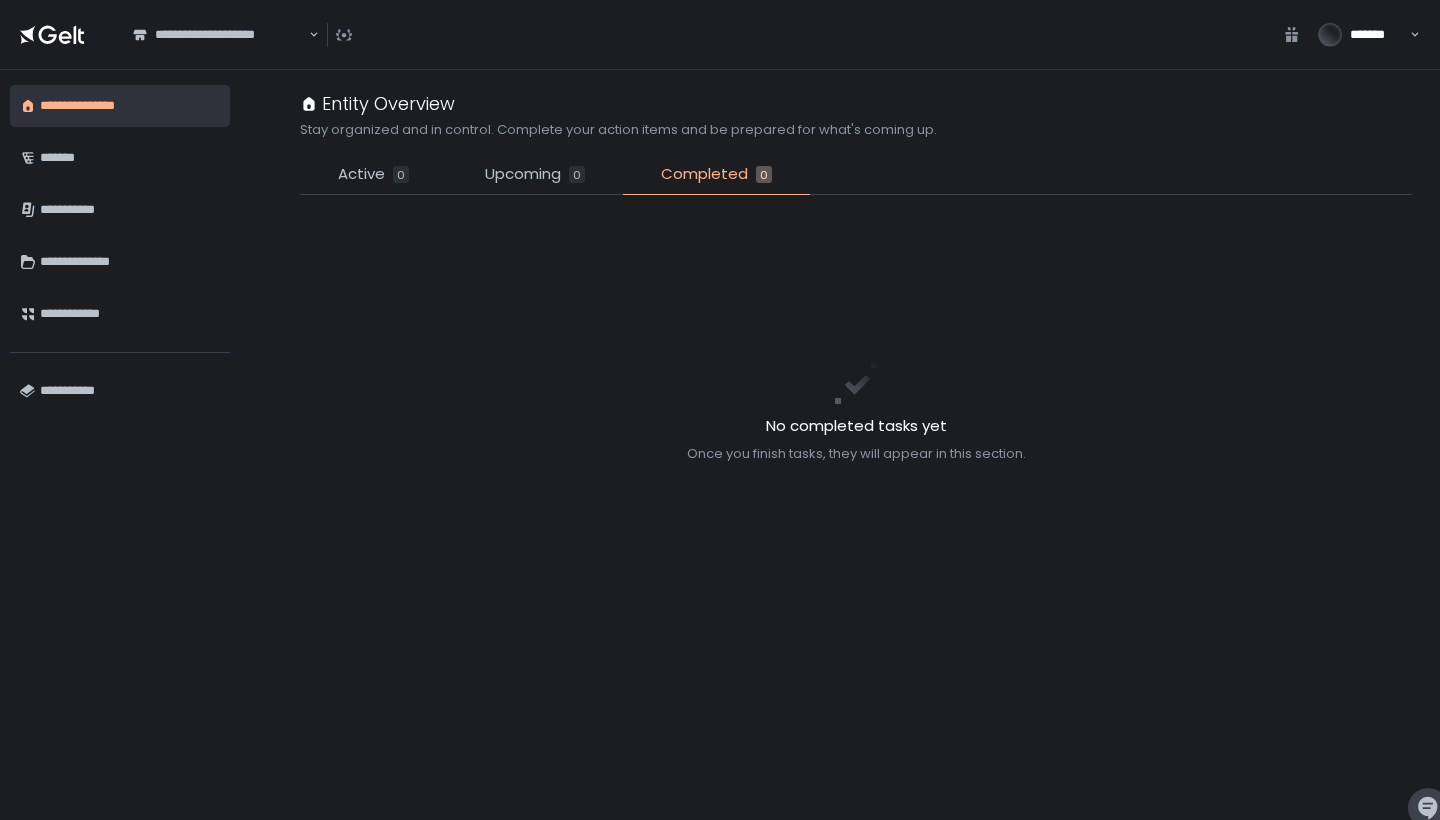 click on "Upcoming 0" 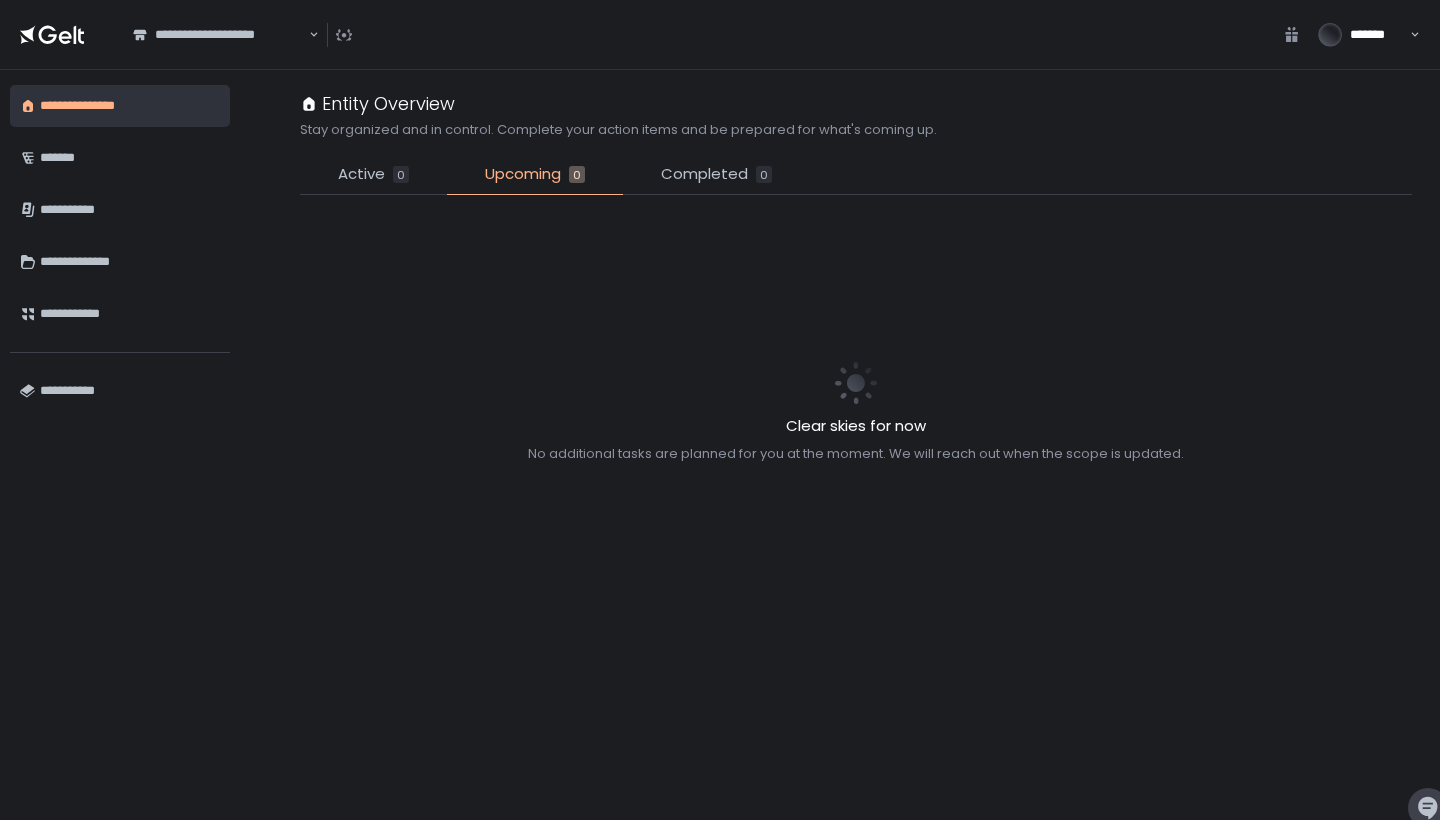 click on "0" at bounding box center (401, 174) 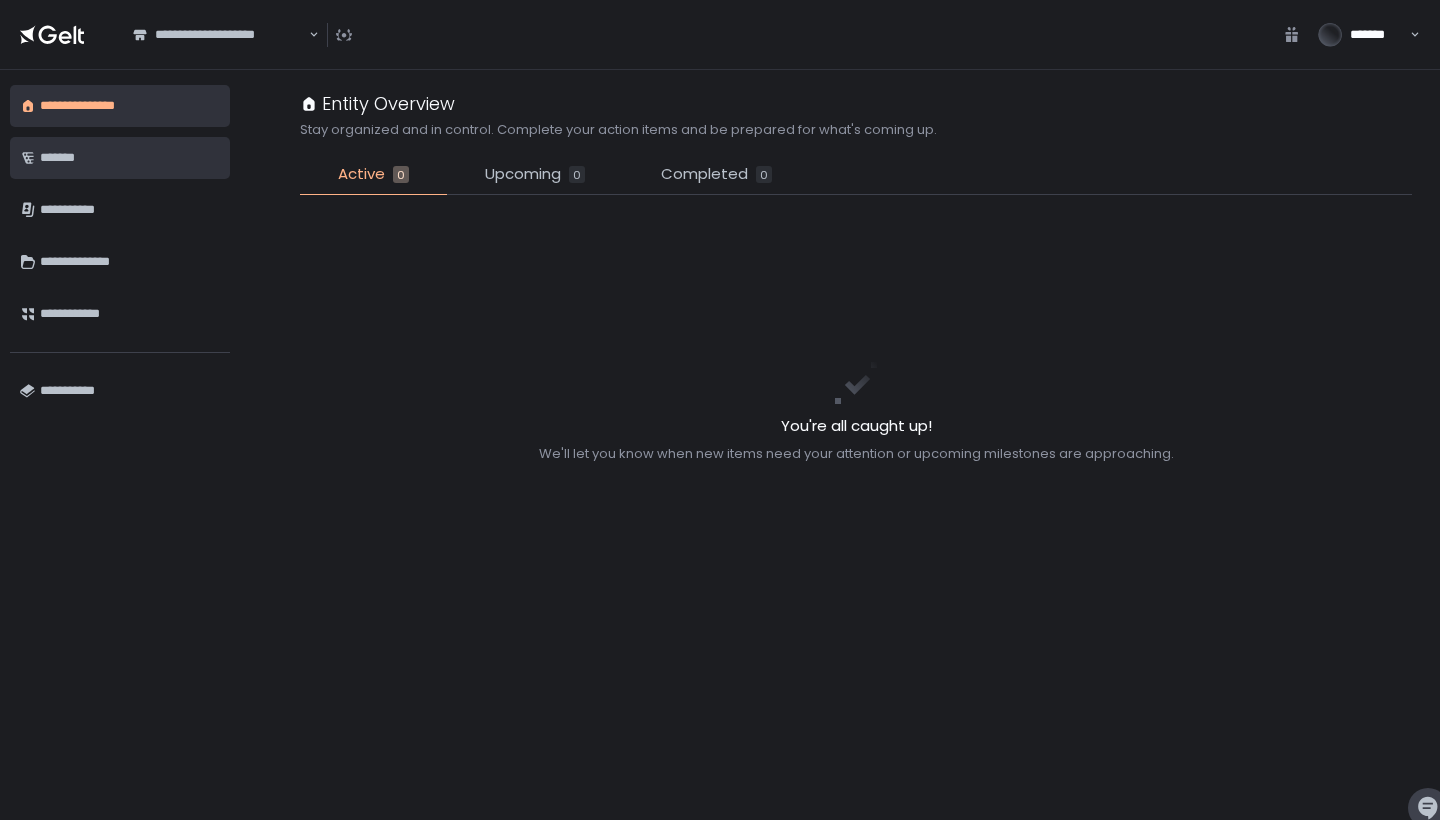 click on "*******" at bounding box center (130, 158) 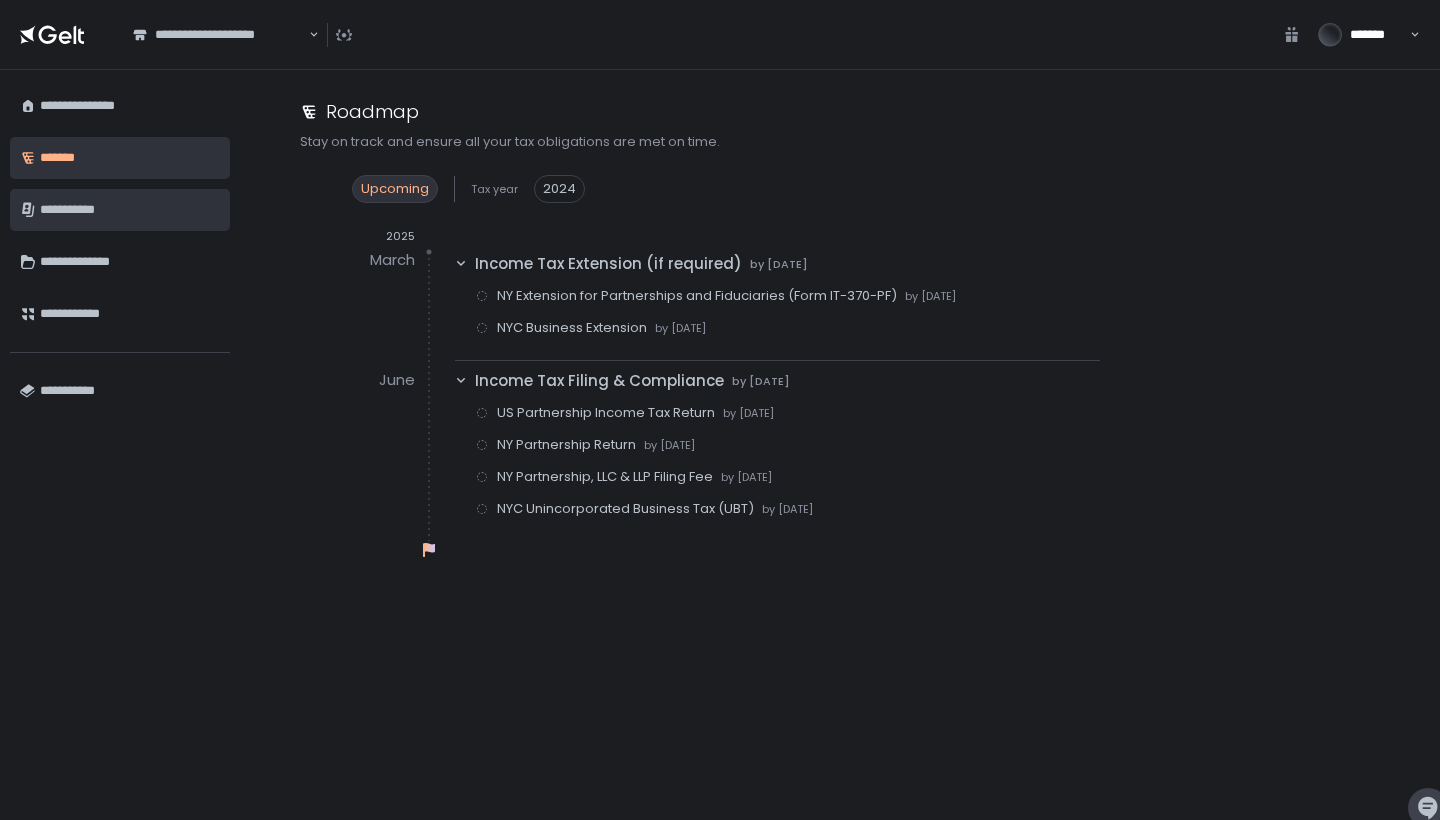 click on "**********" at bounding box center (130, 210) 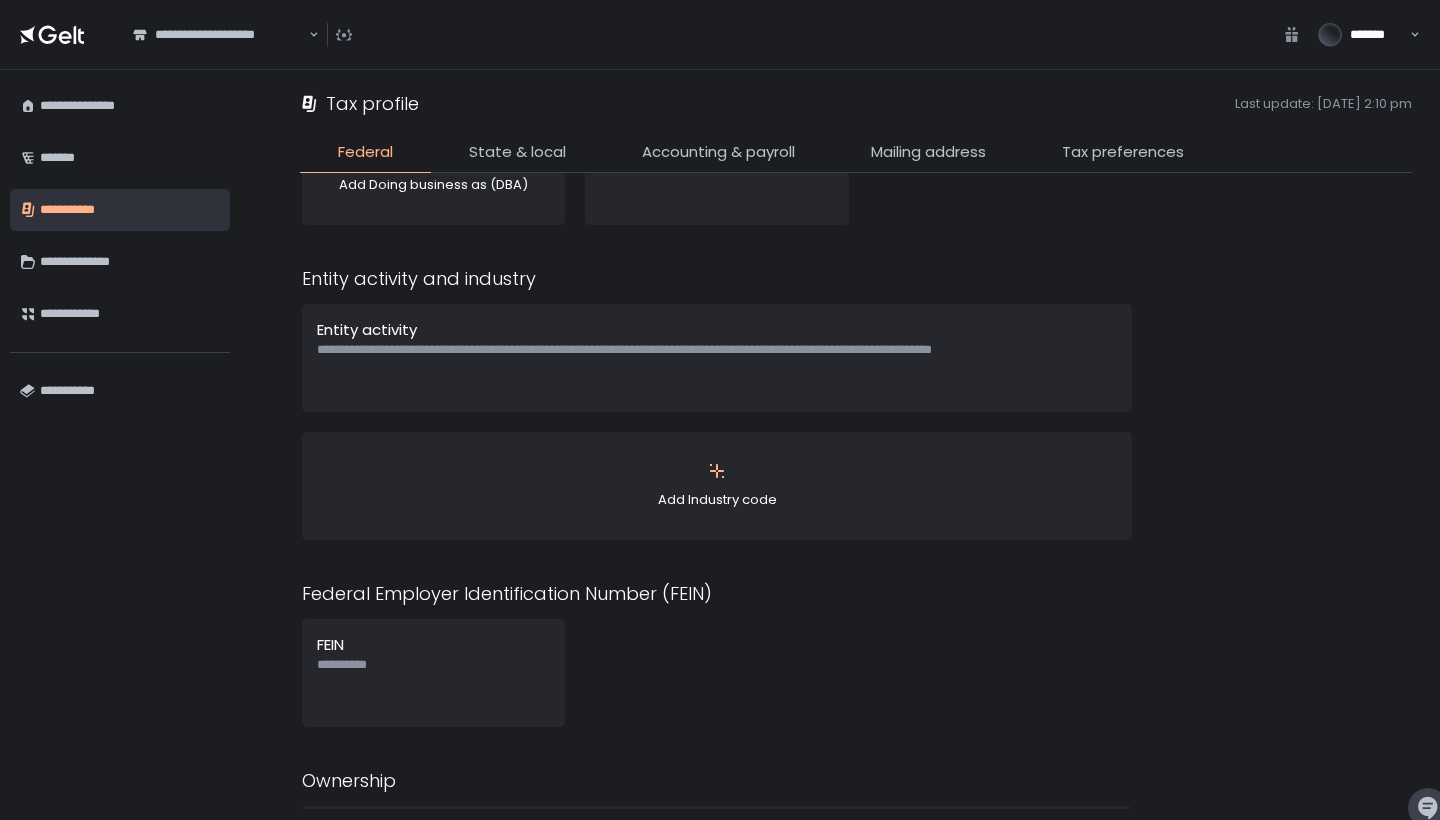 scroll, scrollTop: 268, scrollLeft: 0, axis: vertical 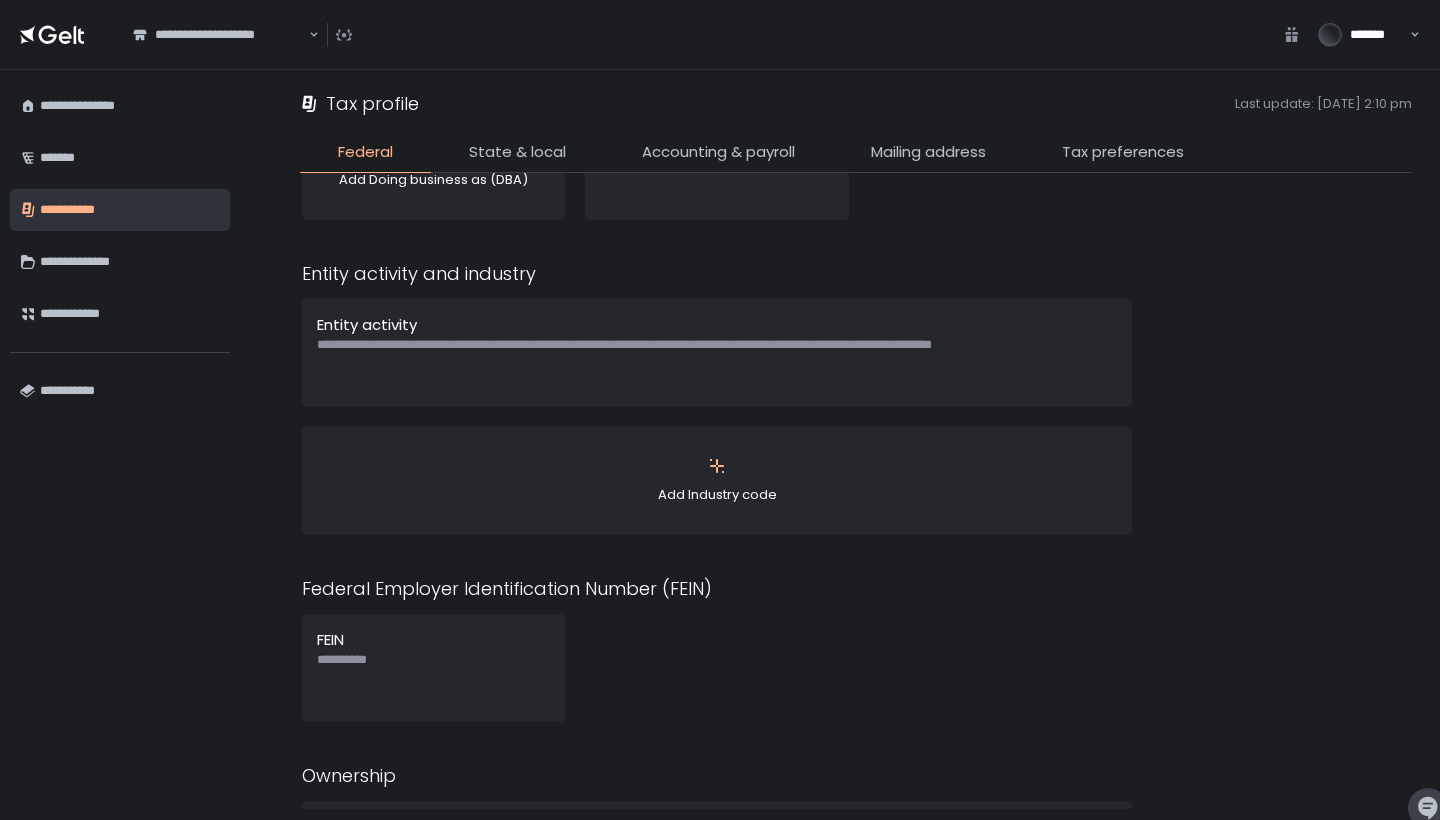 click on "Add Industry code" 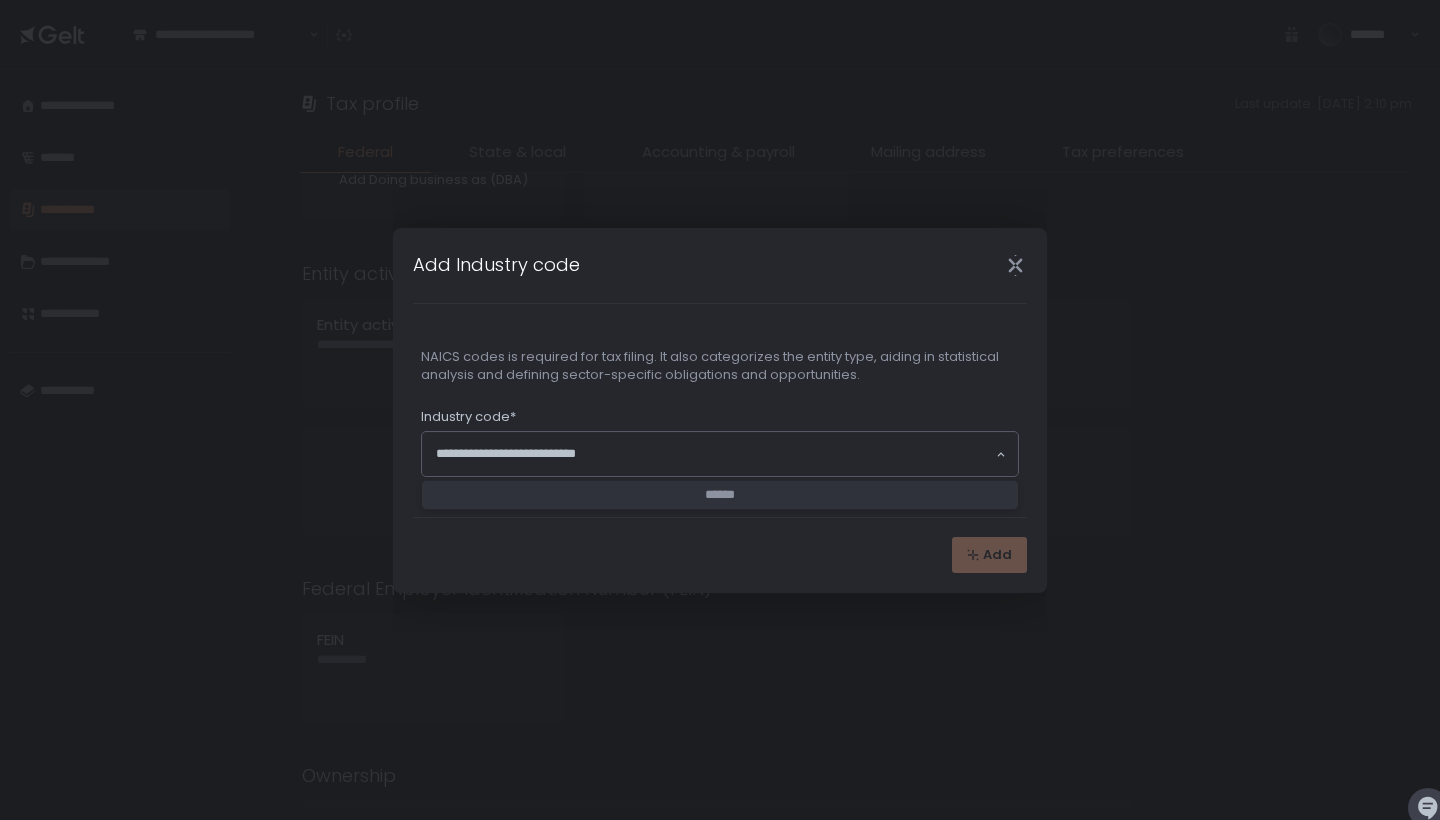 click 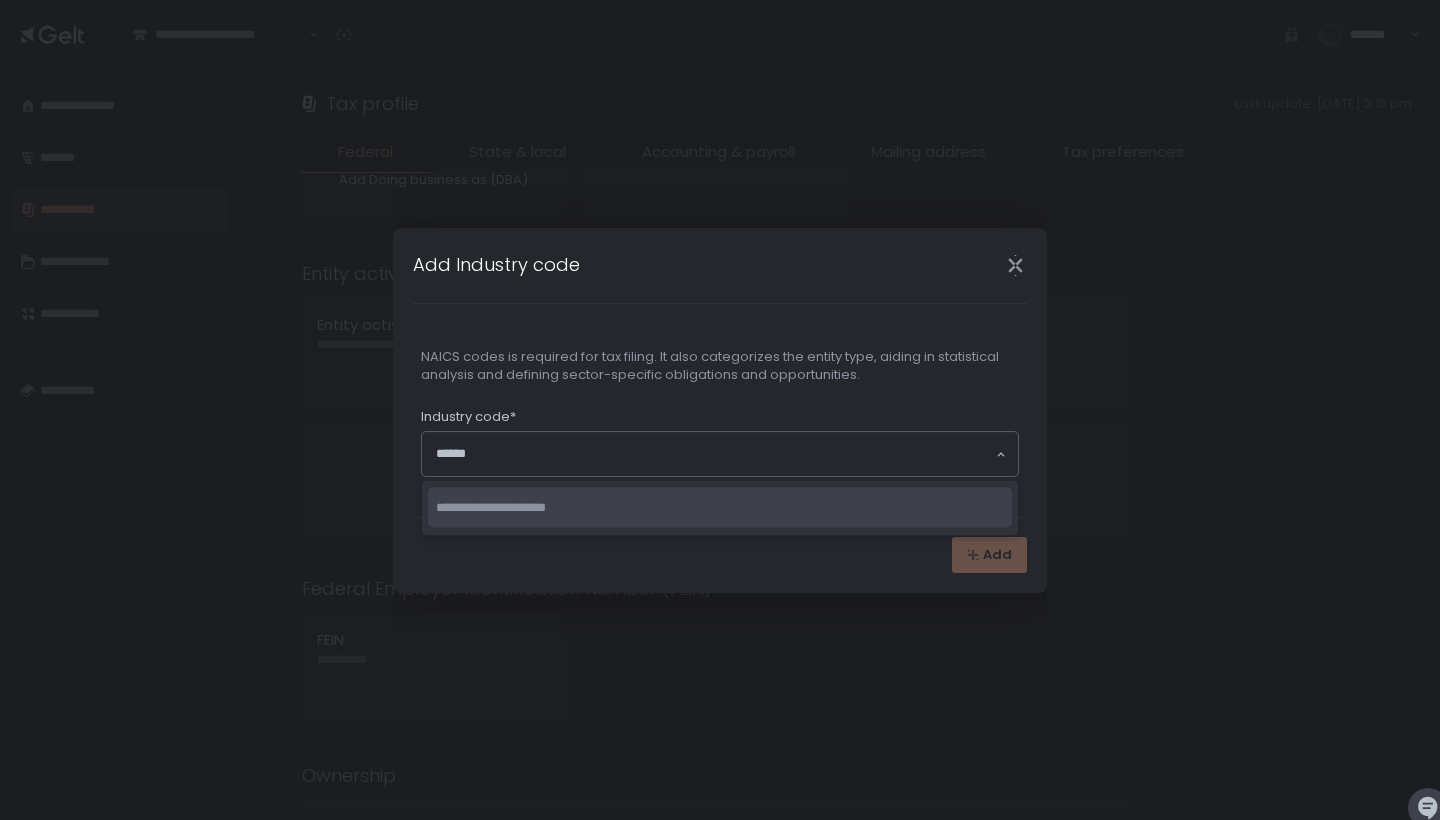 click on "**********" 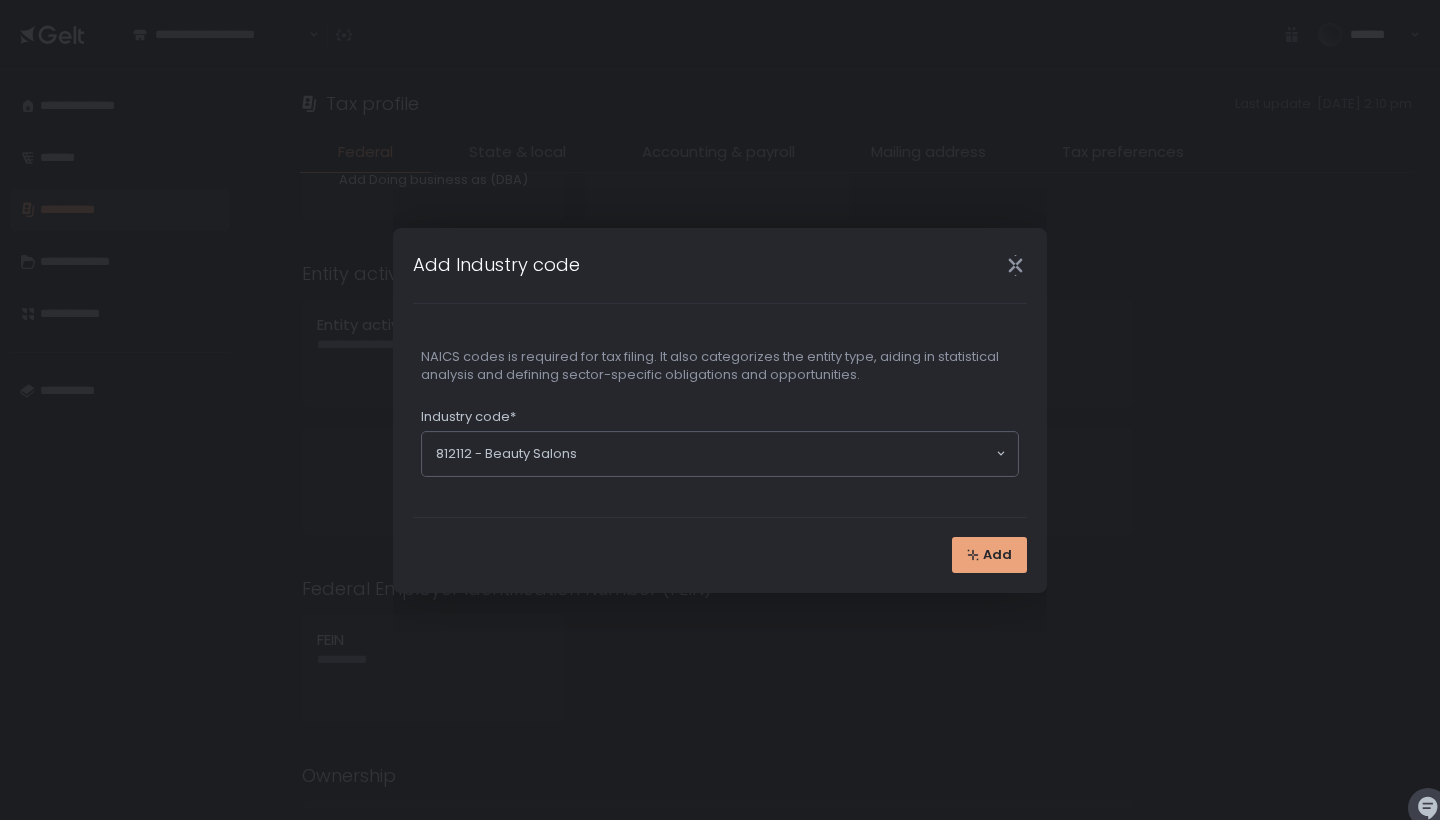 click on "Add" at bounding box center [989, 555] 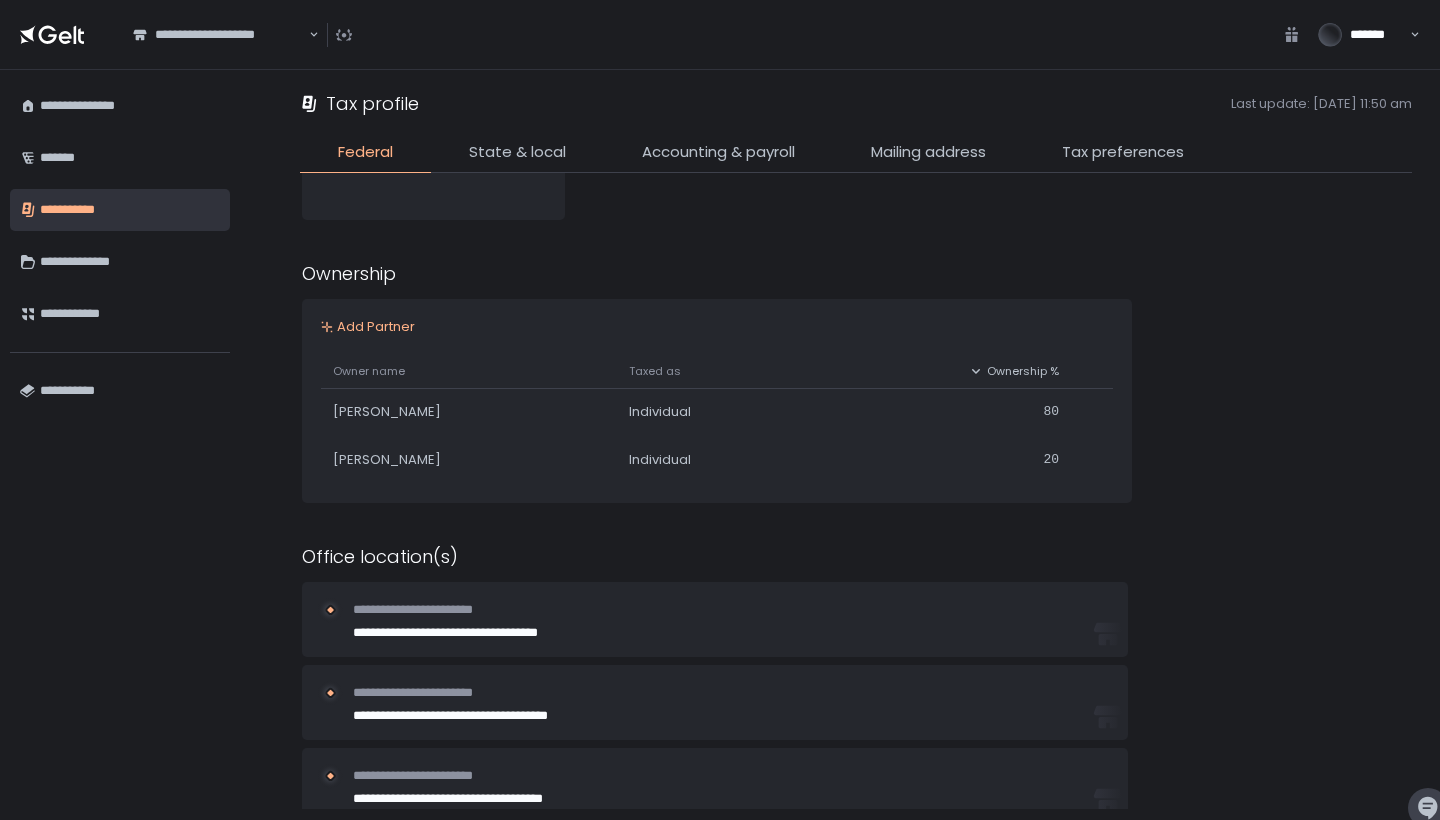scroll, scrollTop: 771, scrollLeft: 0, axis: vertical 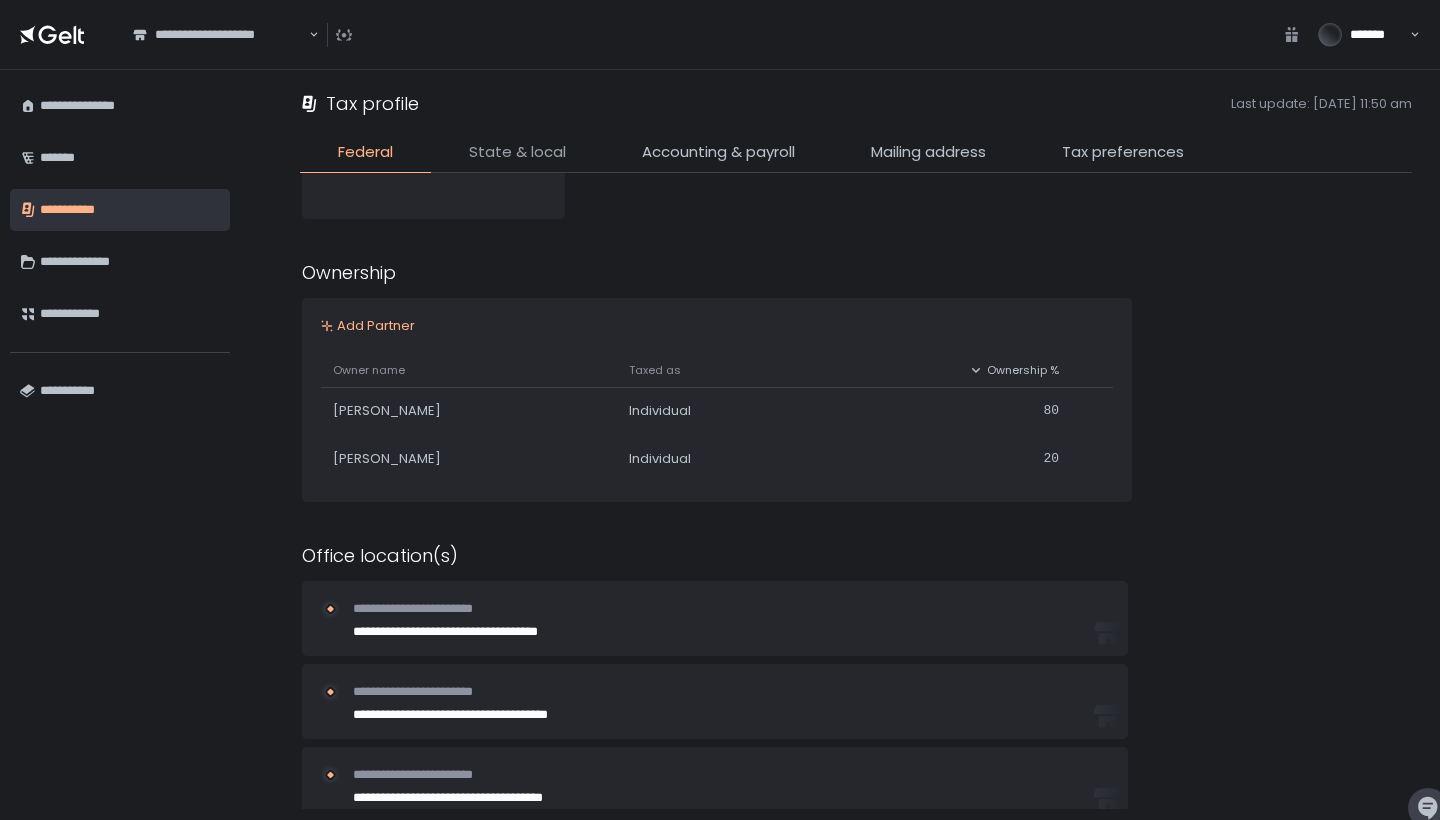 click on "State & local" at bounding box center [517, 152] 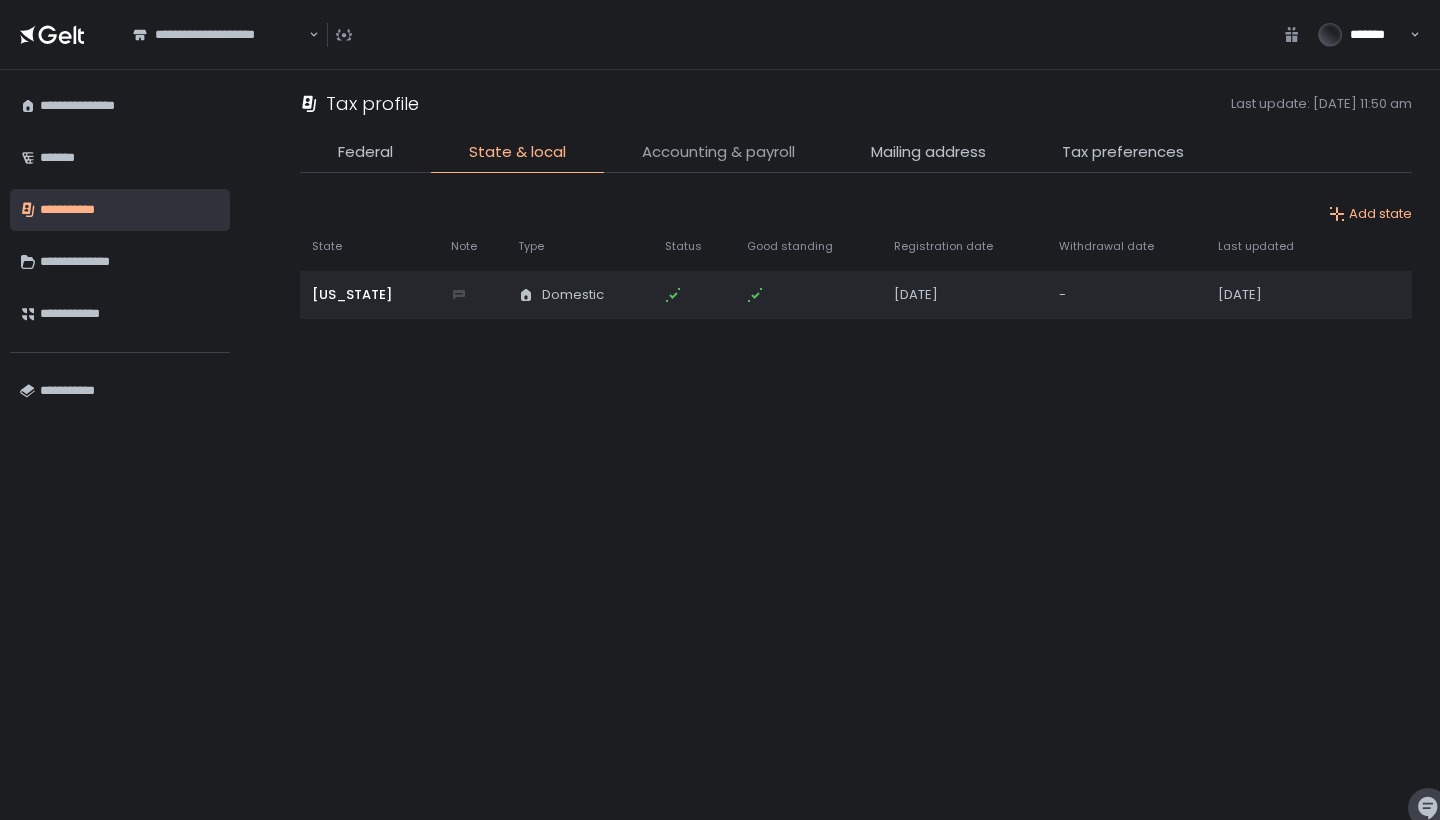 click on "Accounting & payroll" at bounding box center [718, 152] 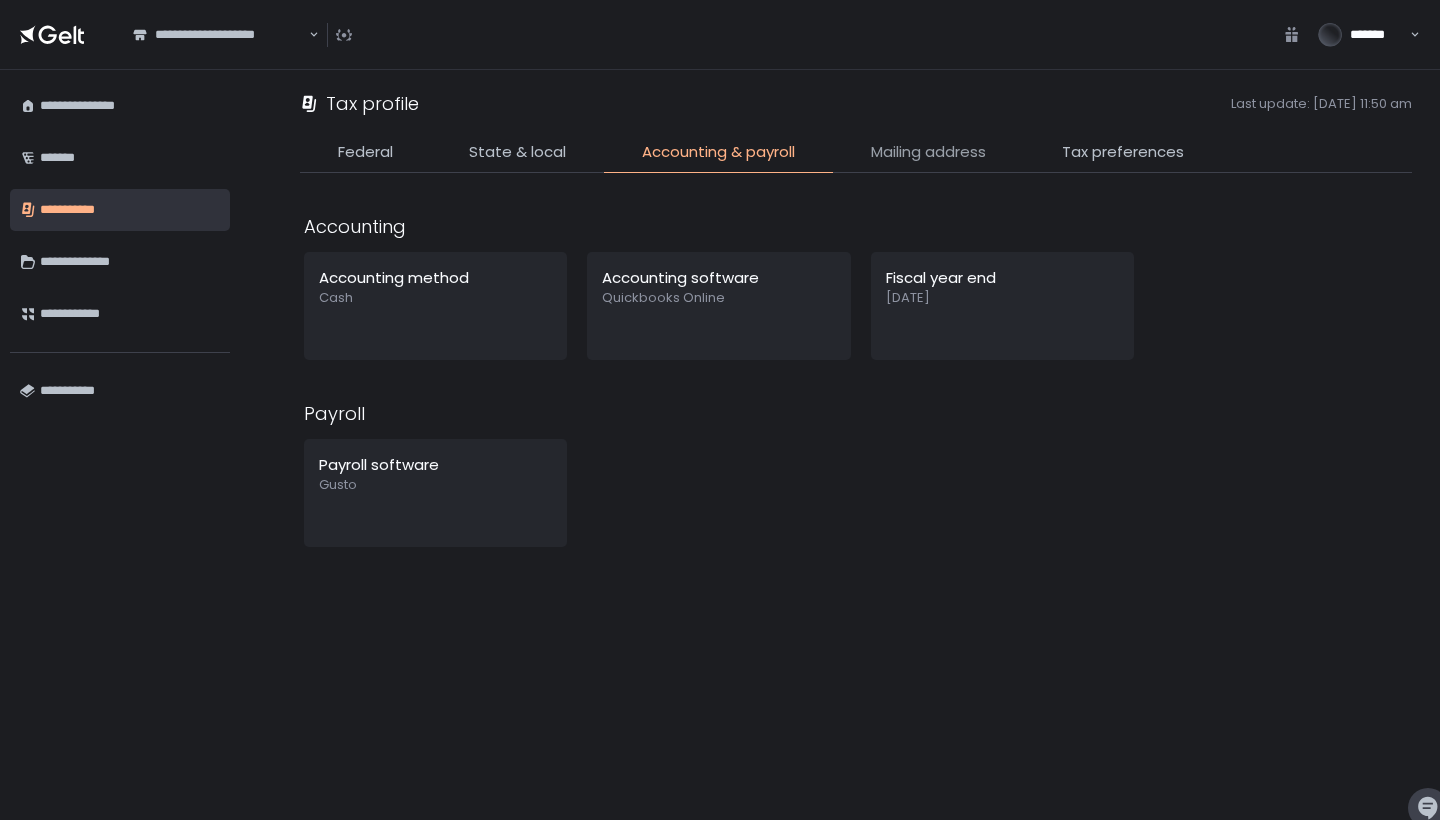 click on "Mailing address" at bounding box center (928, 152) 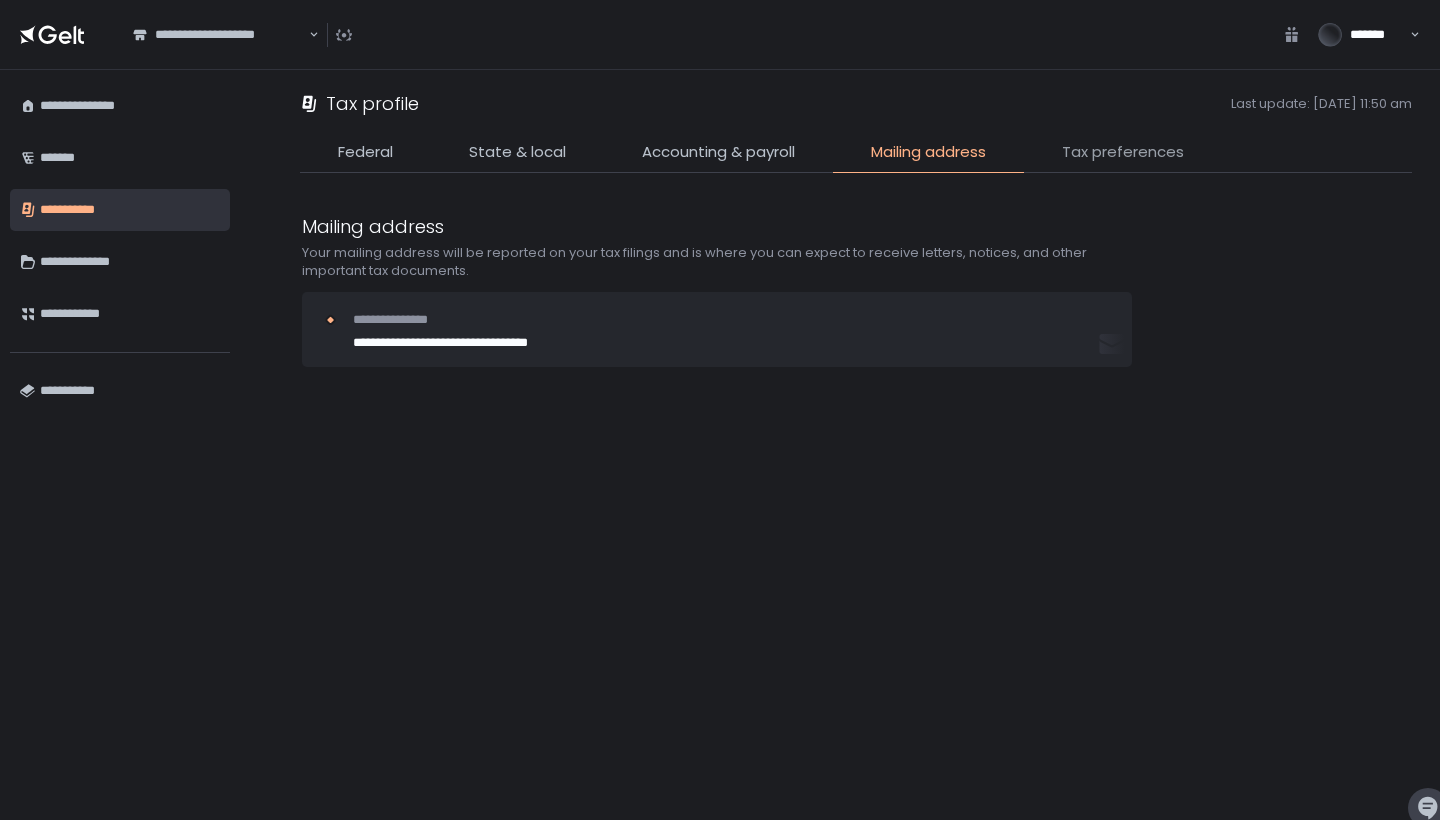 click on "Tax preferences" at bounding box center (1123, 152) 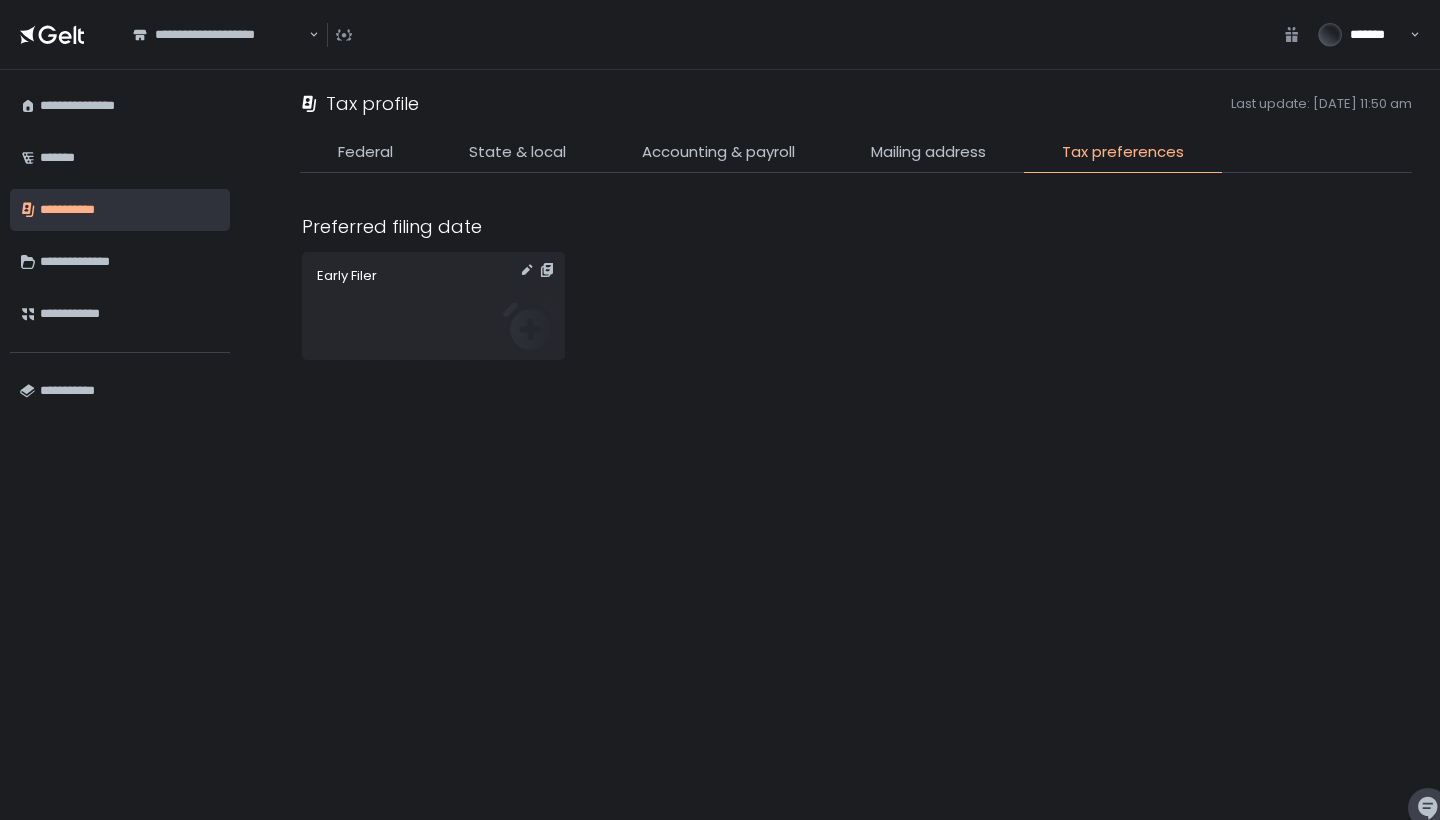 click 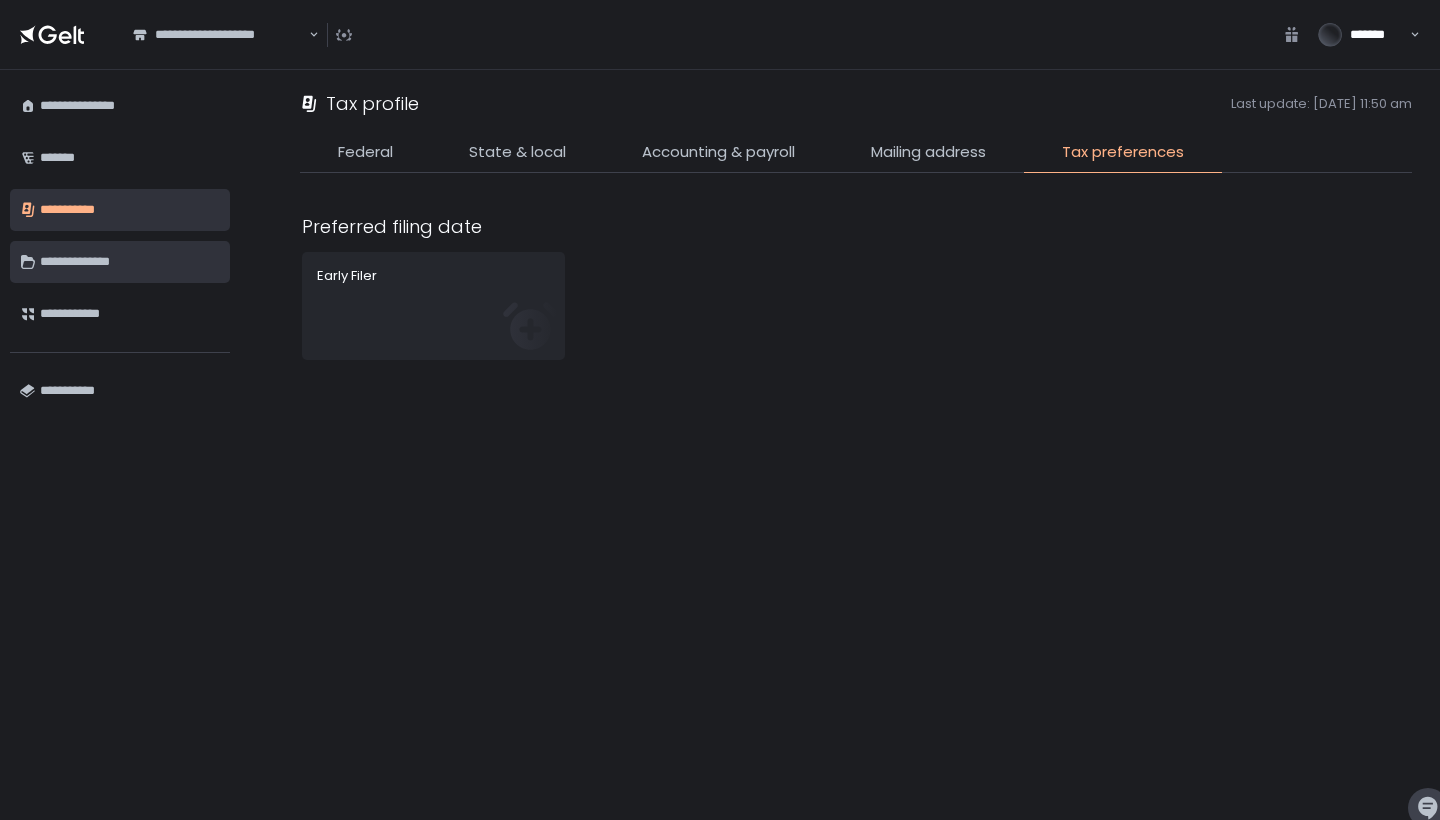 click on "**********" at bounding box center [130, 262] 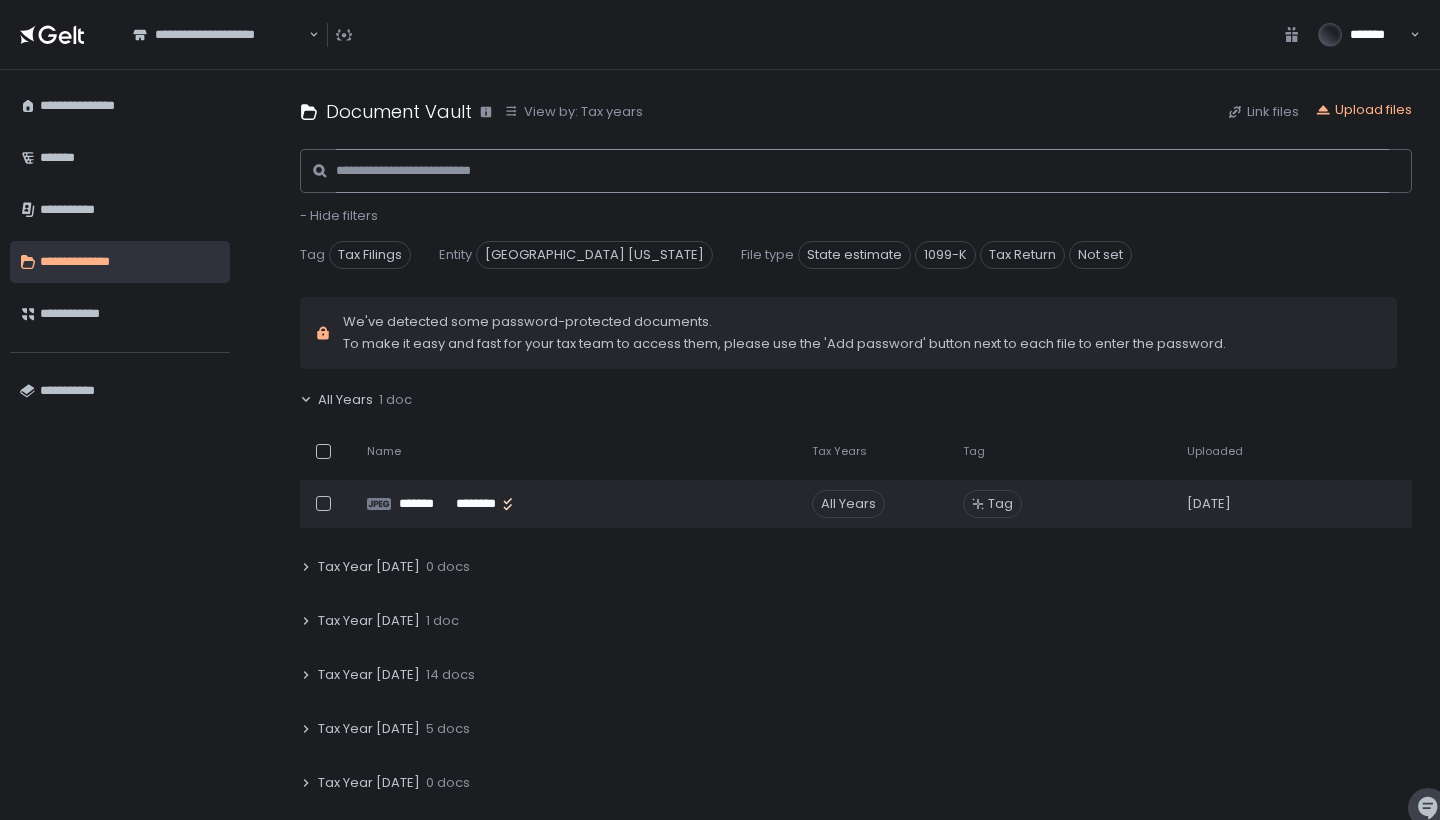 click 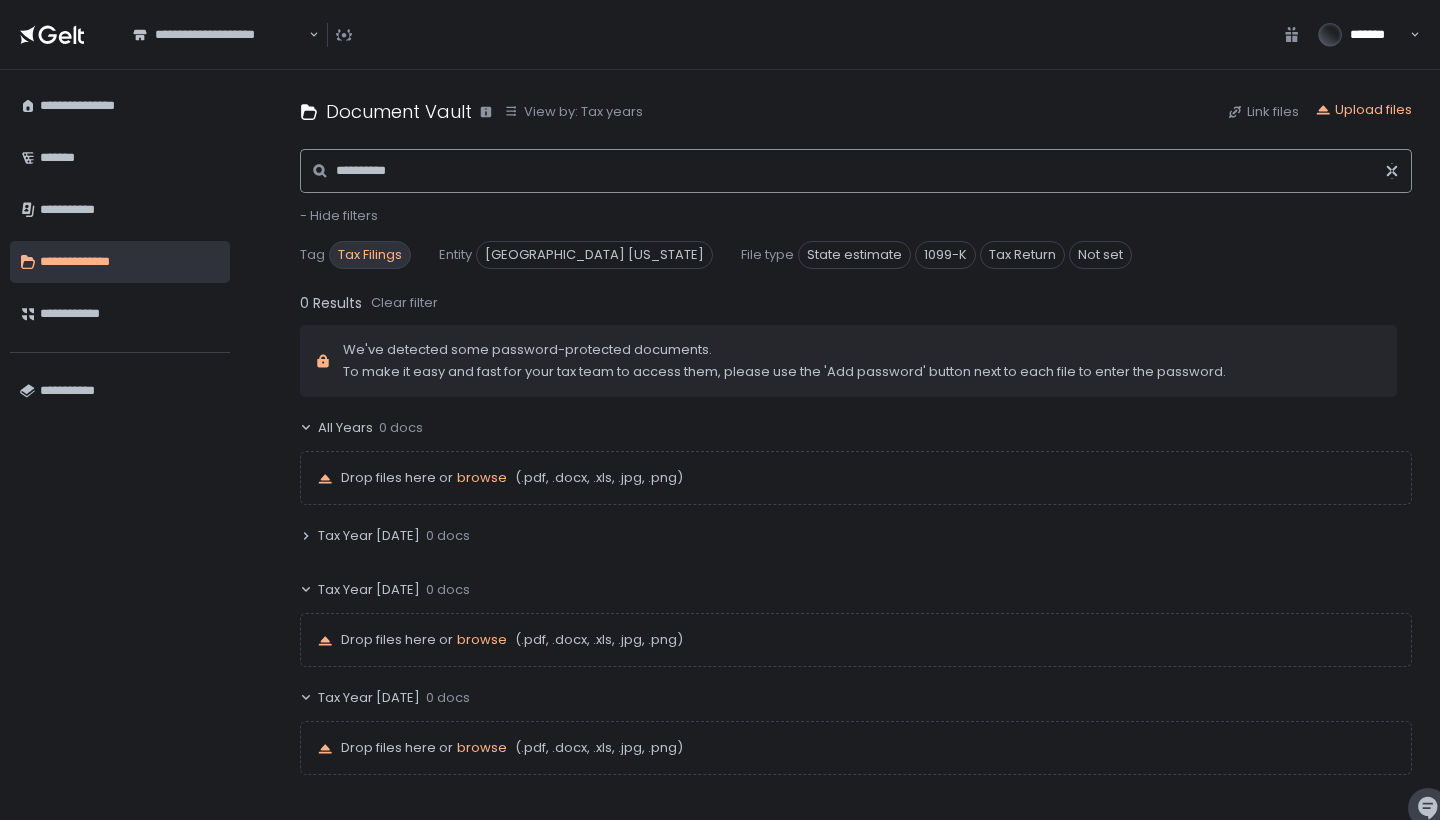 type on "**********" 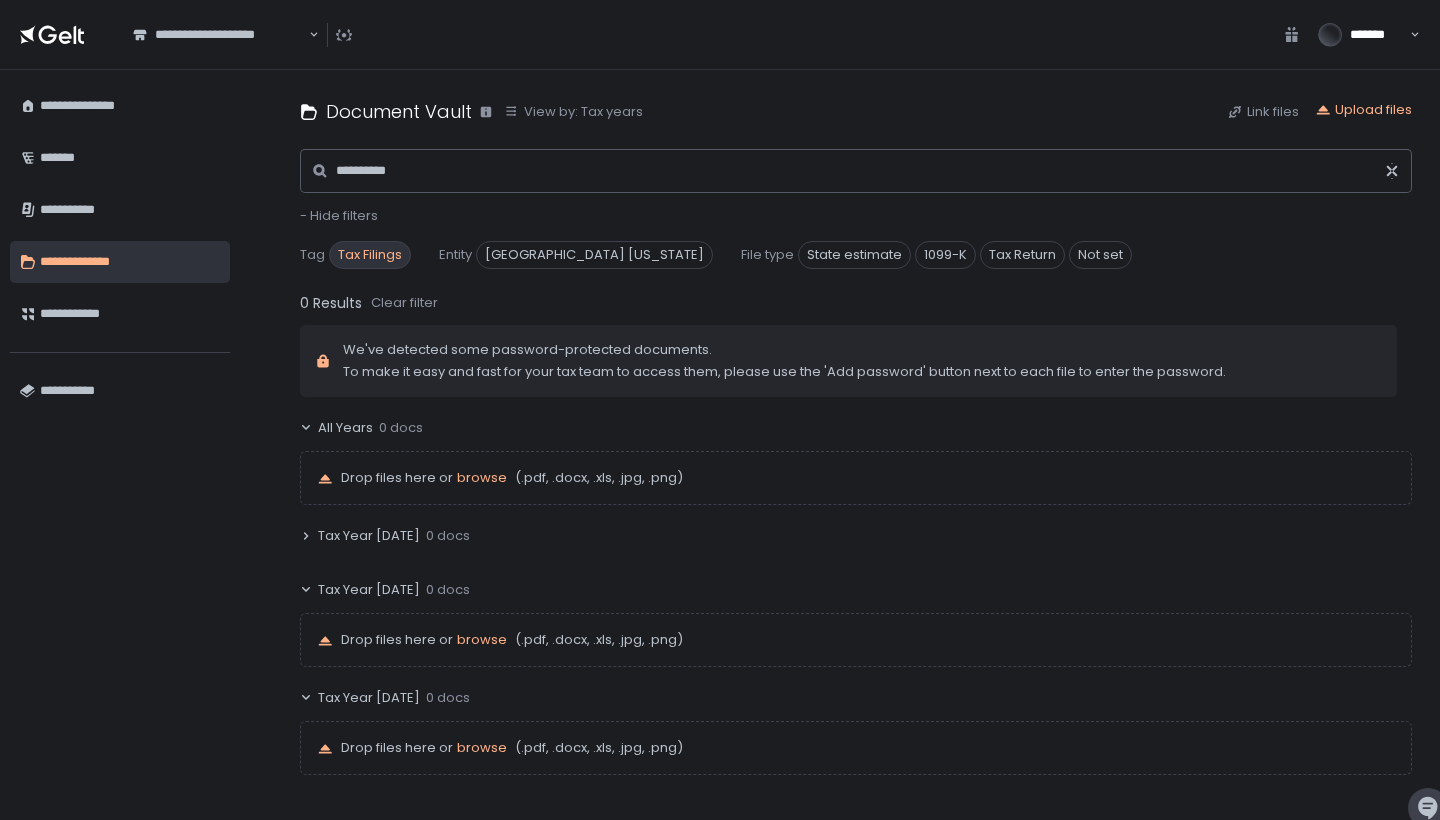 click on "Tax Filings" at bounding box center (370, 255) 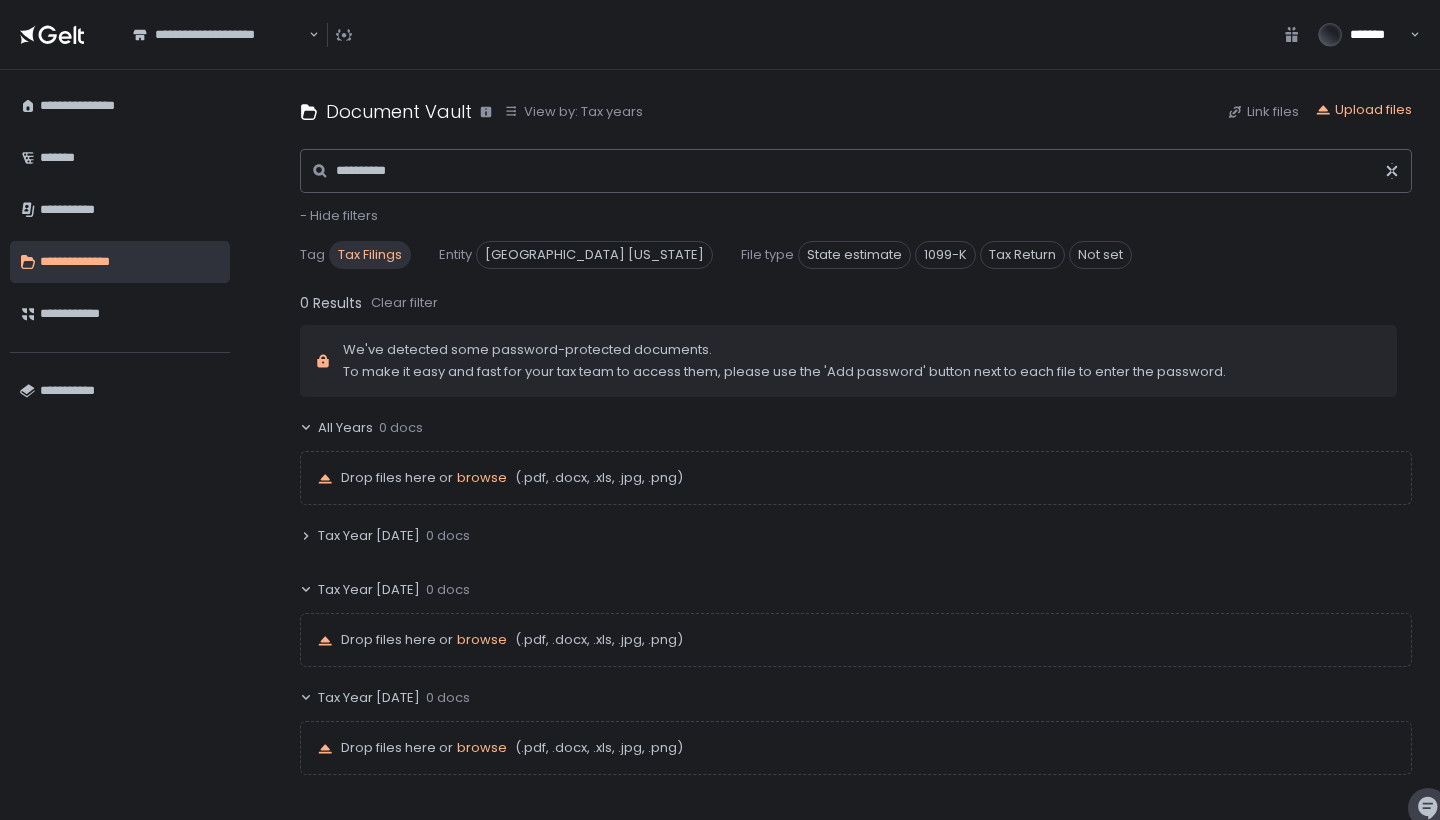 click on "Tax Filings" at bounding box center (370, 255) 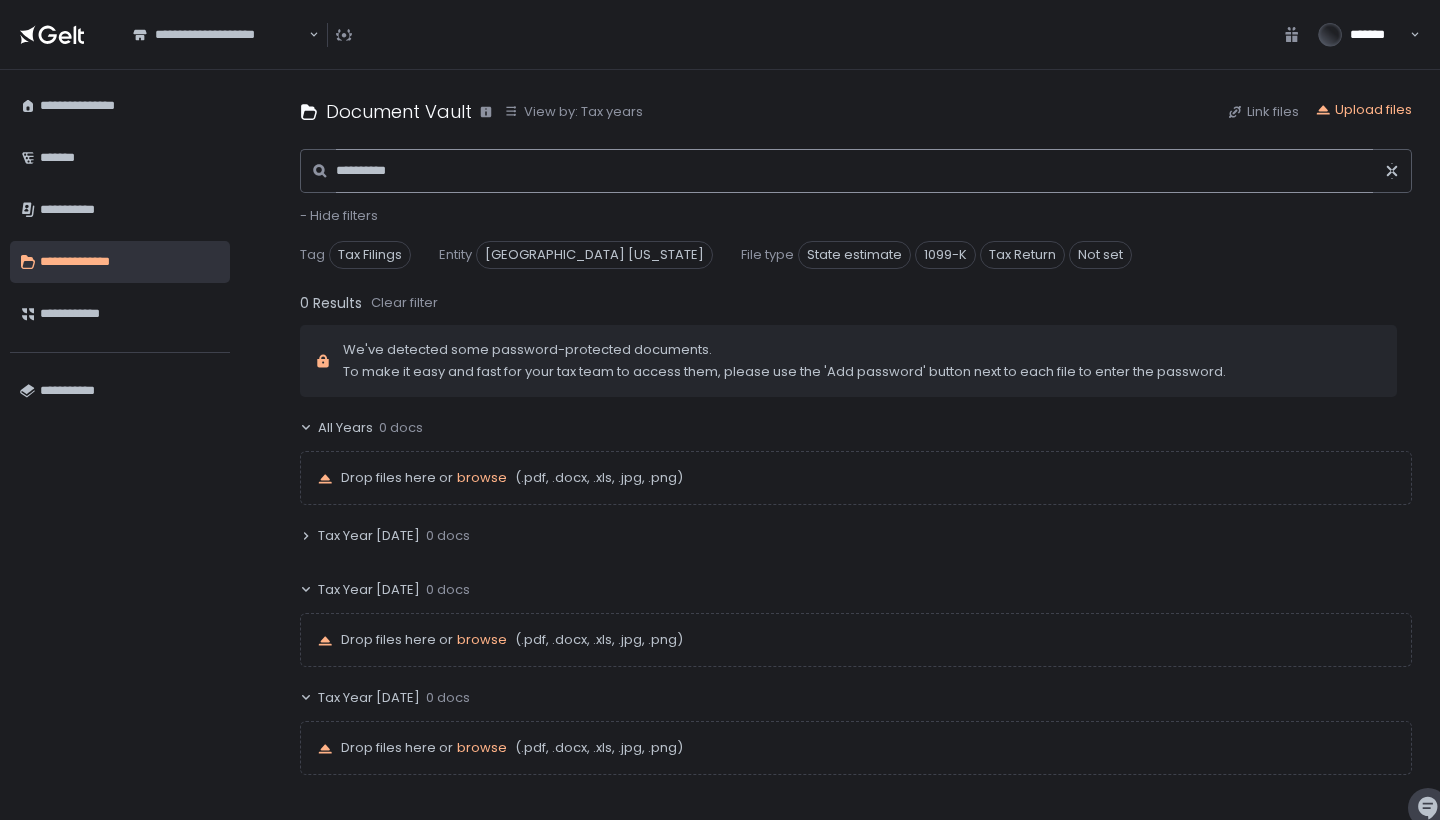 click on "**********" 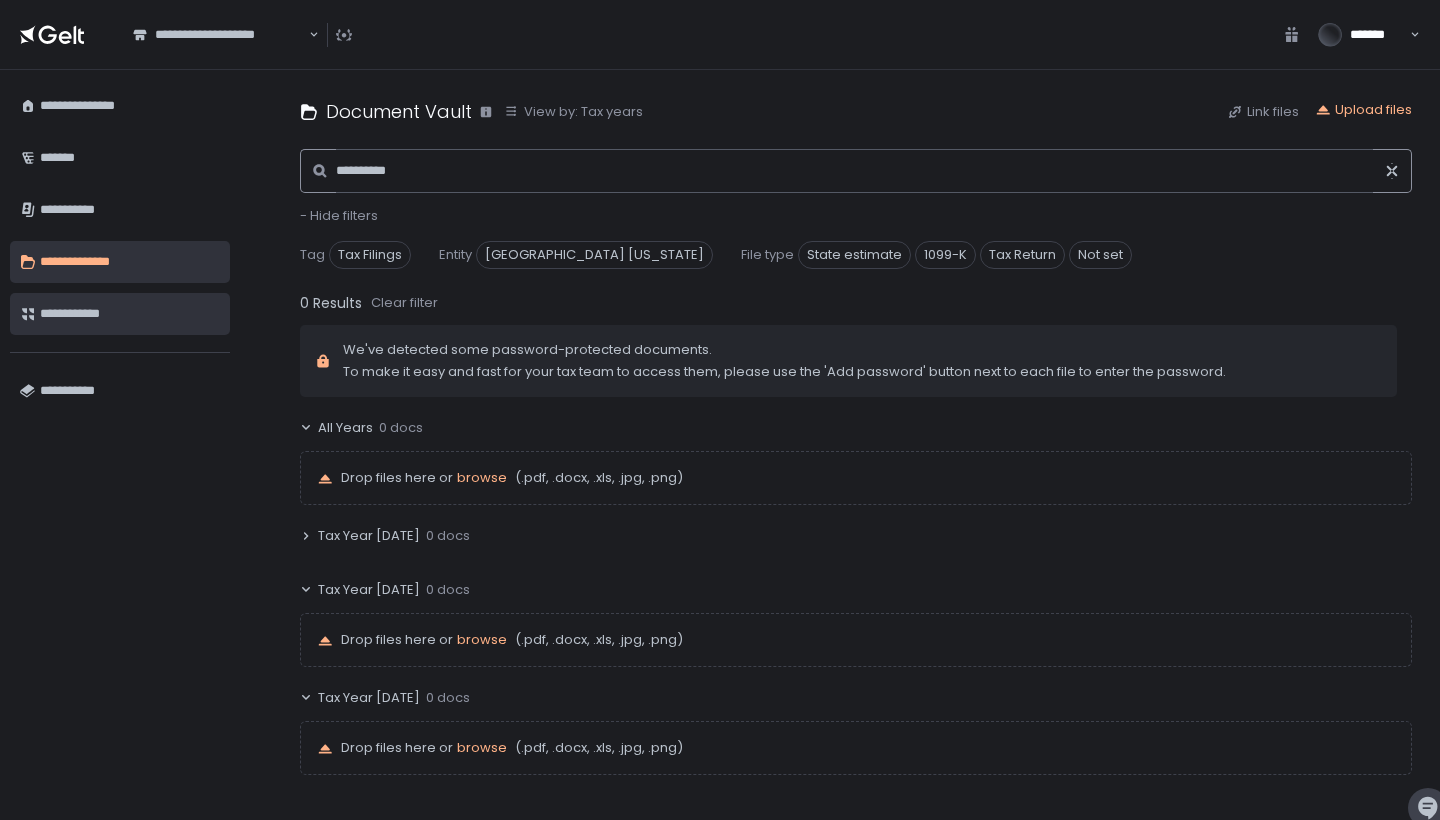 click on "**********" at bounding box center (130, 314) 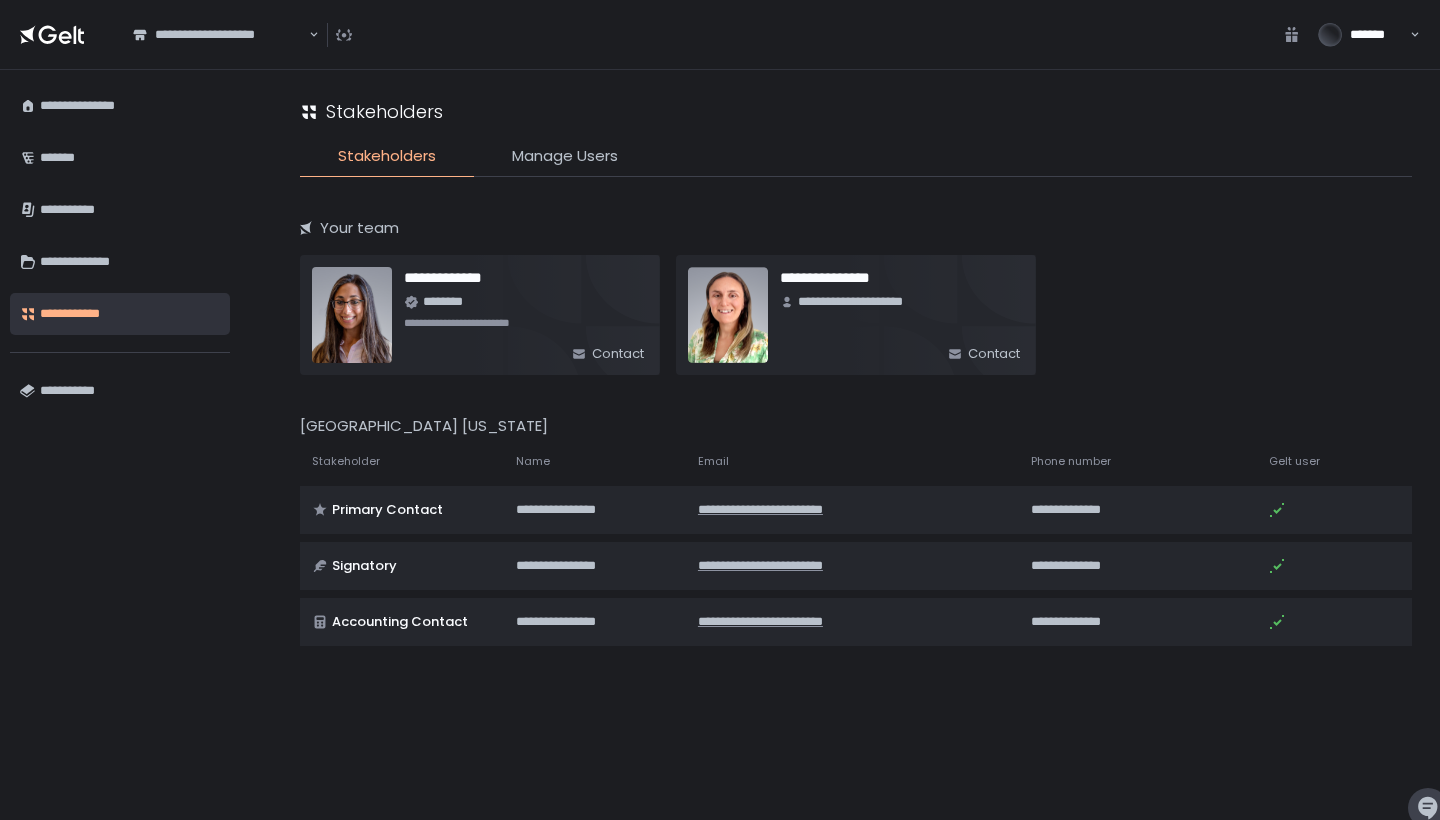 click on "*******" at bounding box center [1356, 35] 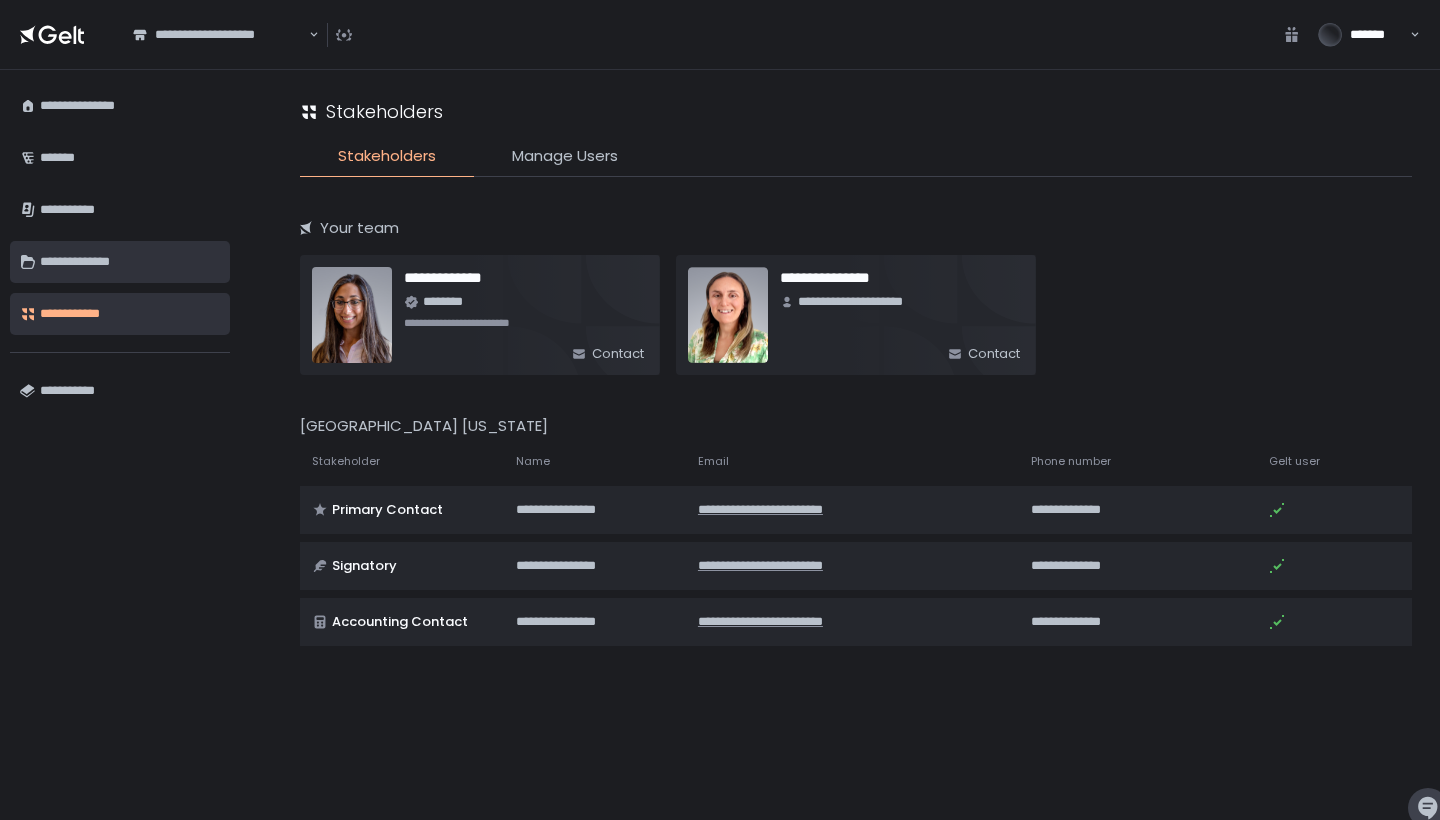 click on "**********" at bounding box center [130, 262] 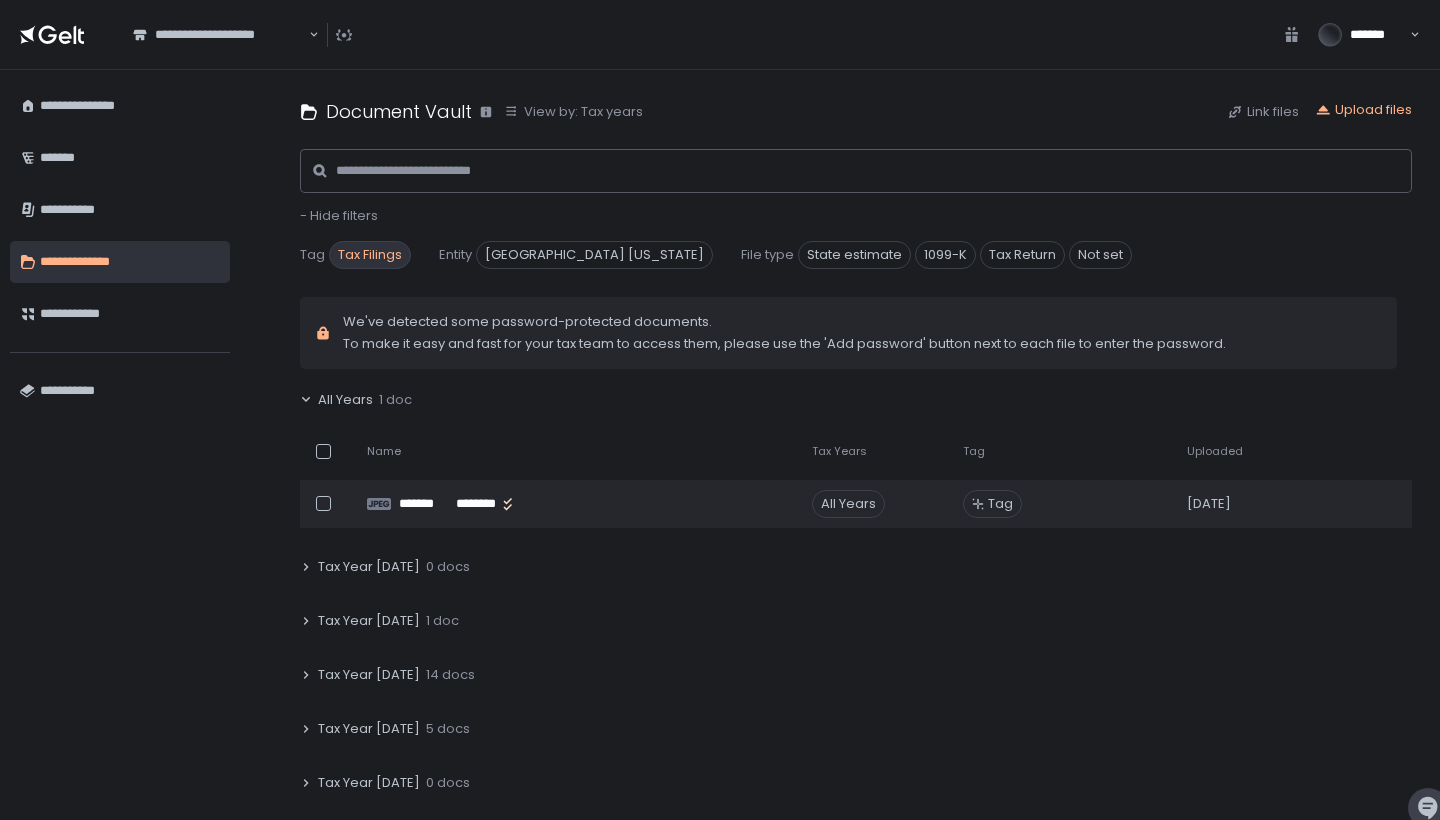 click on "Tax Filings" at bounding box center [370, 255] 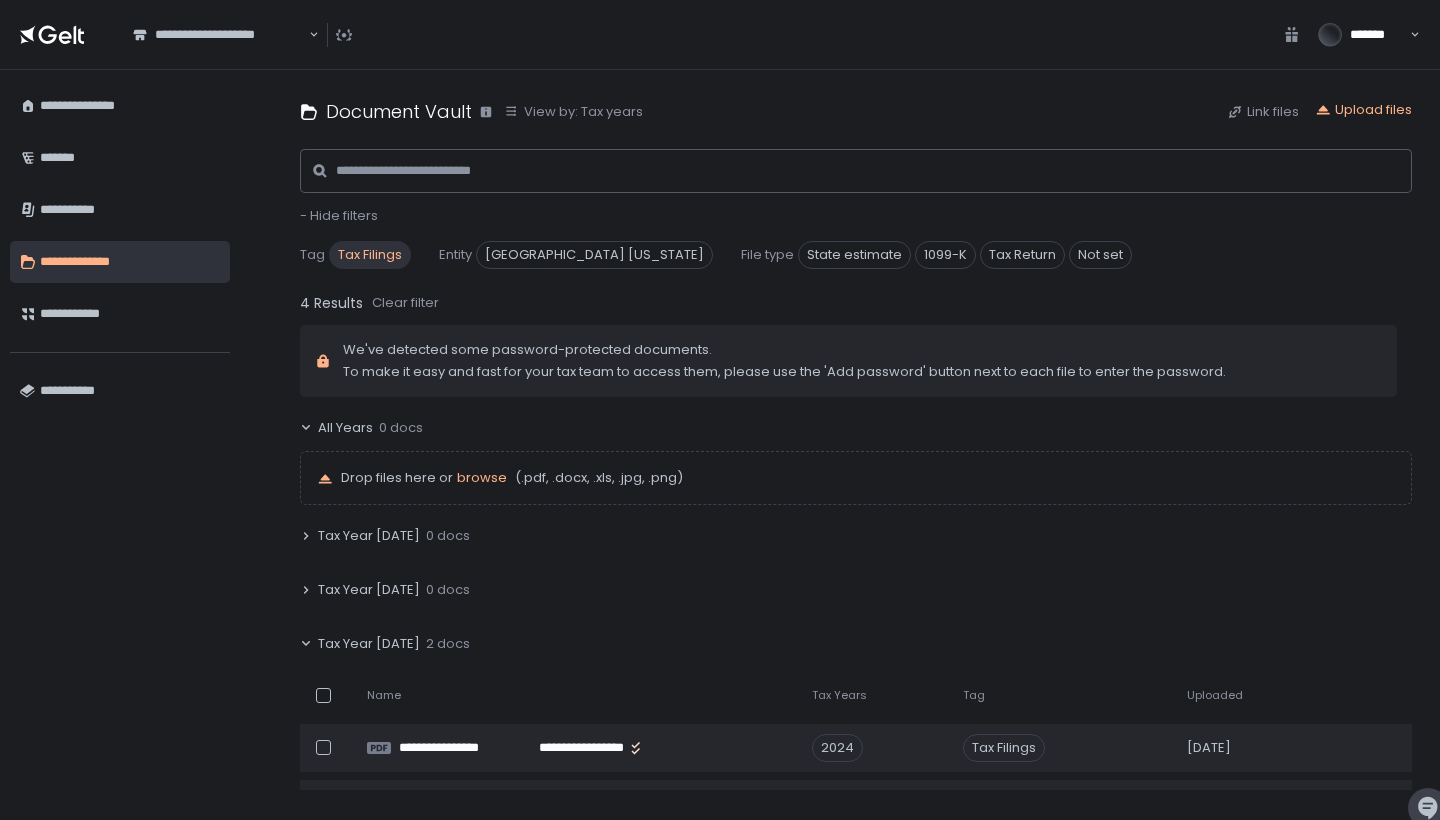 scroll, scrollTop: 0, scrollLeft: 0, axis: both 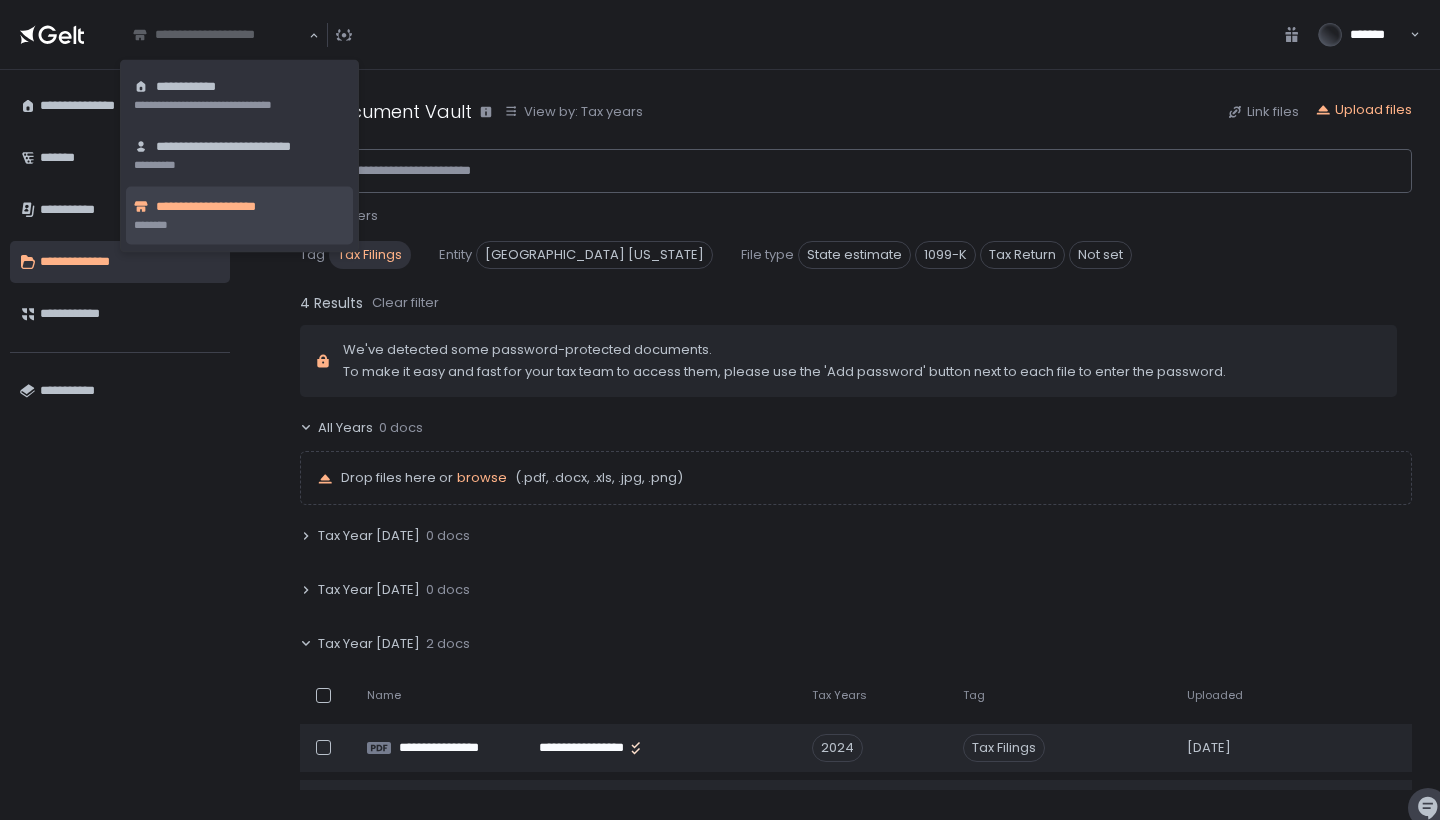 click 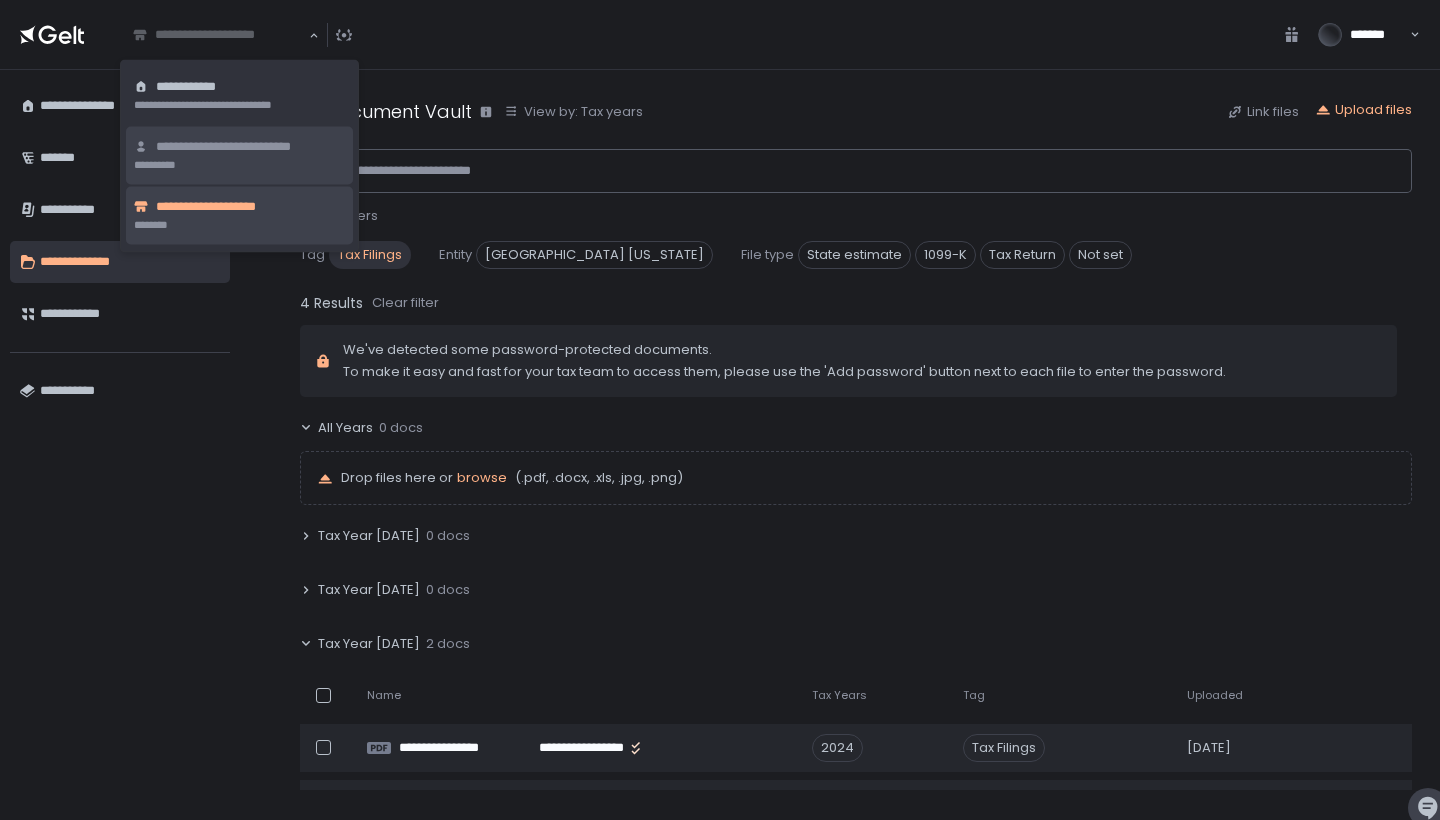 click on "**********" 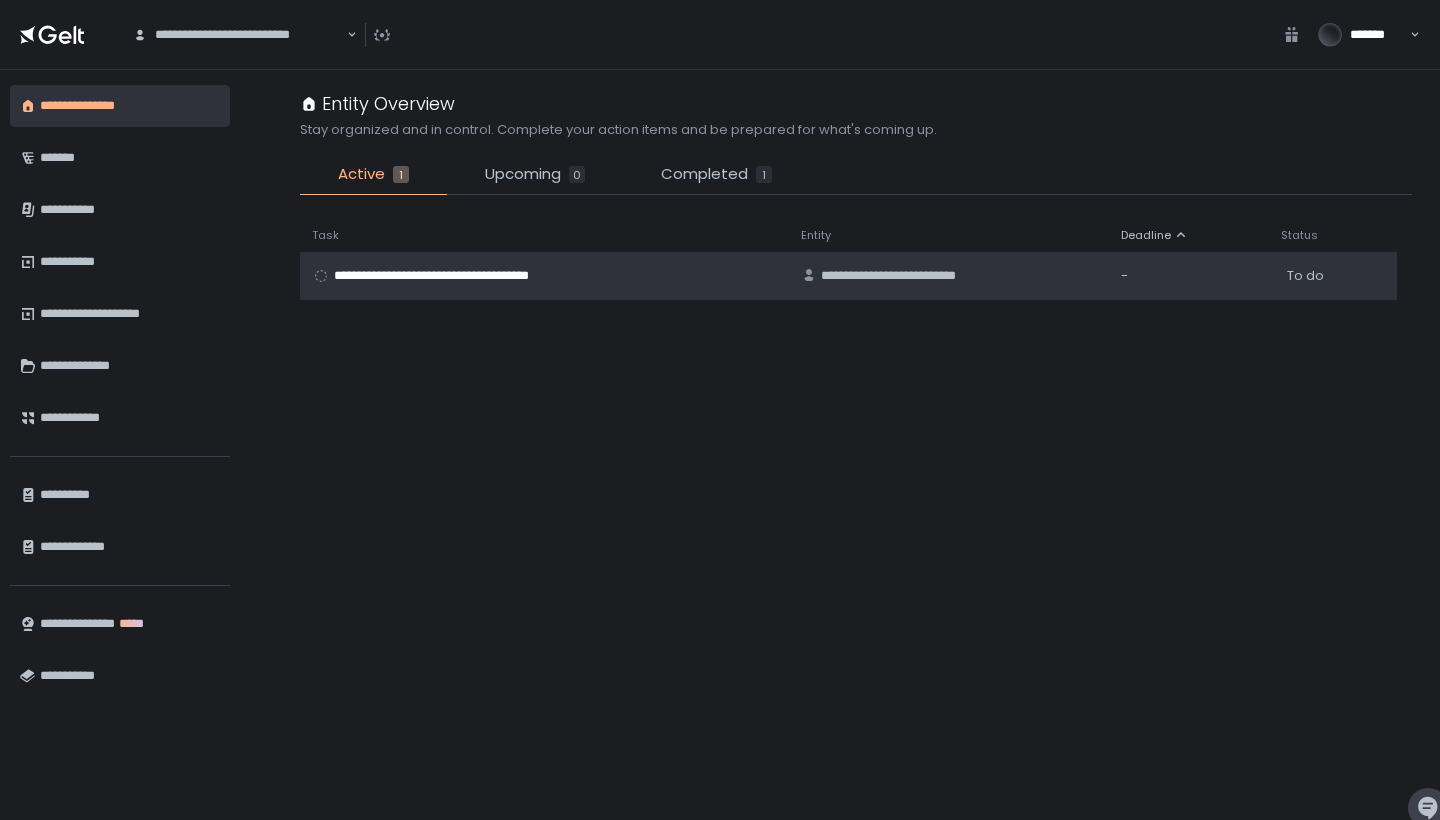 click on "**********" at bounding box center [456, 276] 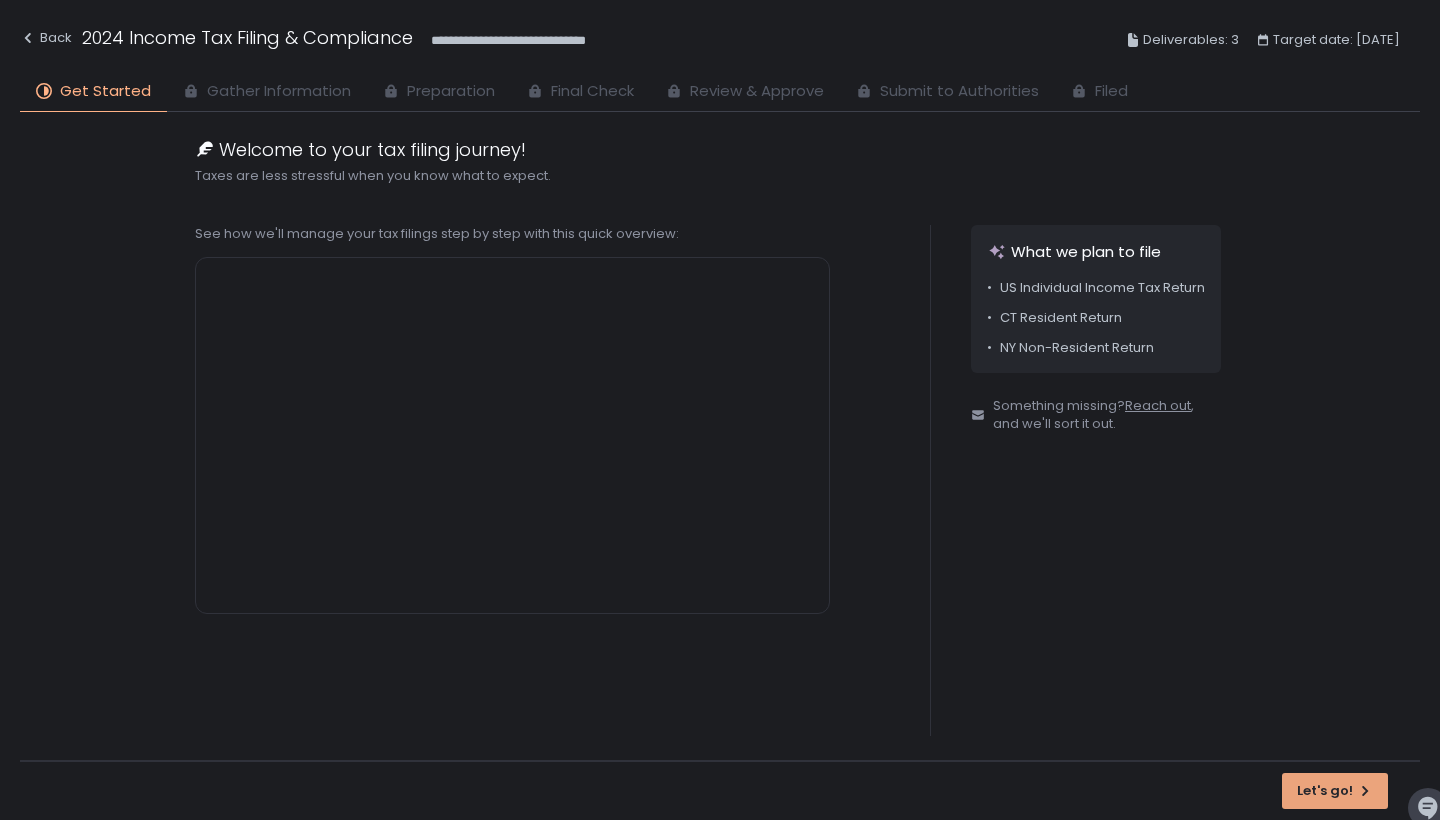click on "Let's go!" at bounding box center (1335, 791) 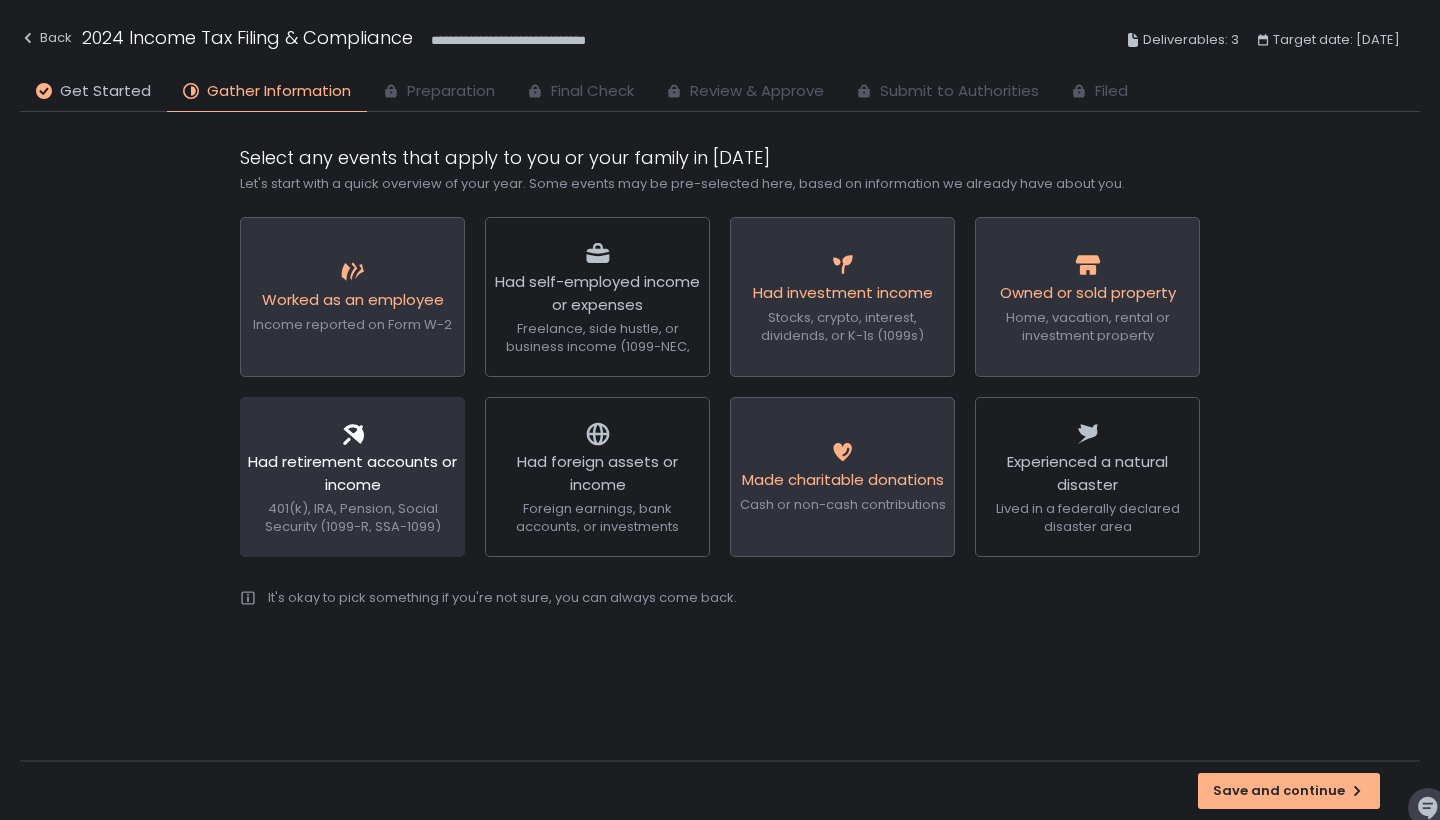 click on "Had retirement accounts or income" at bounding box center (352, 473) 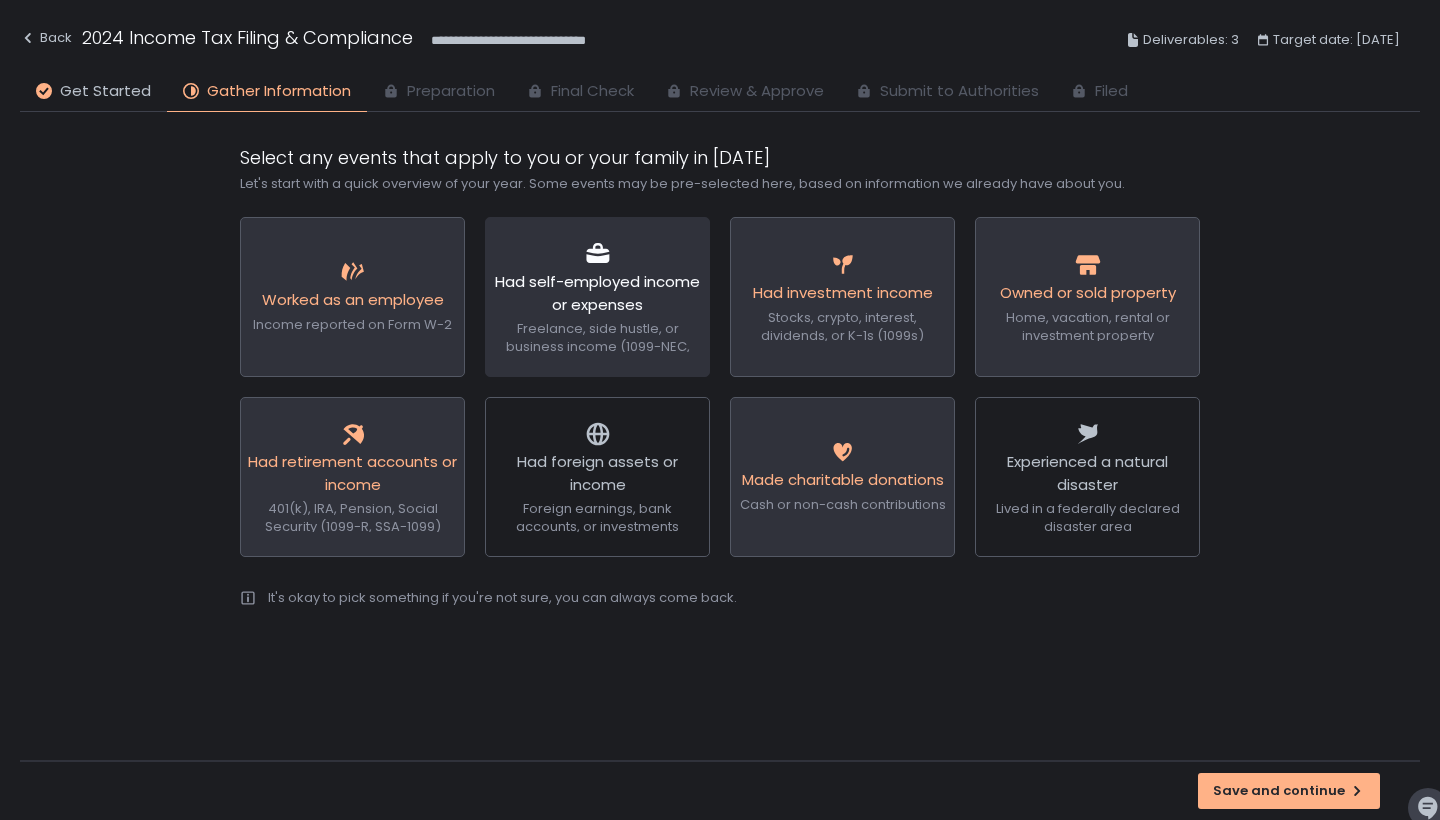 click on "Freelance, side hustle, or business income (1099-NEC, 1099-K)" 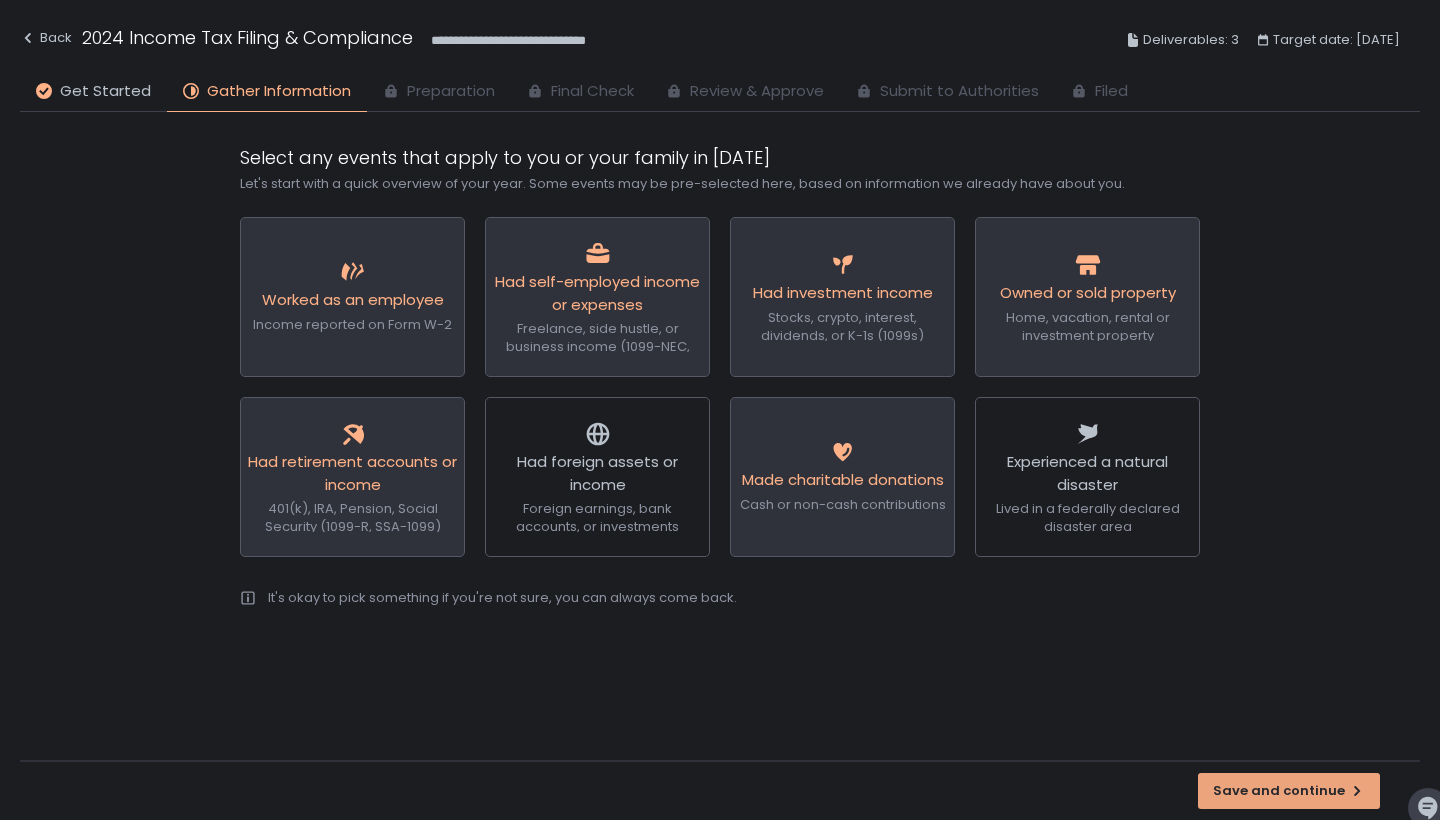 click on "Save and continue" at bounding box center [1289, 791] 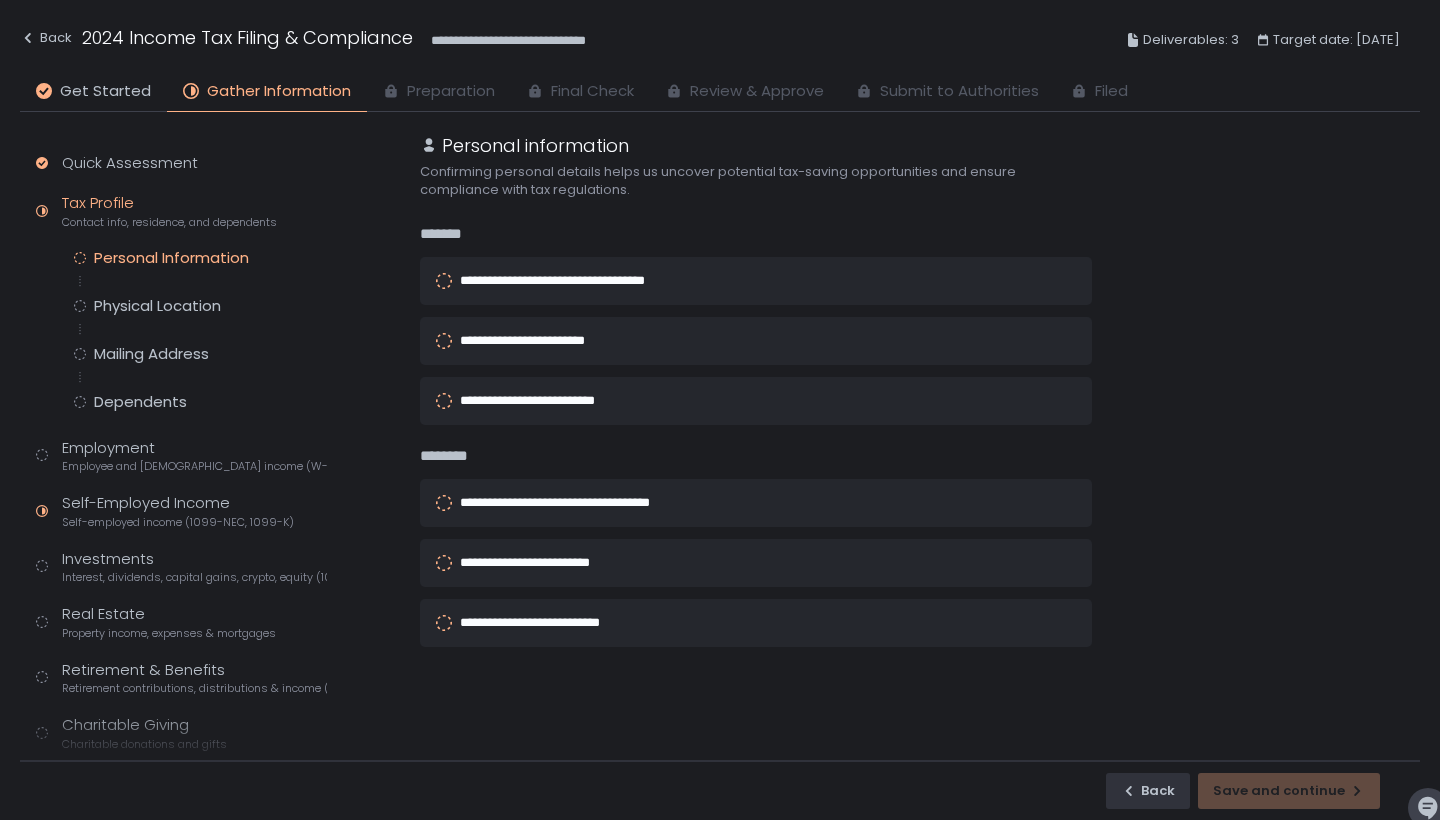 click on "**********" at bounding box center (581, 280) 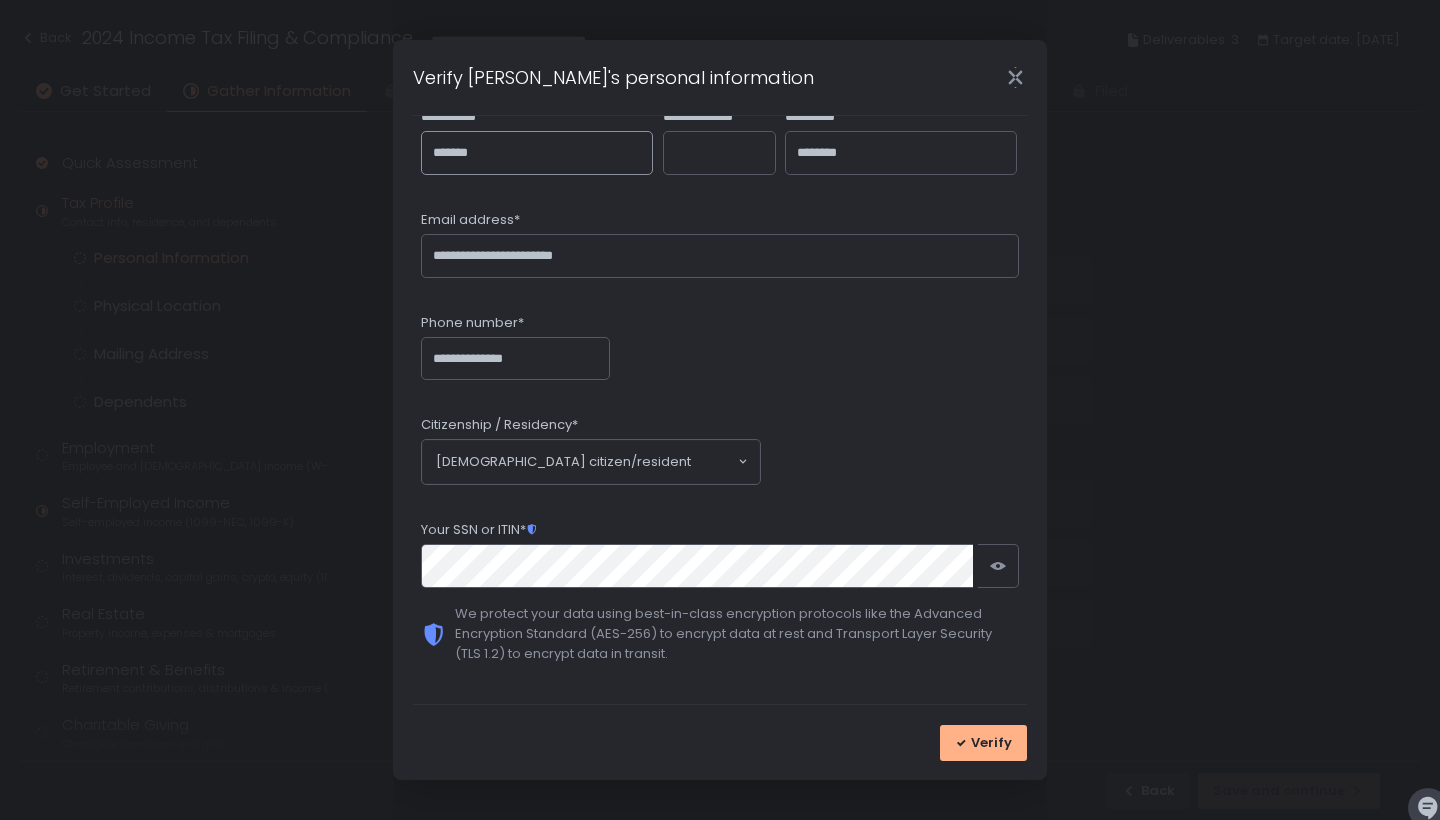 scroll, scrollTop: 157, scrollLeft: 0, axis: vertical 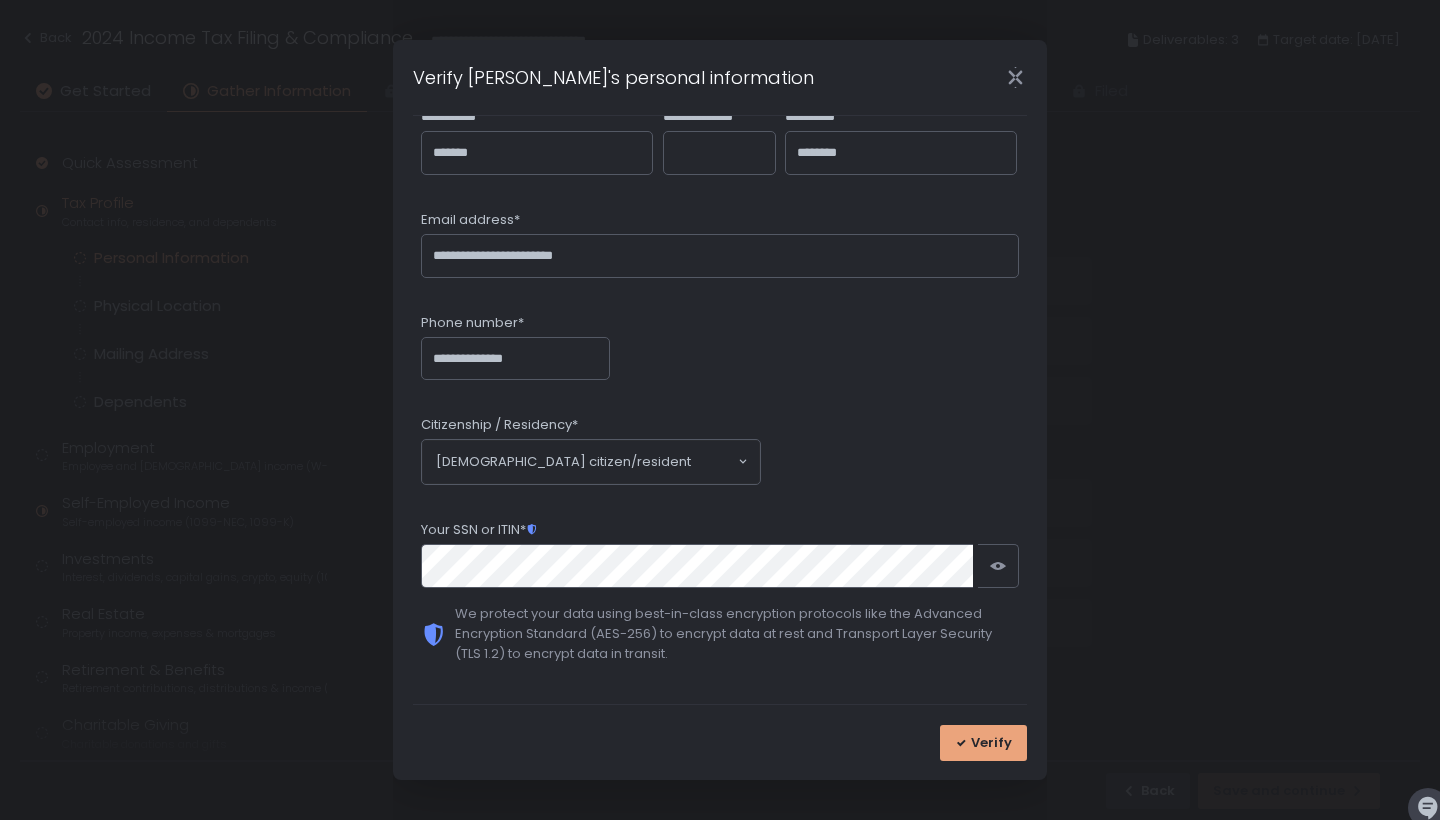 click on "Verify" at bounding box center (991, 743) 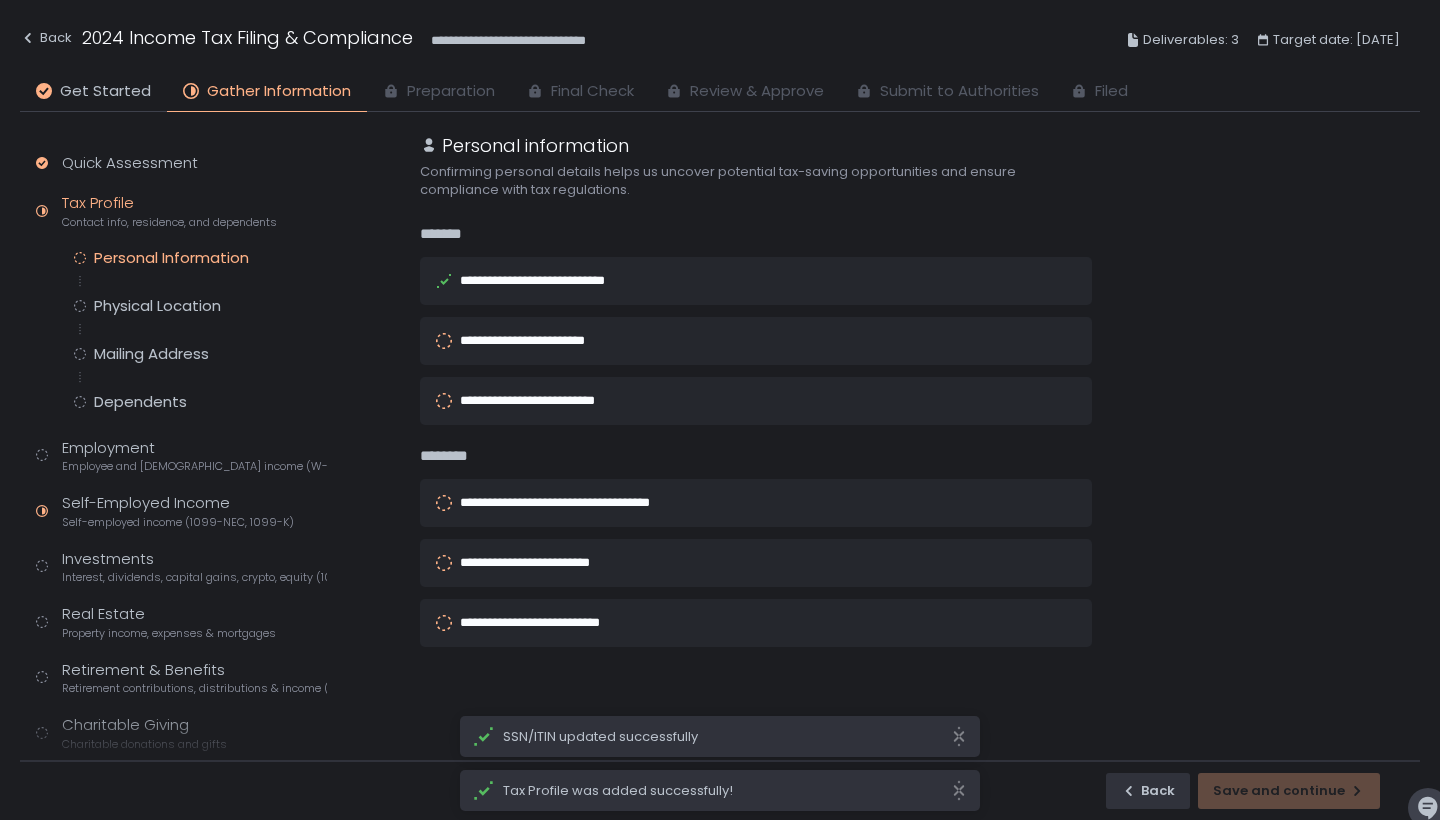 click on "**********" at bounding box center (537, 340) 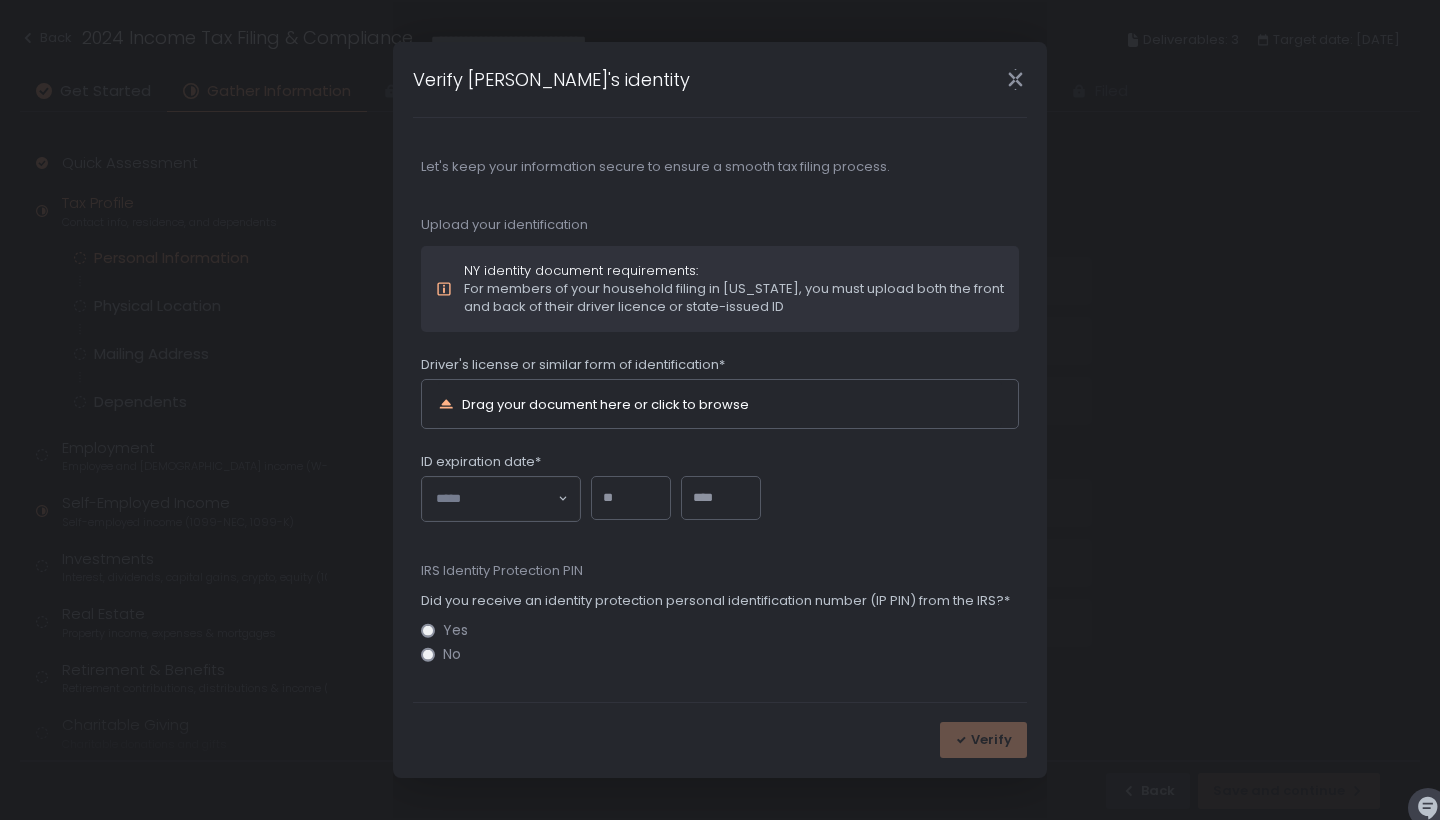 click on "Drag your document here or click to browse" at bounding box center [605, 404] 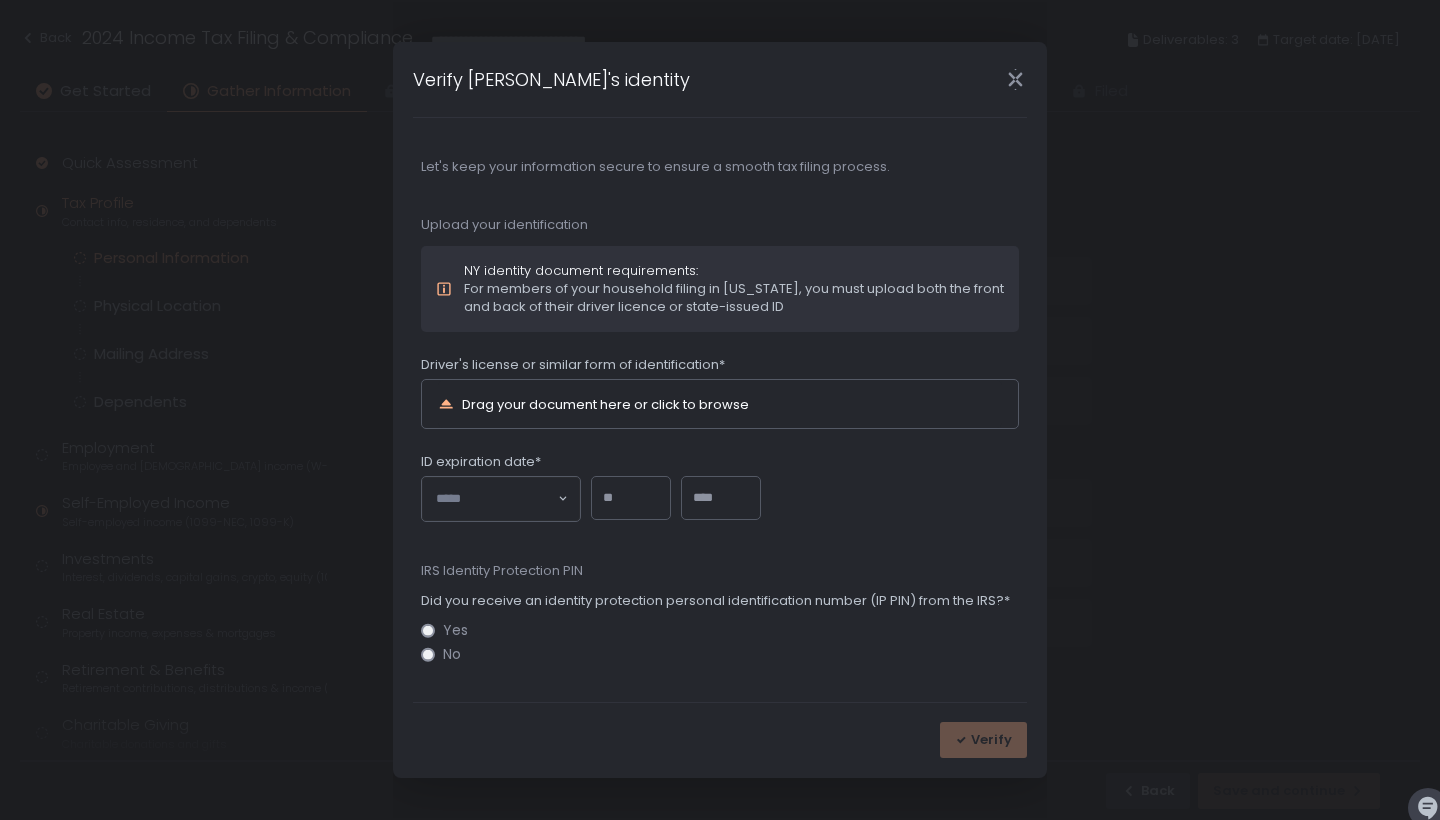 click on "Drag your document here or click to browse" at bounding box center [605, 404] 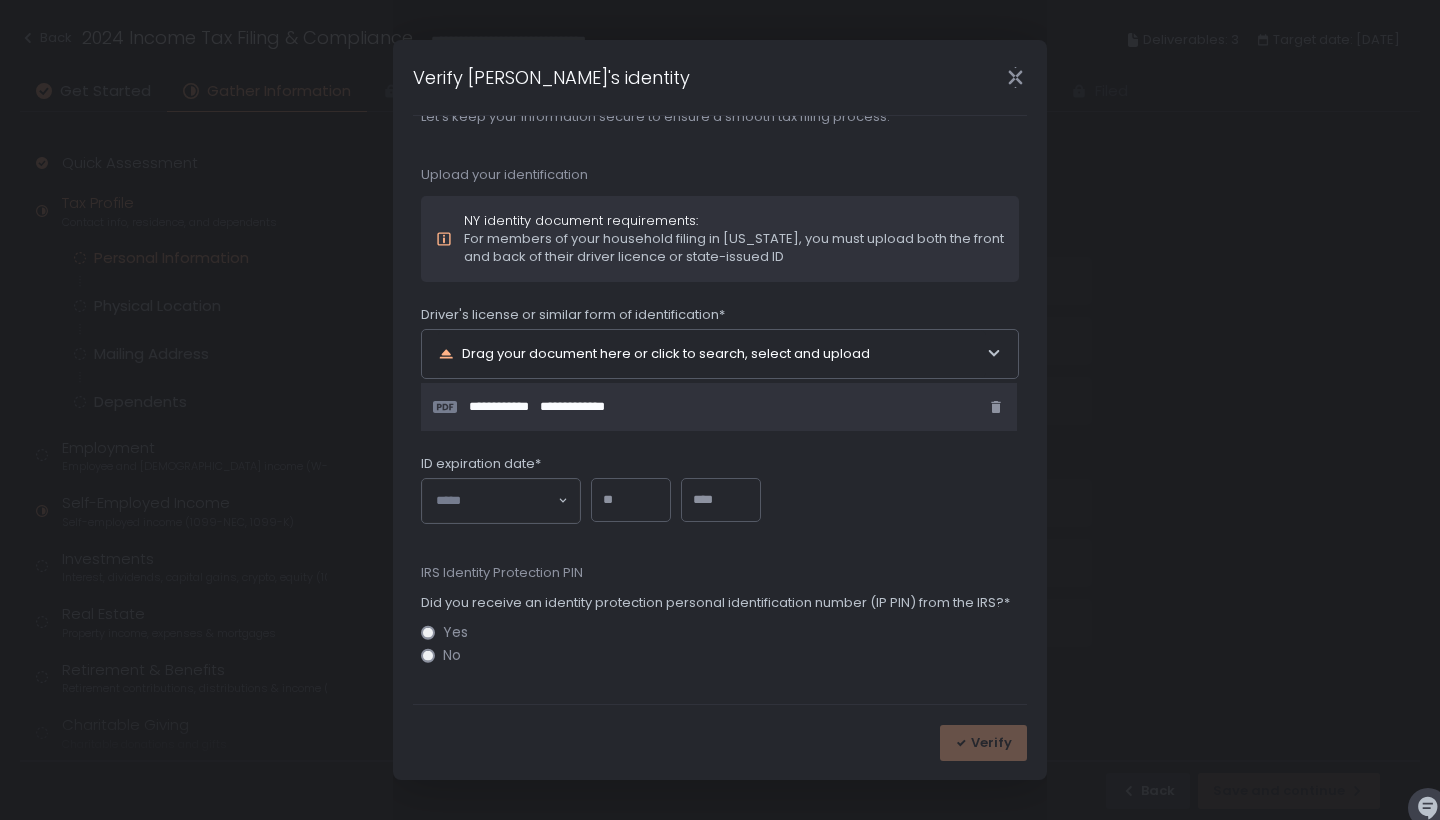 scroll, scrollTop: 49, scrollLeft: 0, axis: vertical 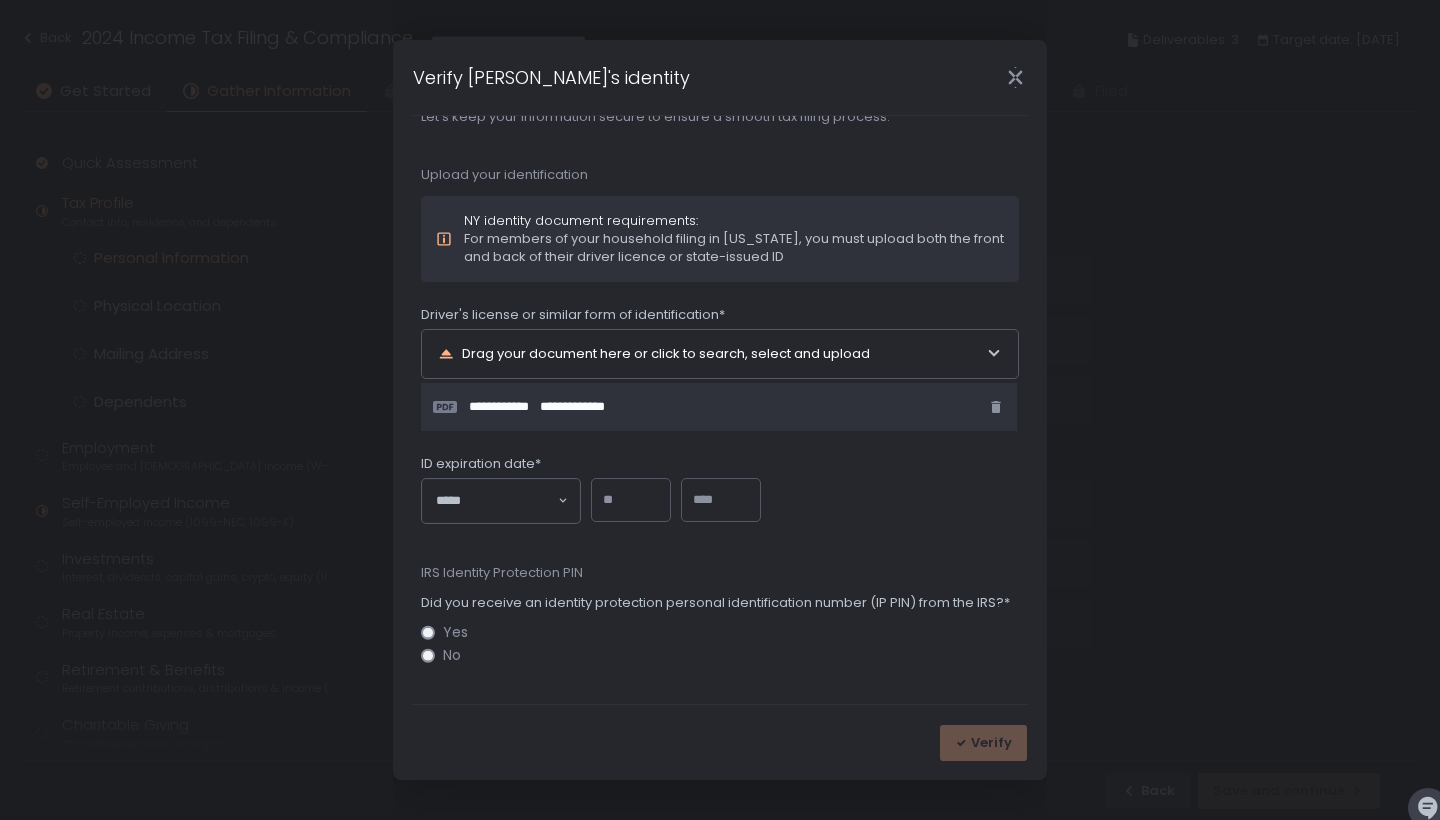 click 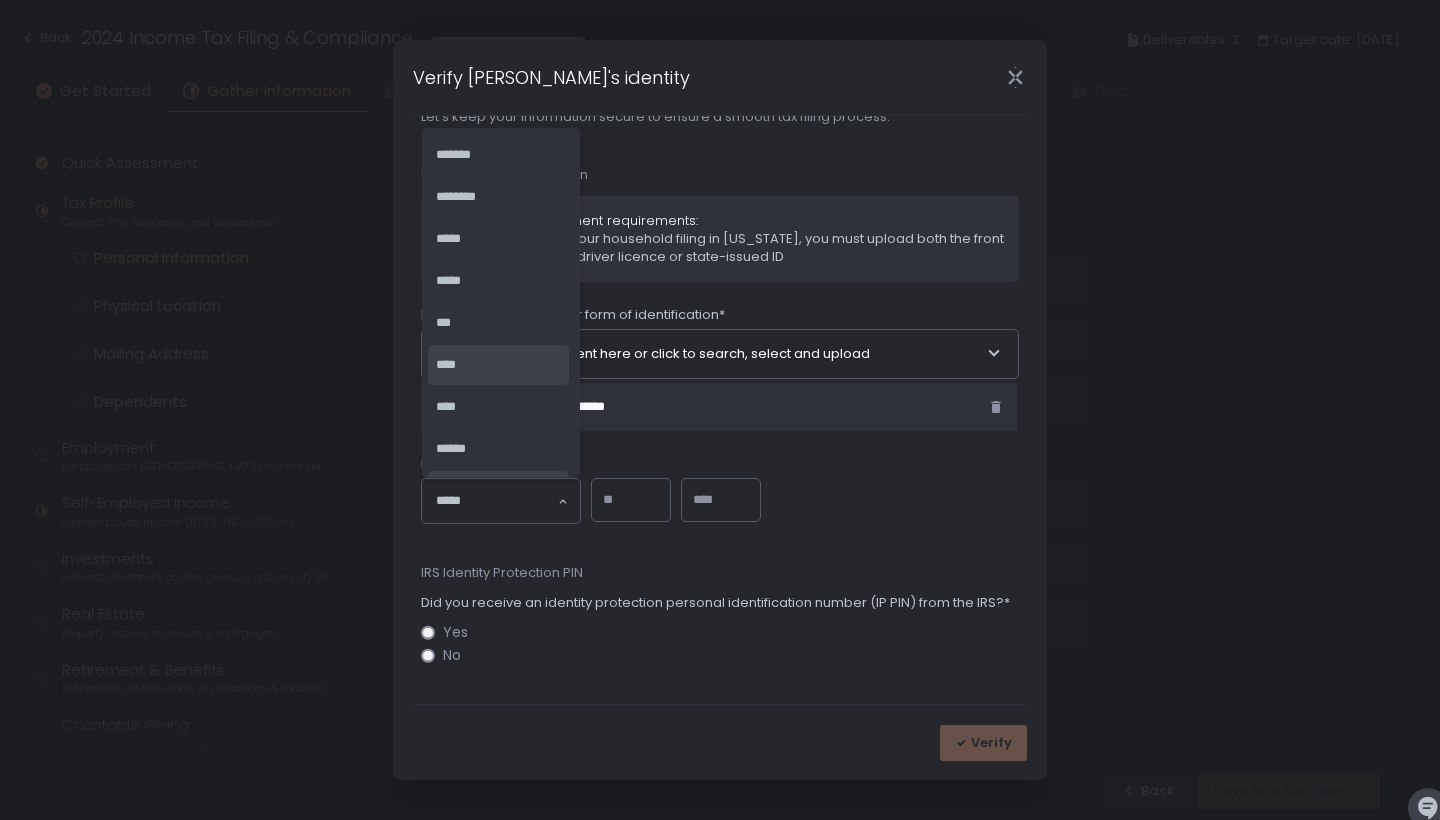 scroll, scrollTop: 33, scrollLeft: 0, axis: vertical 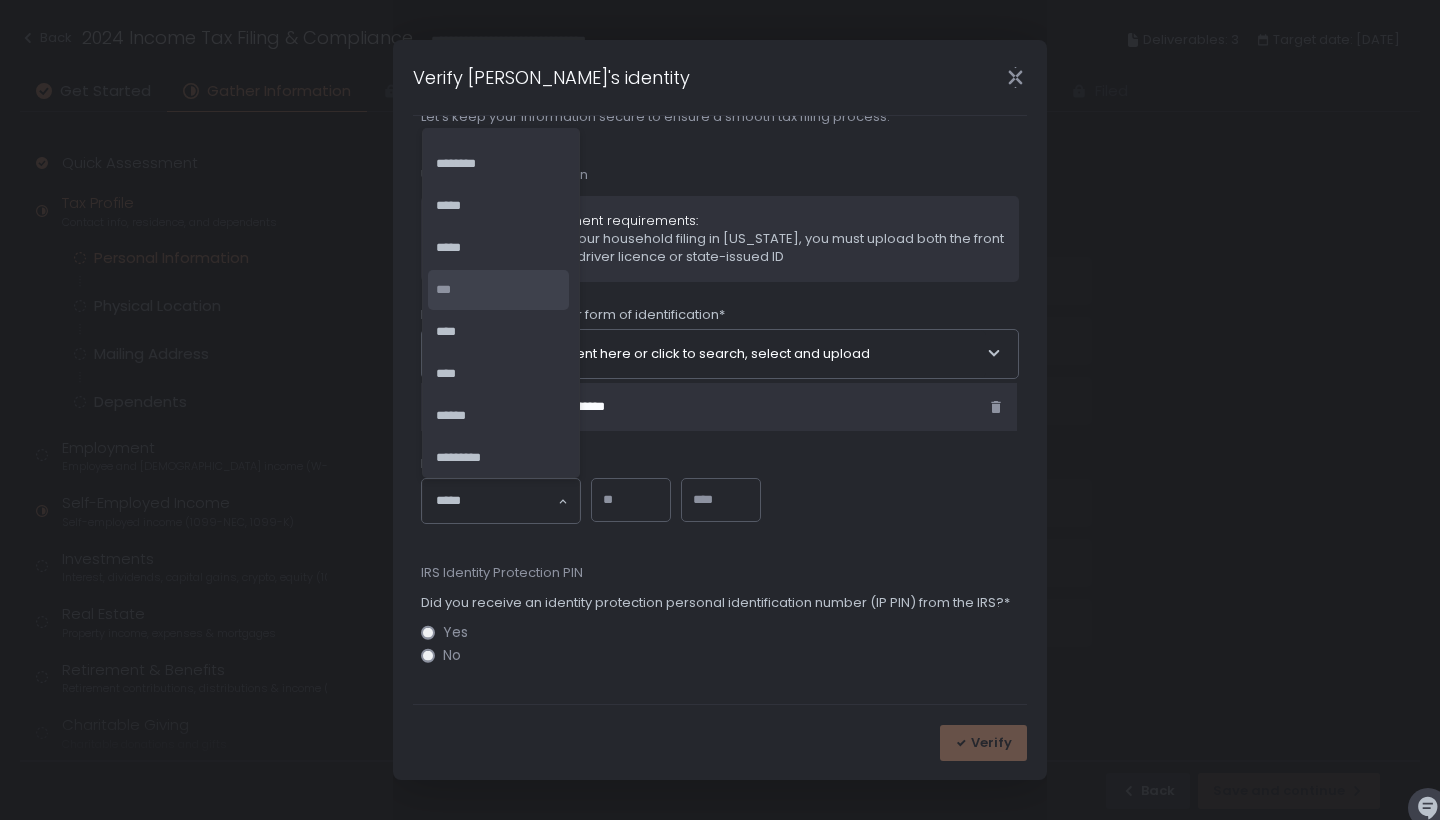 click on "***" 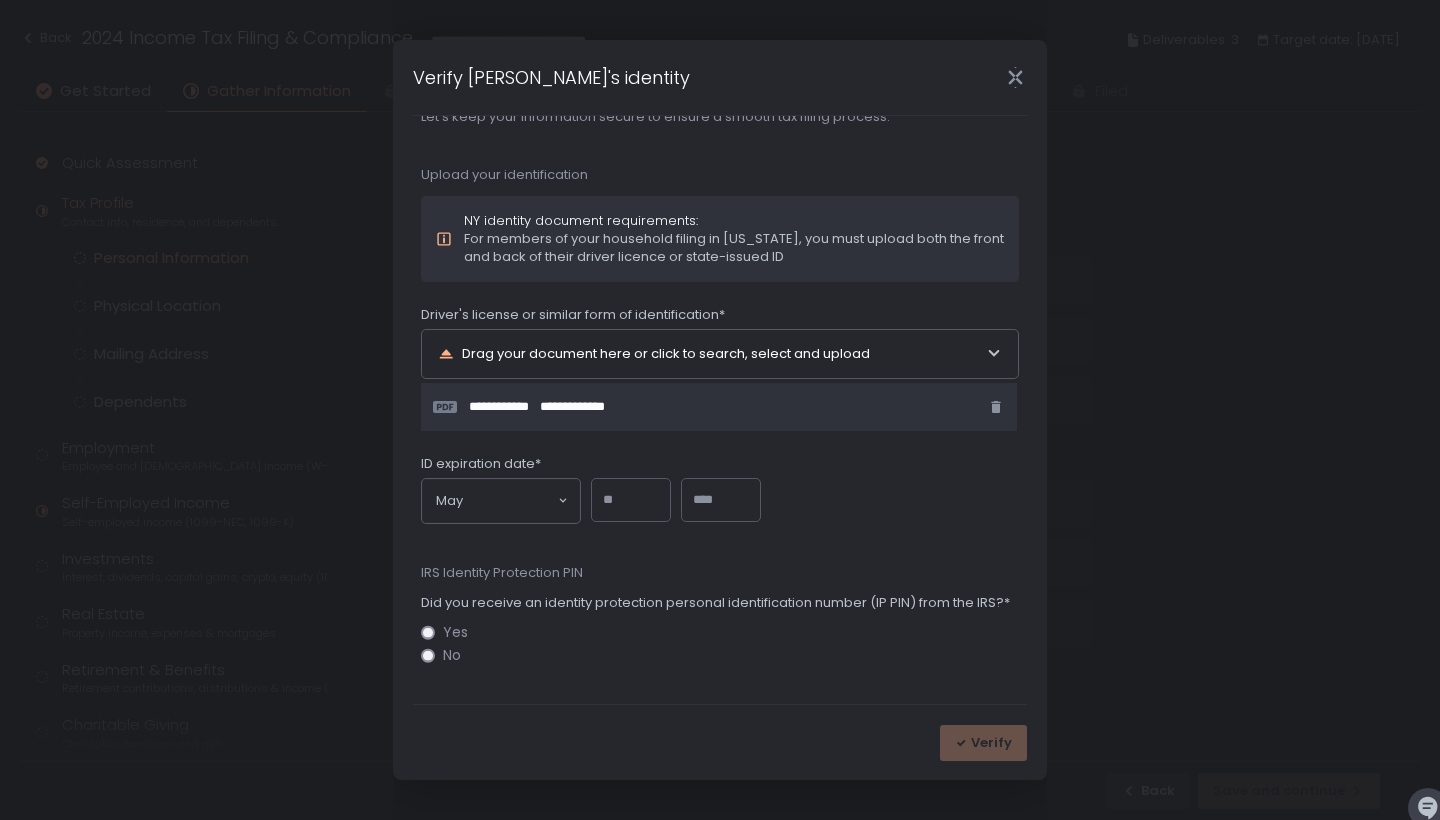 click at bounding box center [631, 500] 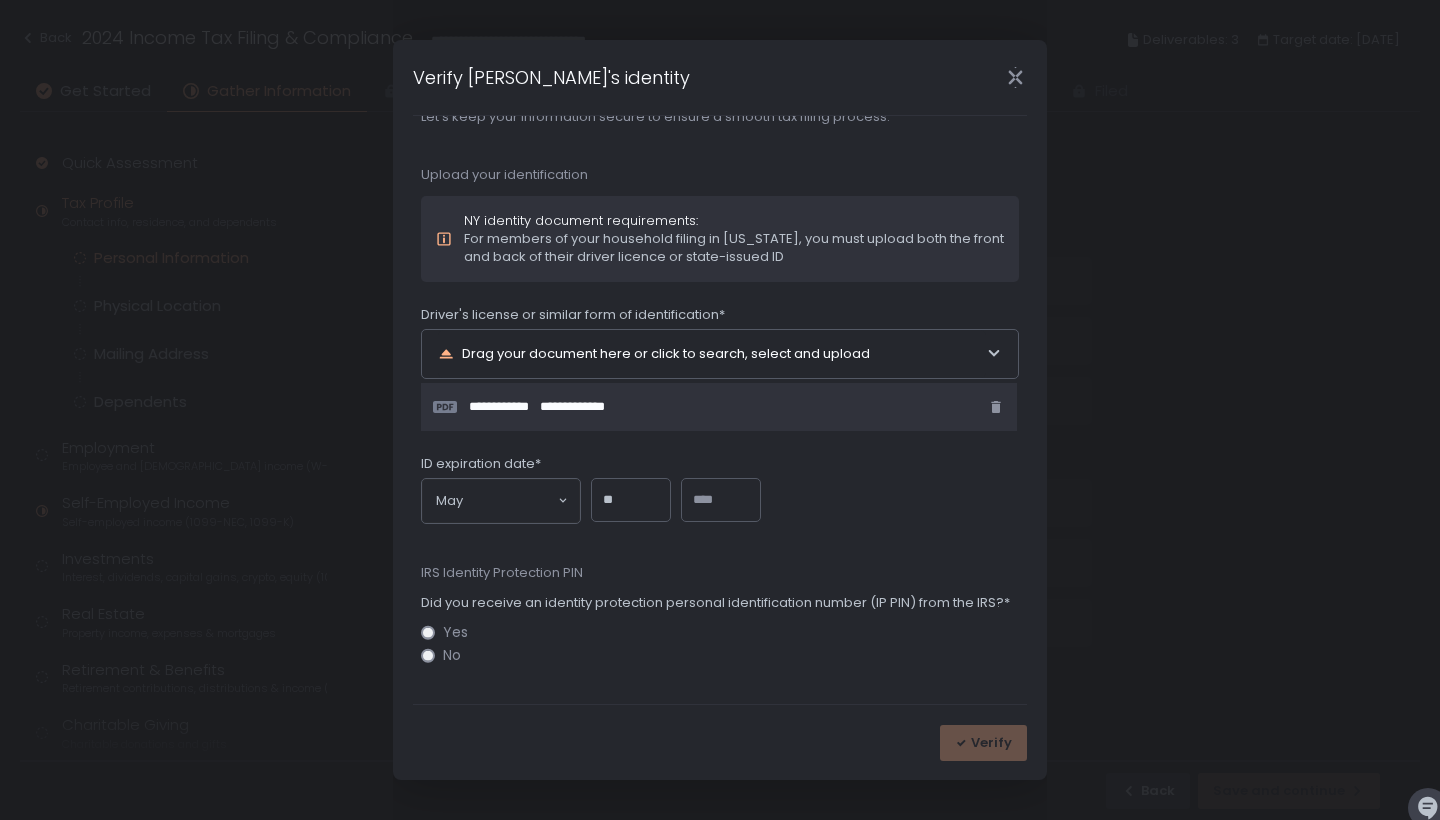 type on "*" 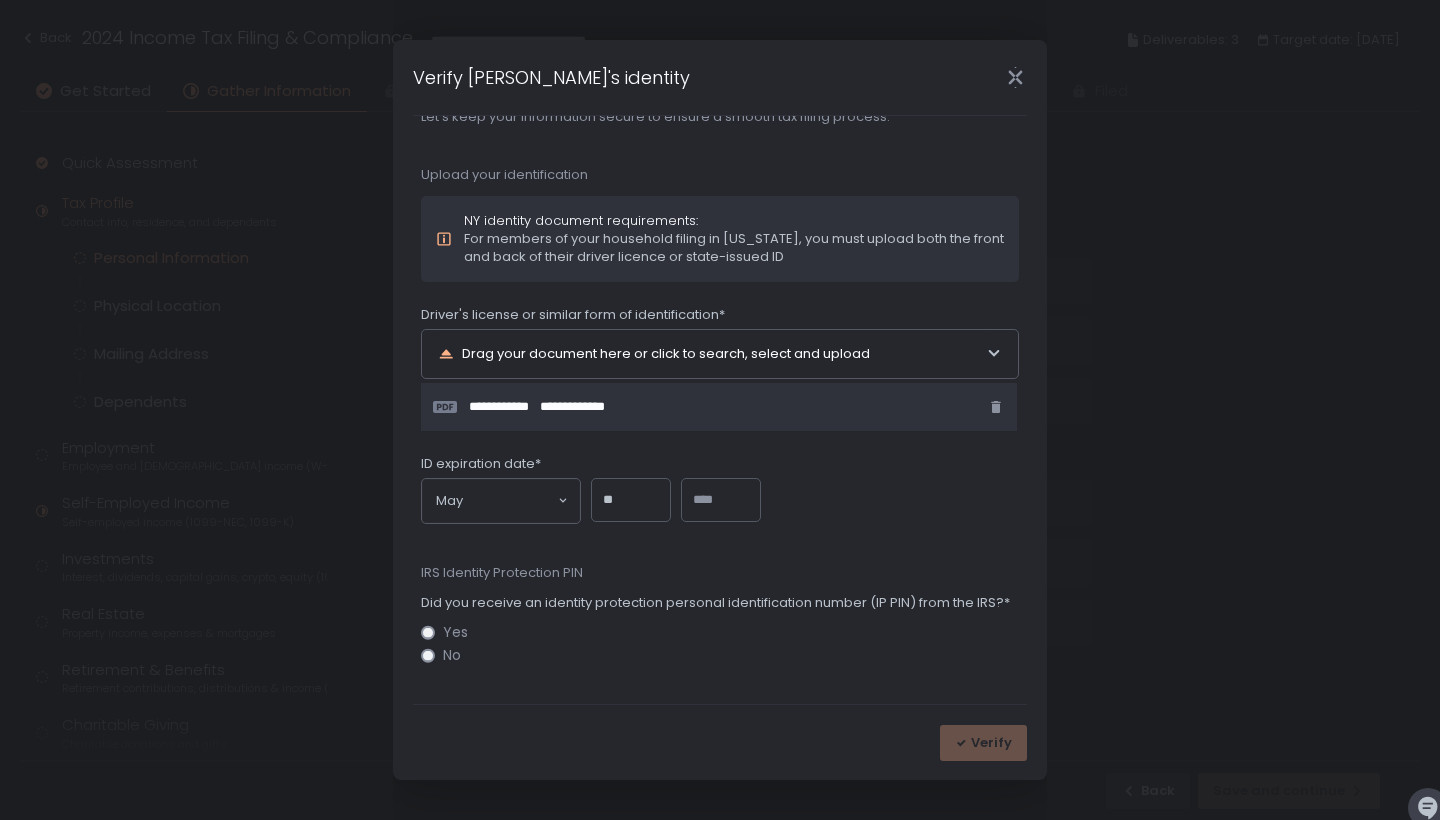 type on "**" 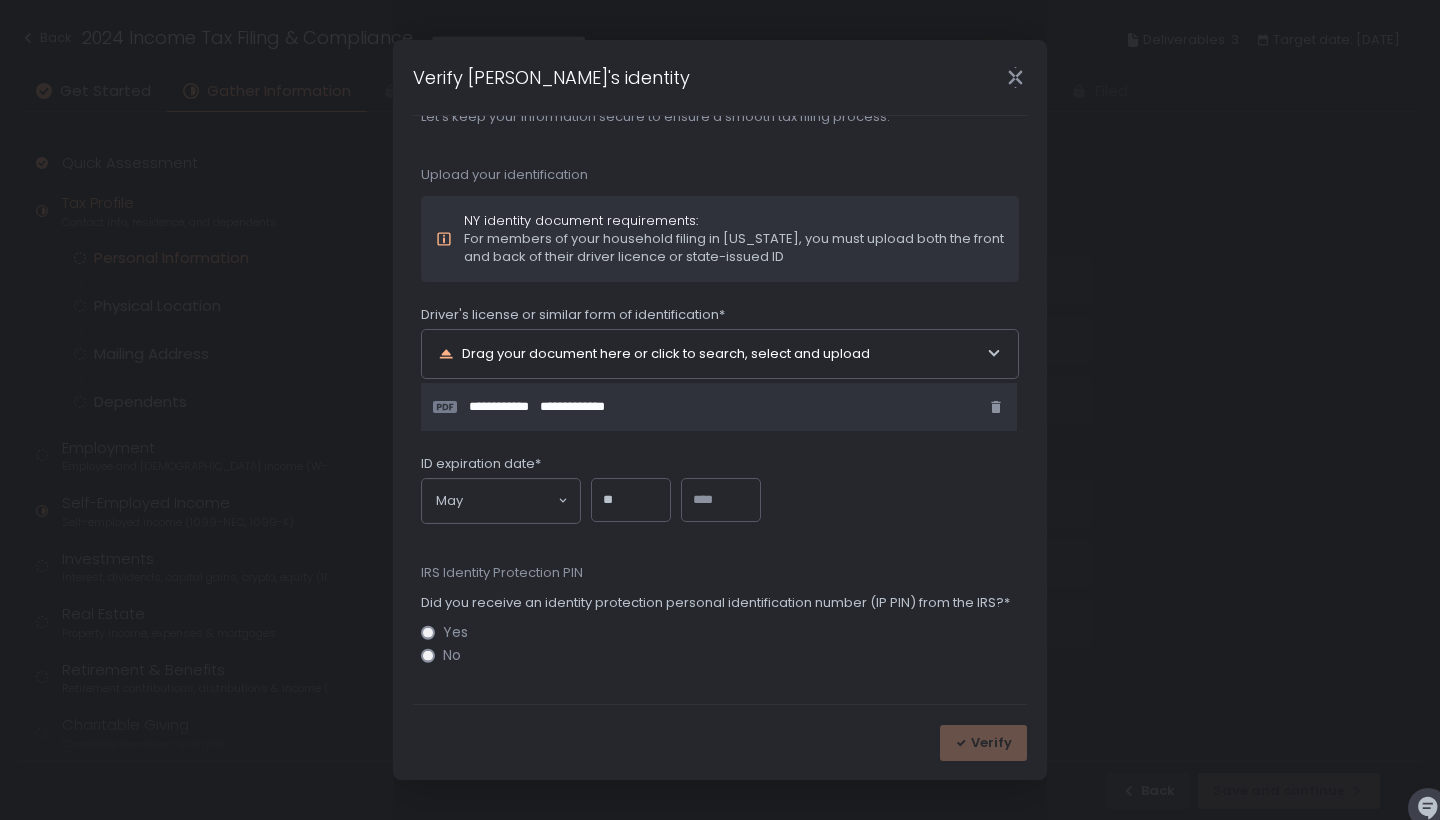 click 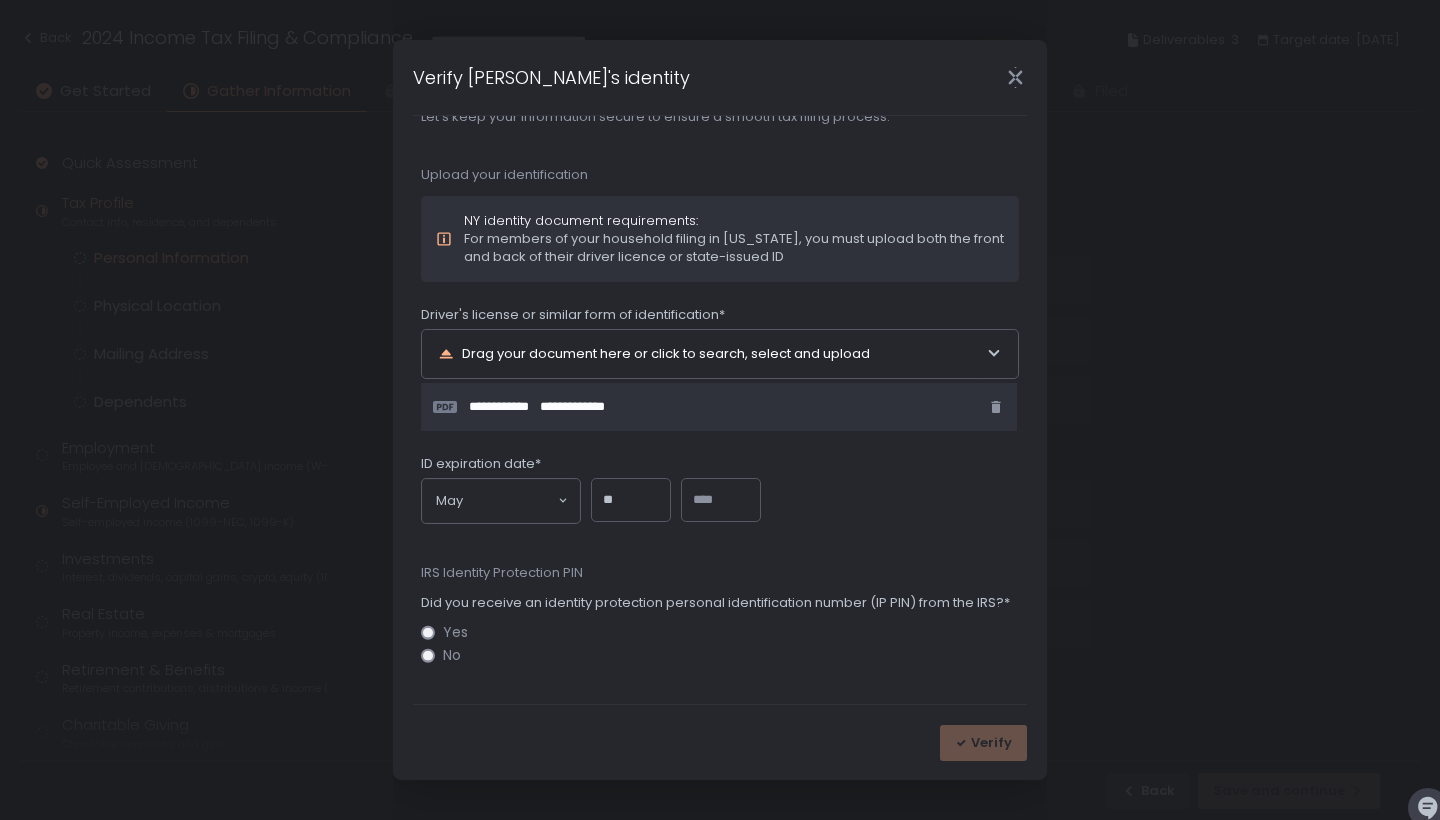 click at bounding box center [721, 500] 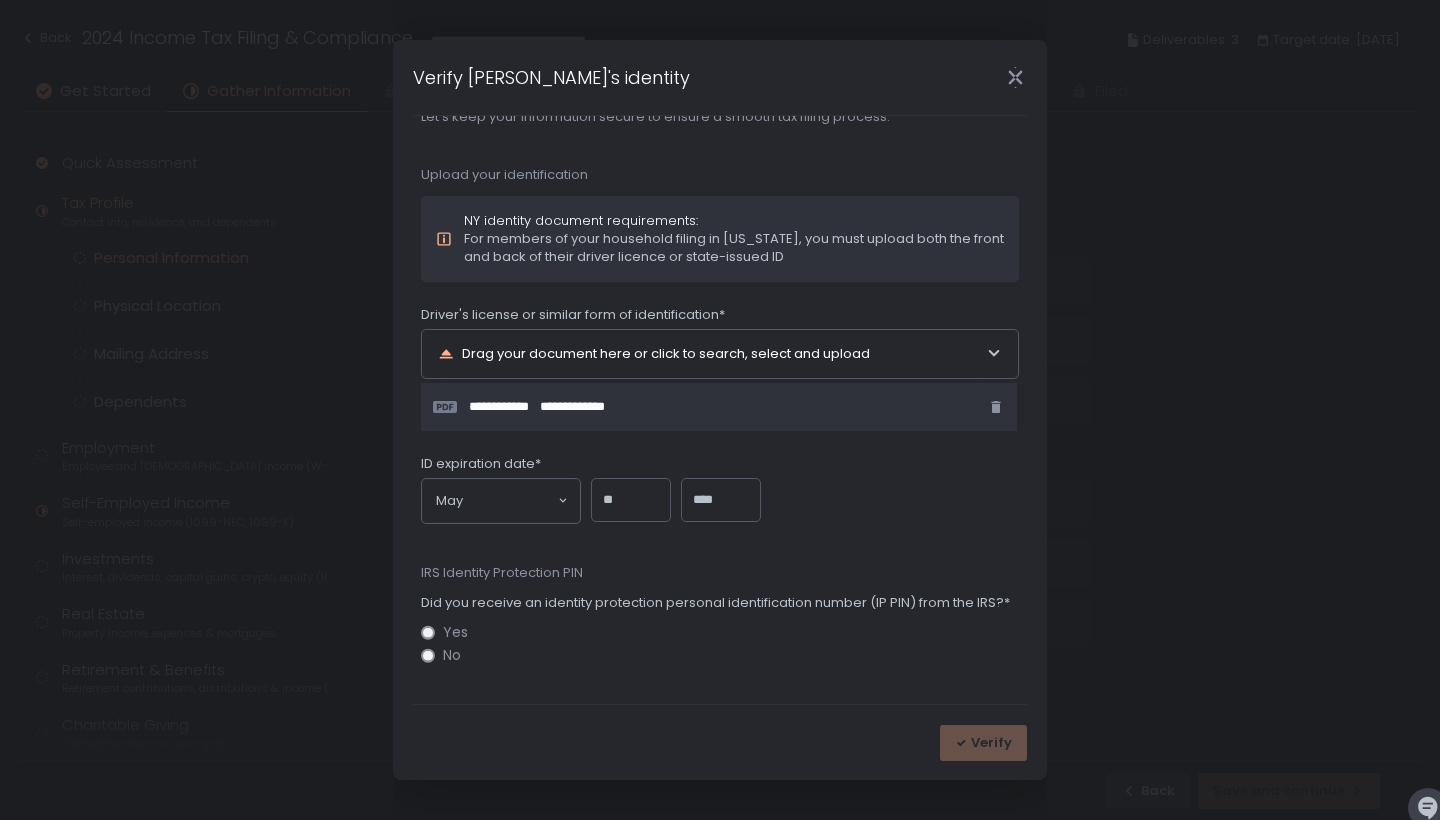 type on "****" 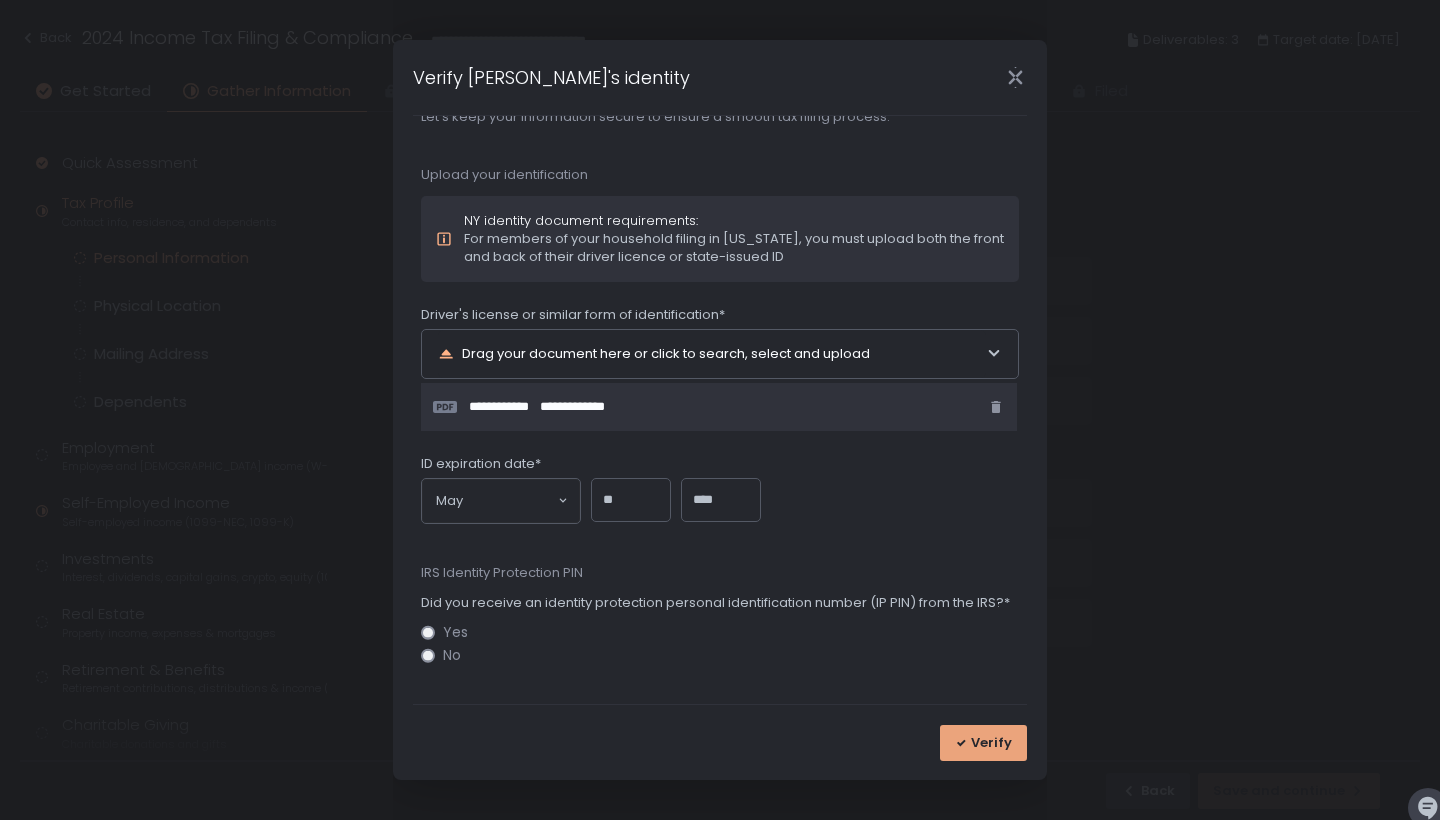click on "Verify" at bounding box center (991, 743) 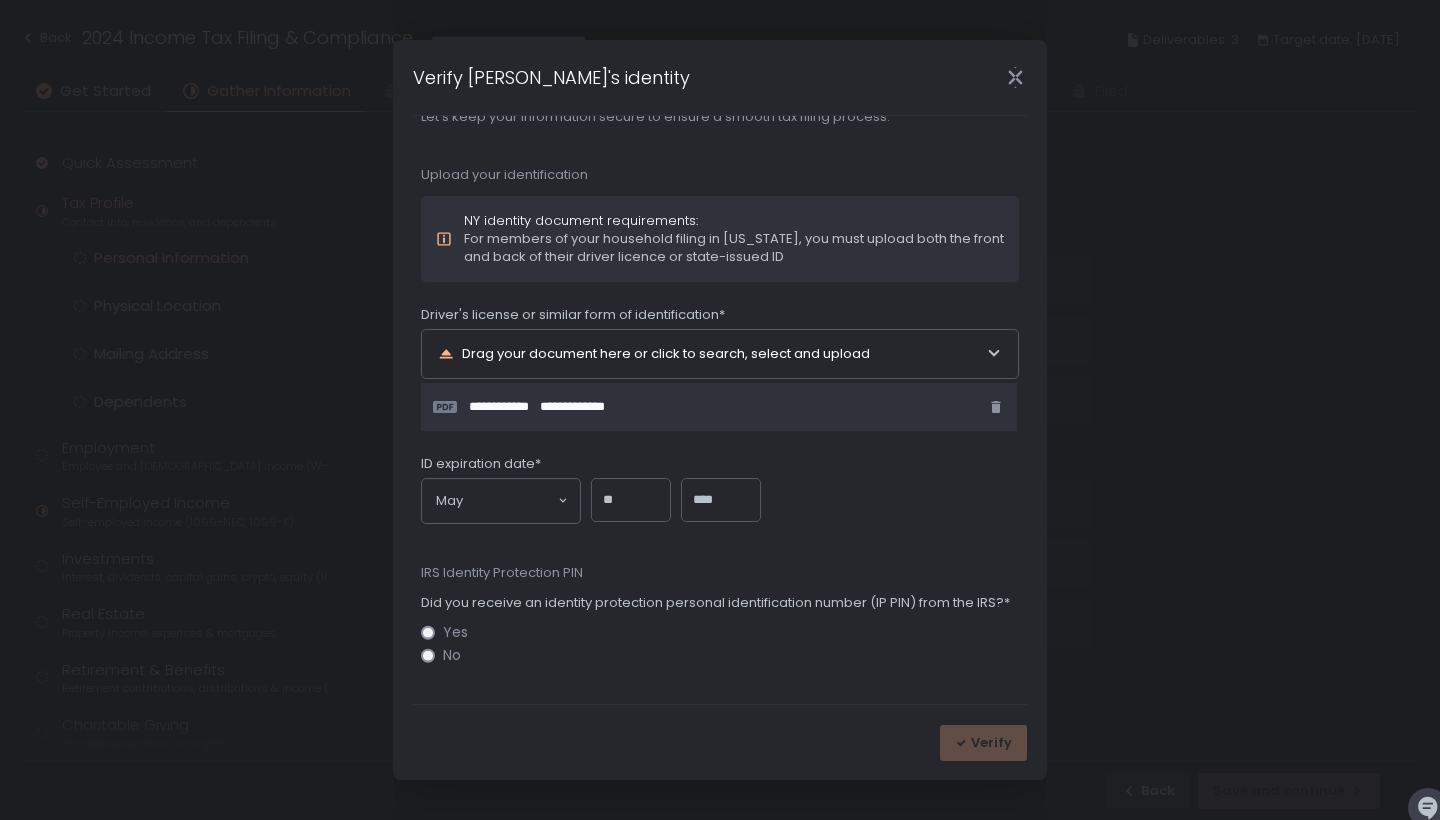 scroll, scrollTop: 0, scrollLeft: 0, axis: both 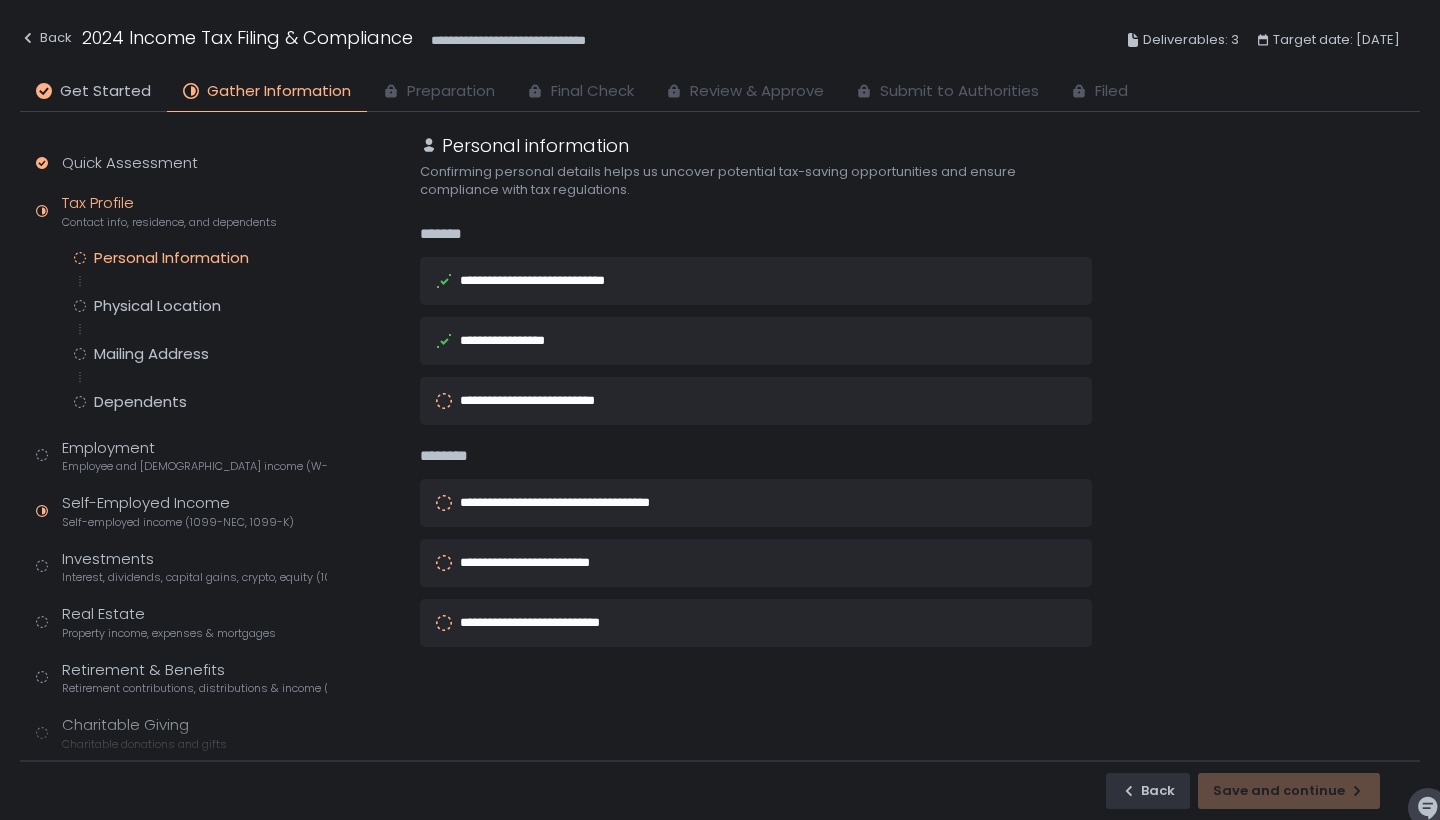 click on "**********" at bounding box center [550, 400] 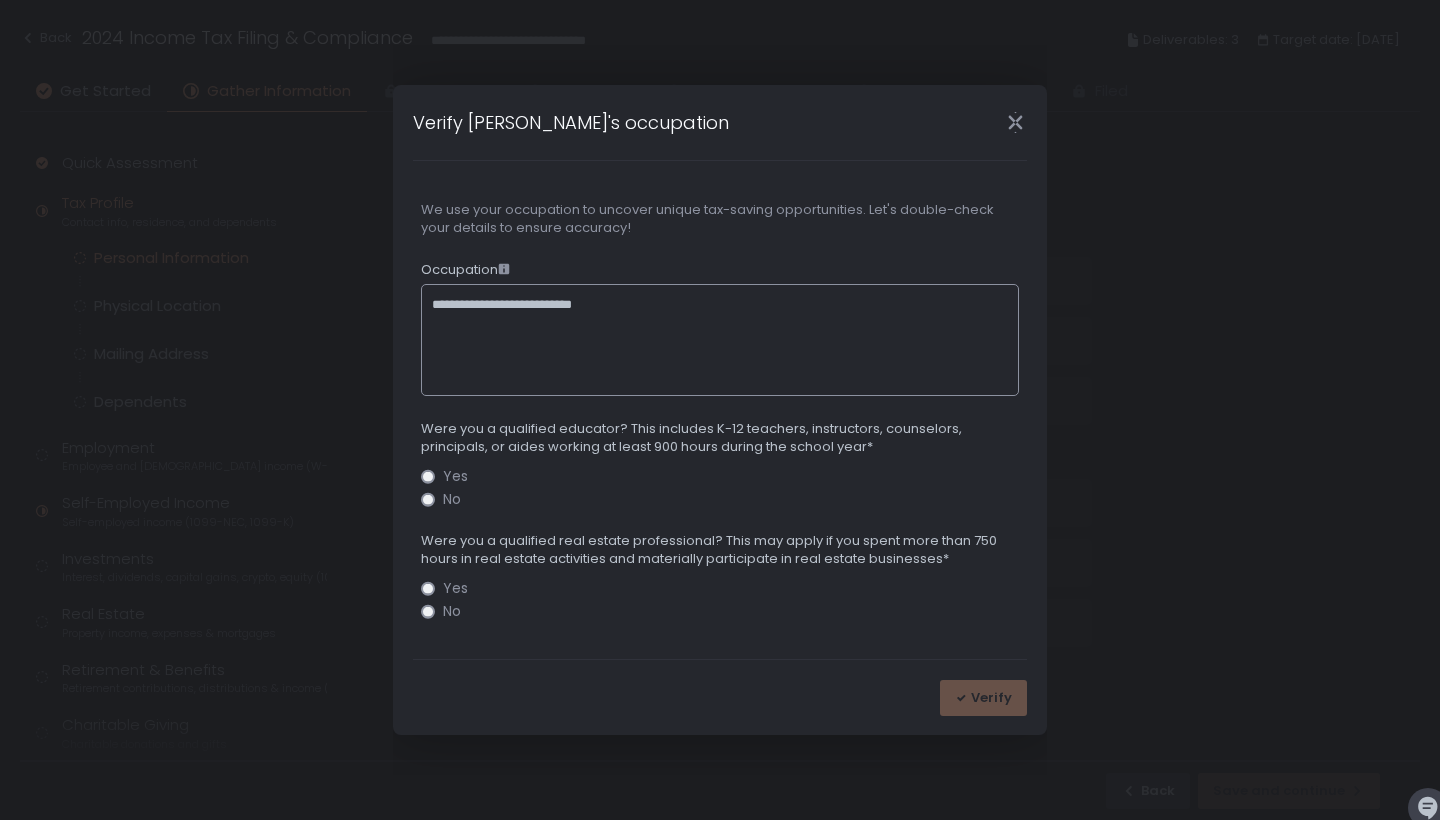 type on "**********" 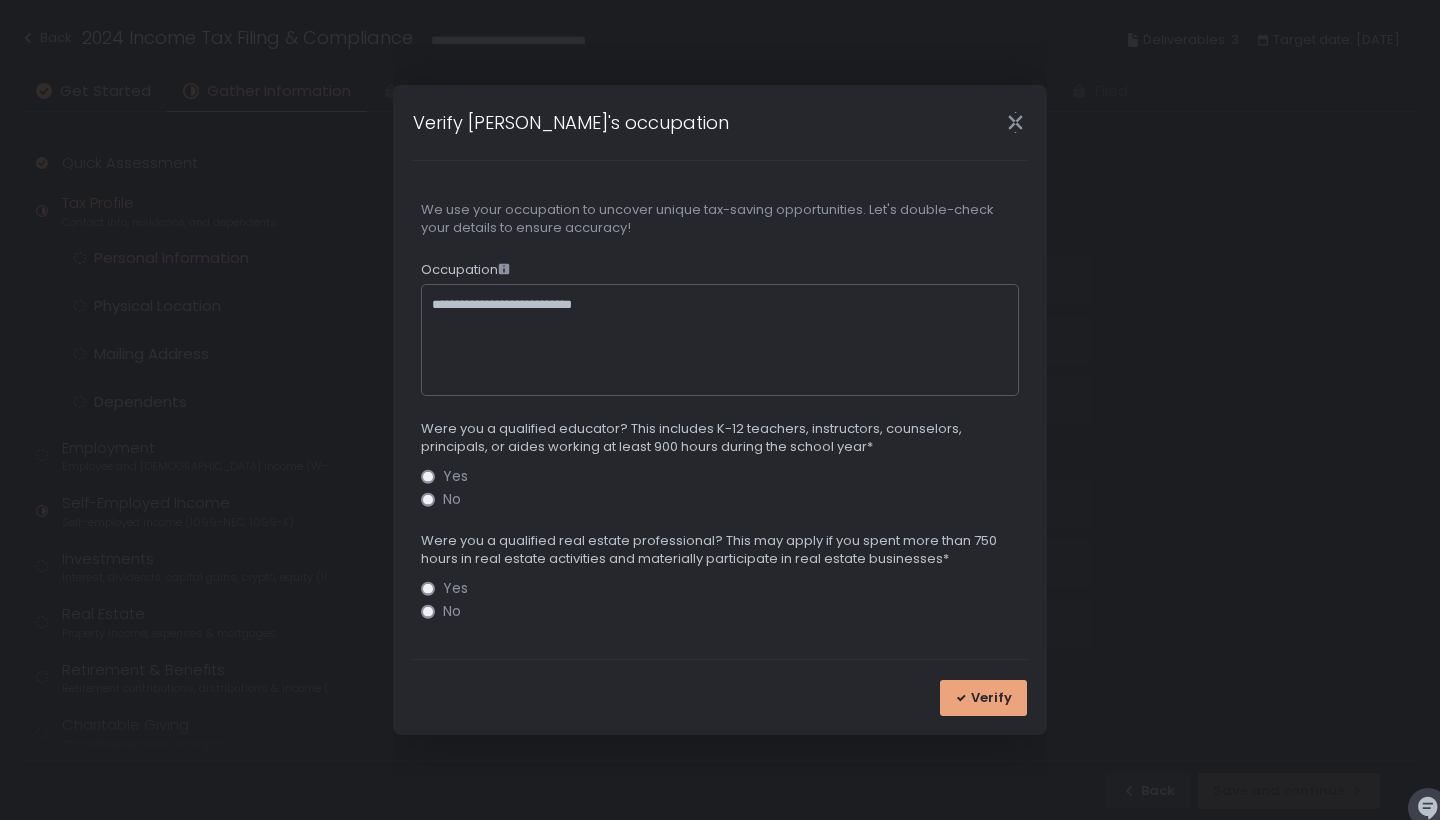 click on "Verify" at bounding box center [991, 698] 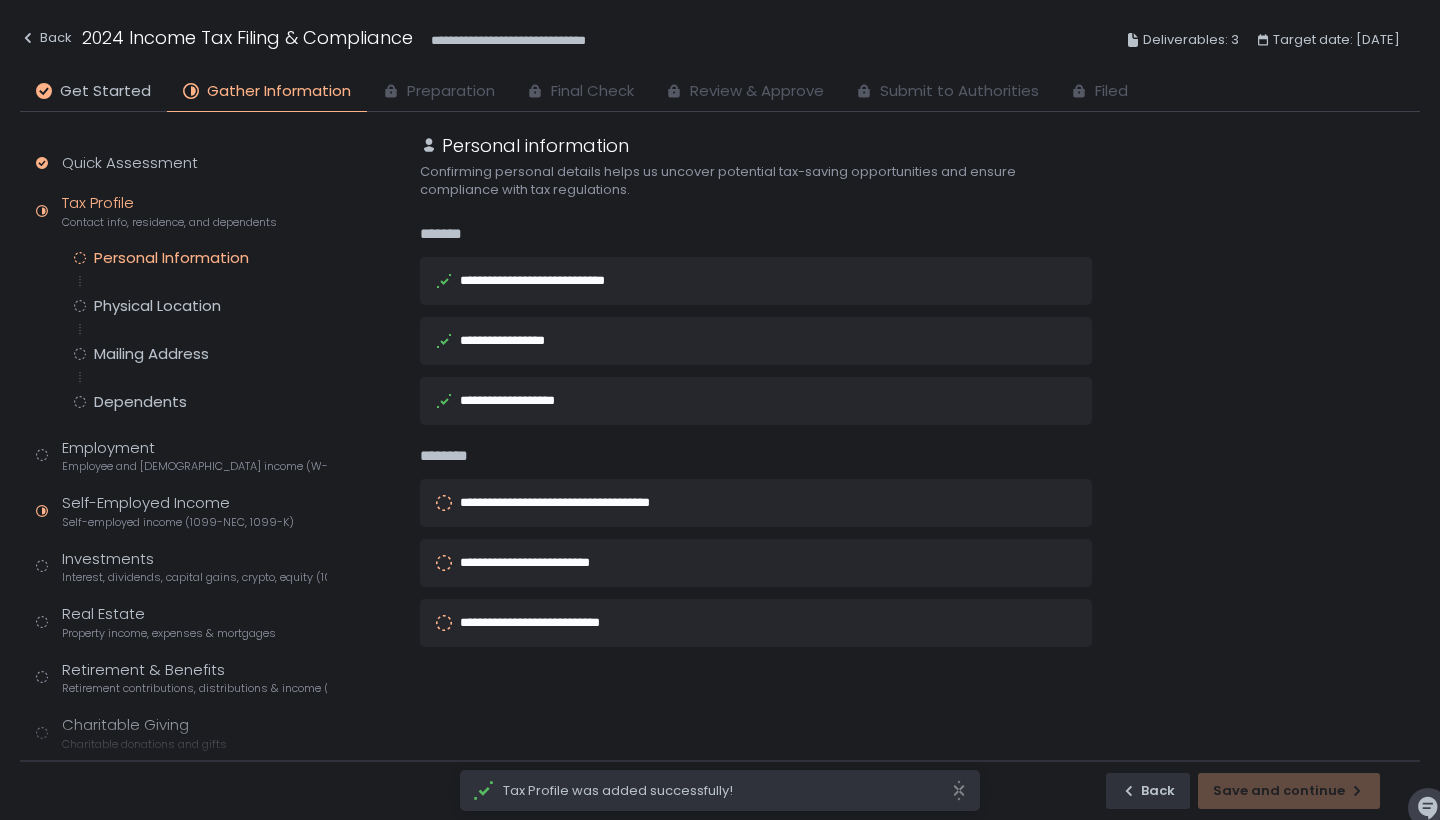 click on "**********" at bounding box center (585, 502) 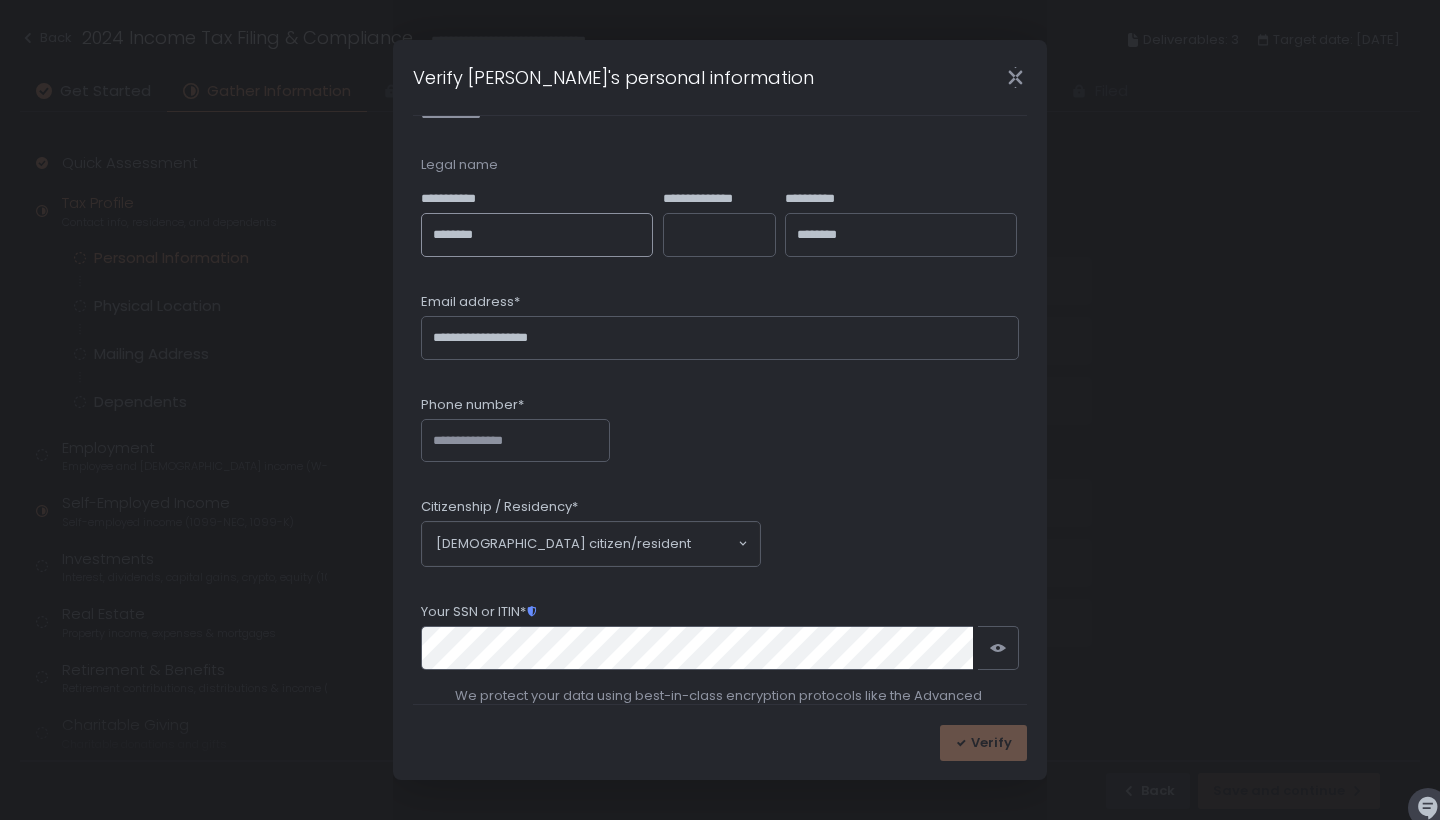 scroll, scrollTop: 87, scrollLeft: 0, axis: vertical 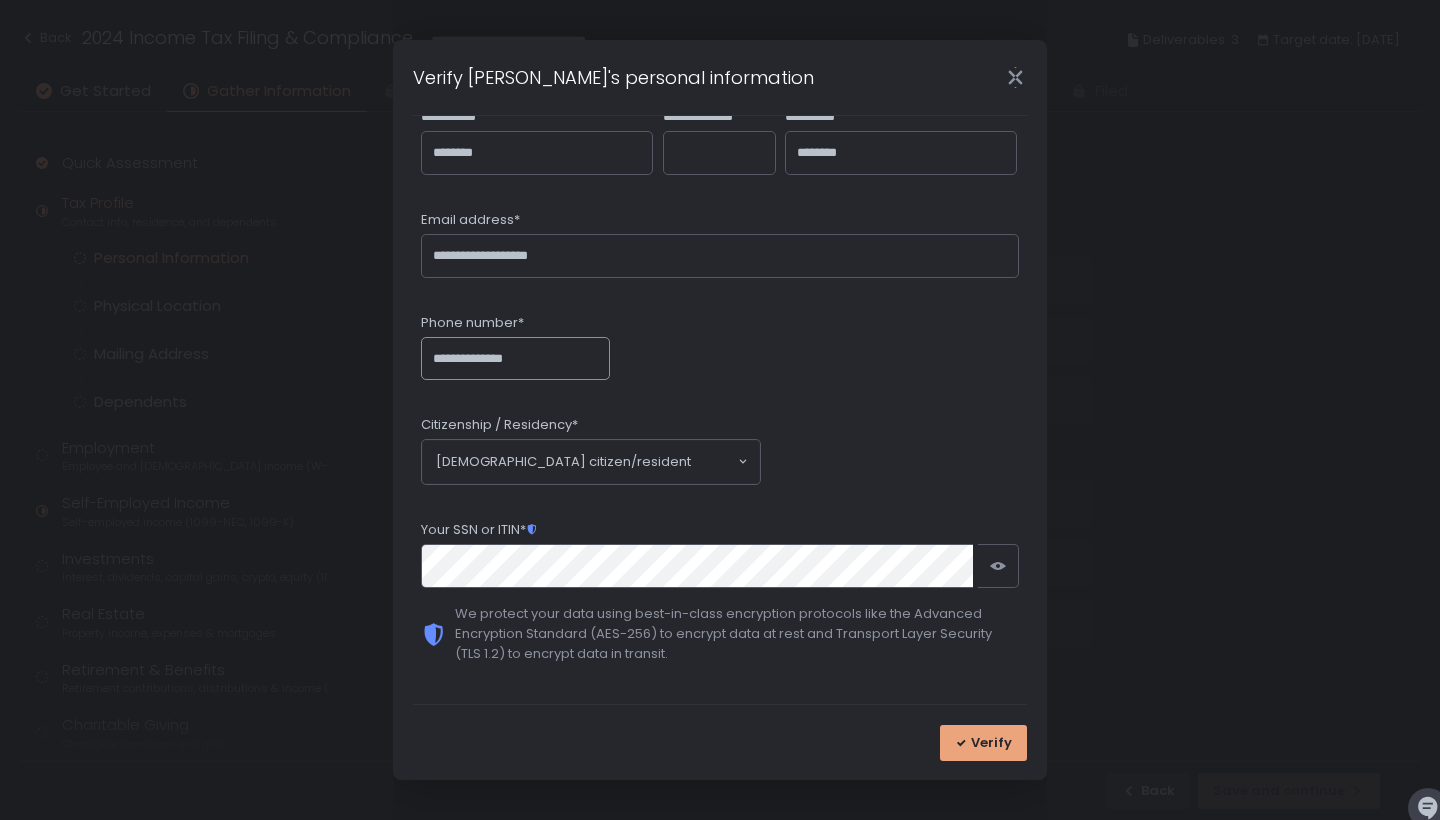 type on "**********" 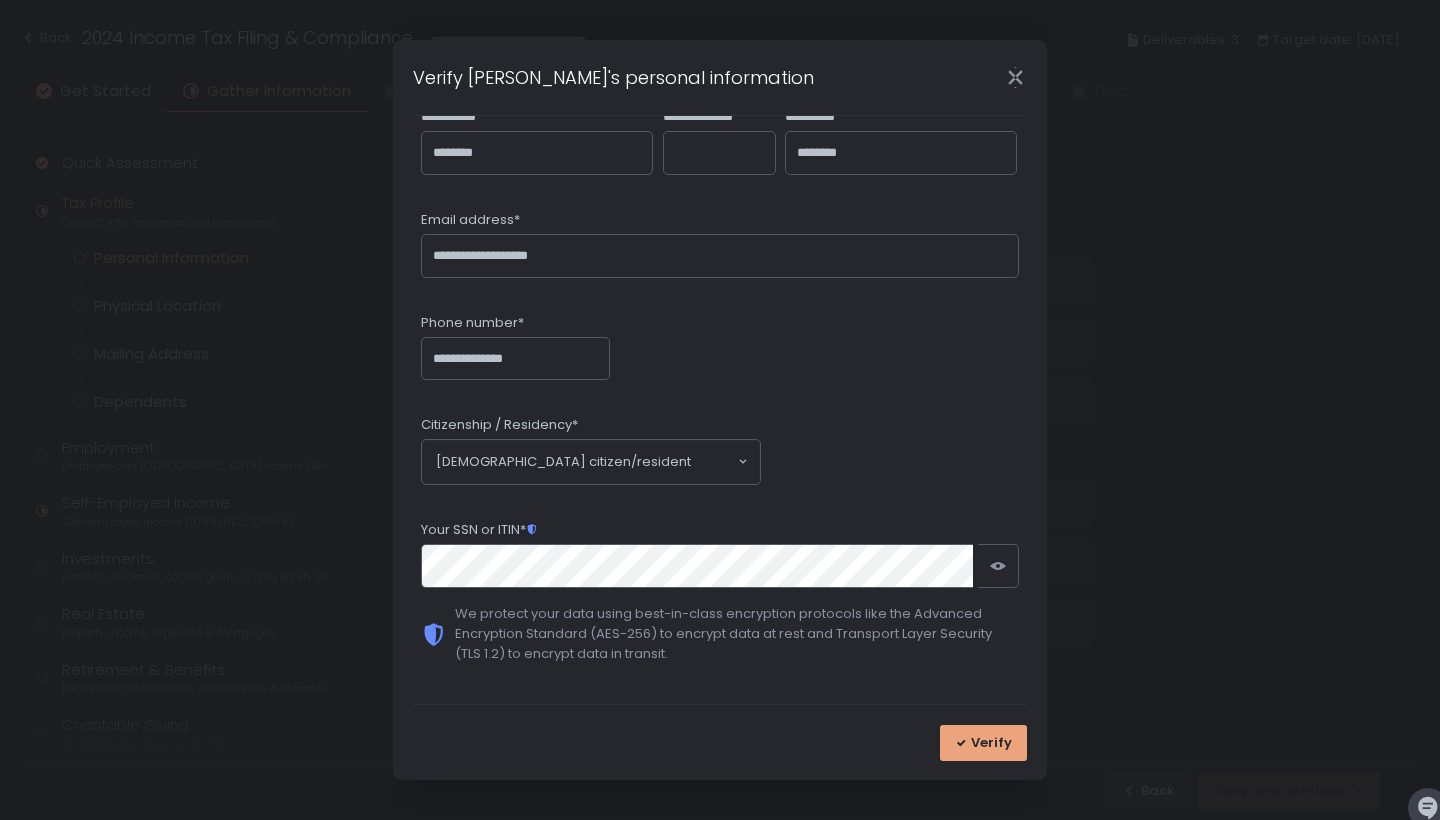 click on "Verify" at bounding box center (991, 743) 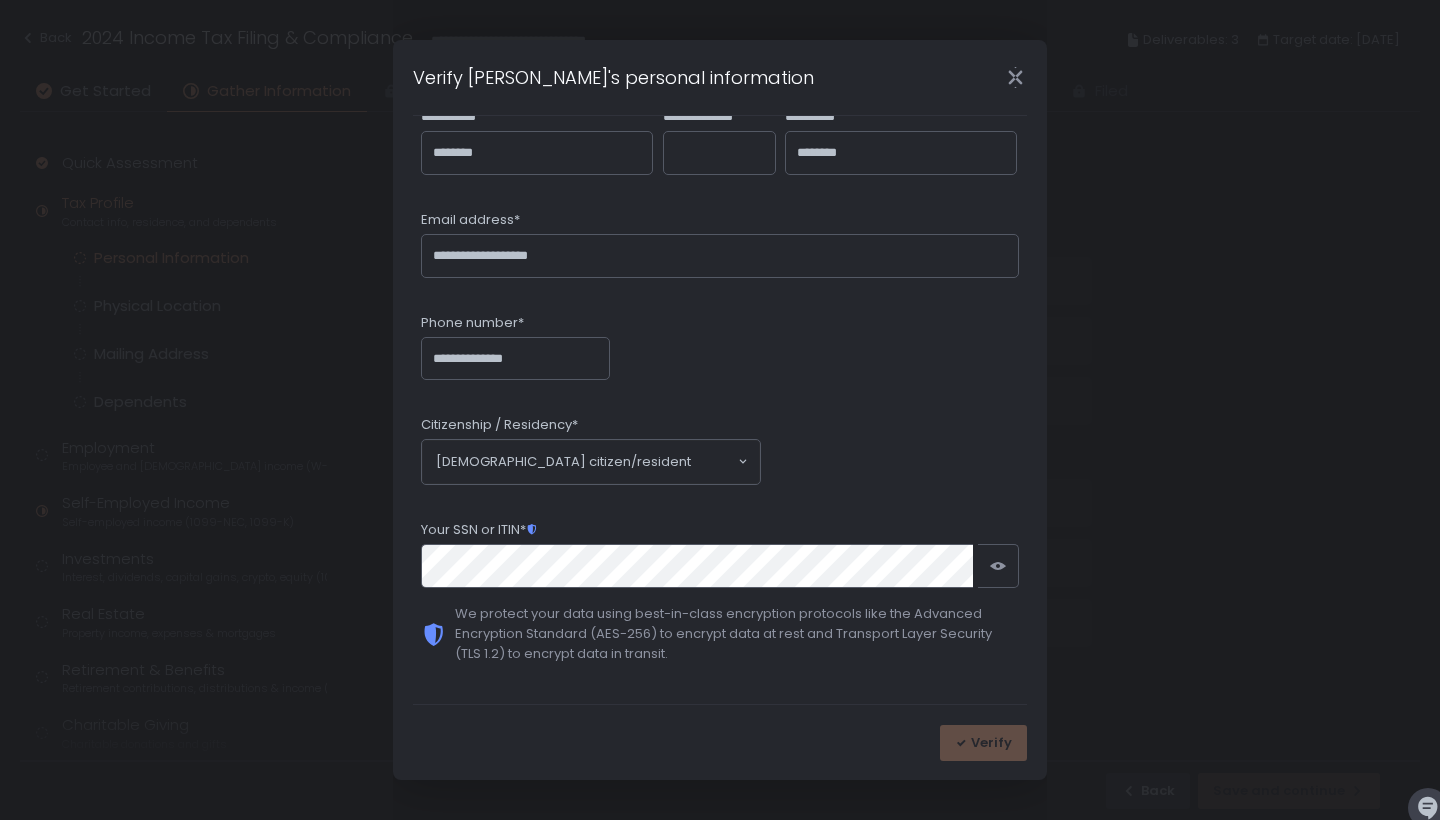 scroll, scrollTop: 0, scrollLeft: 0, axis: both 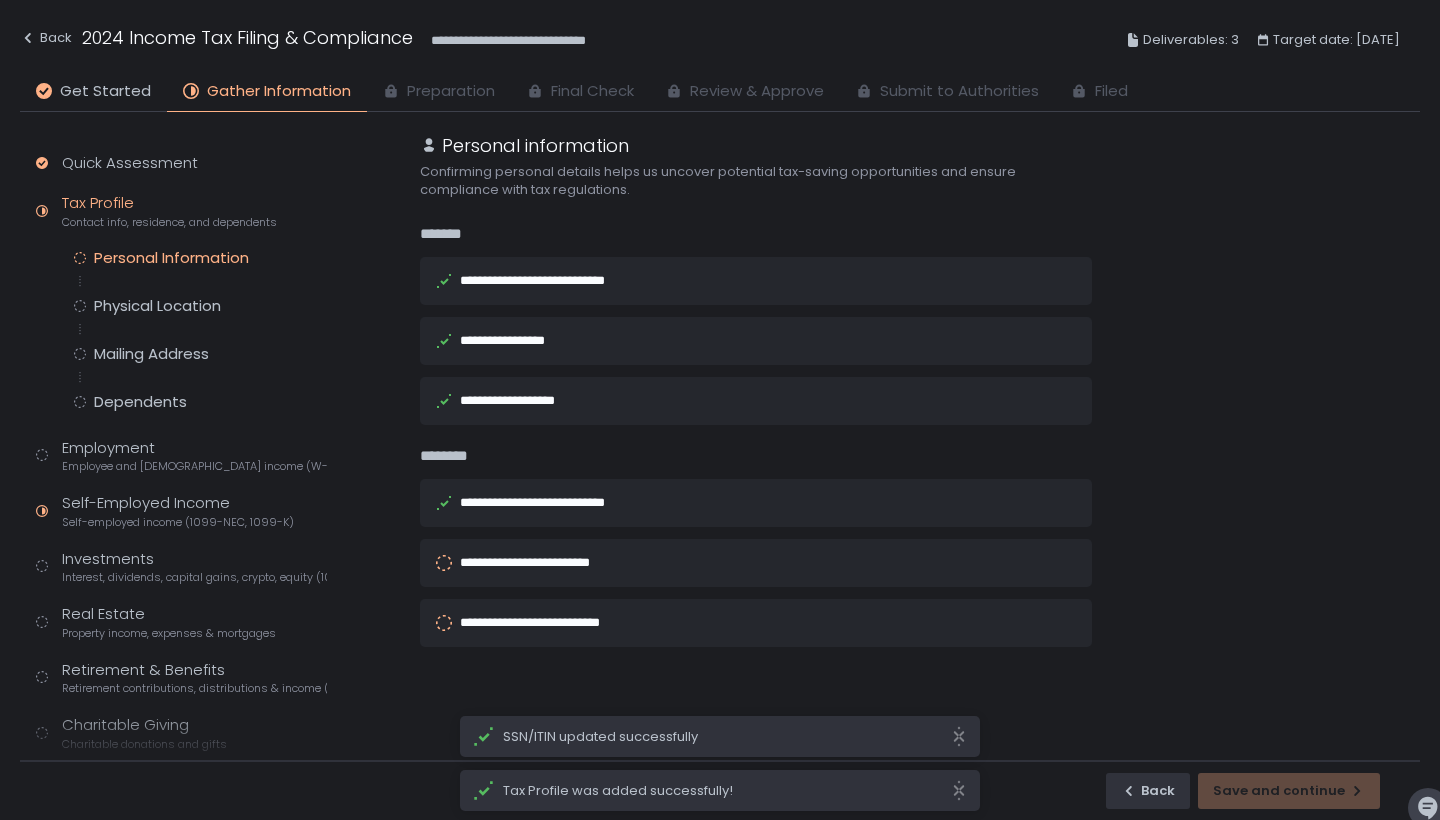 click on "**********" at bounding box center (541, 562) 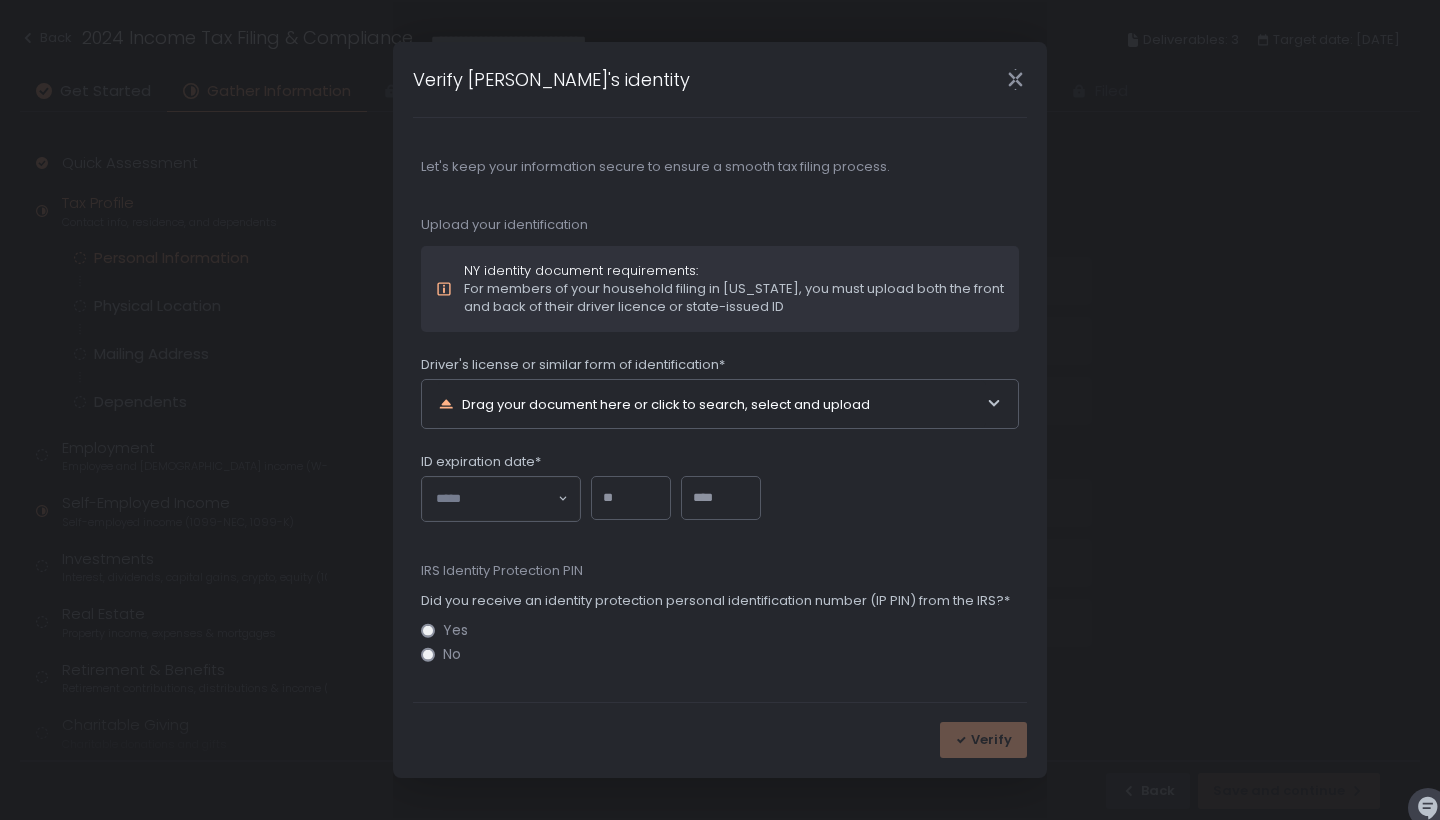 click on "Drag your document here or click to search, select and upload" at bounding box center (712, 404) 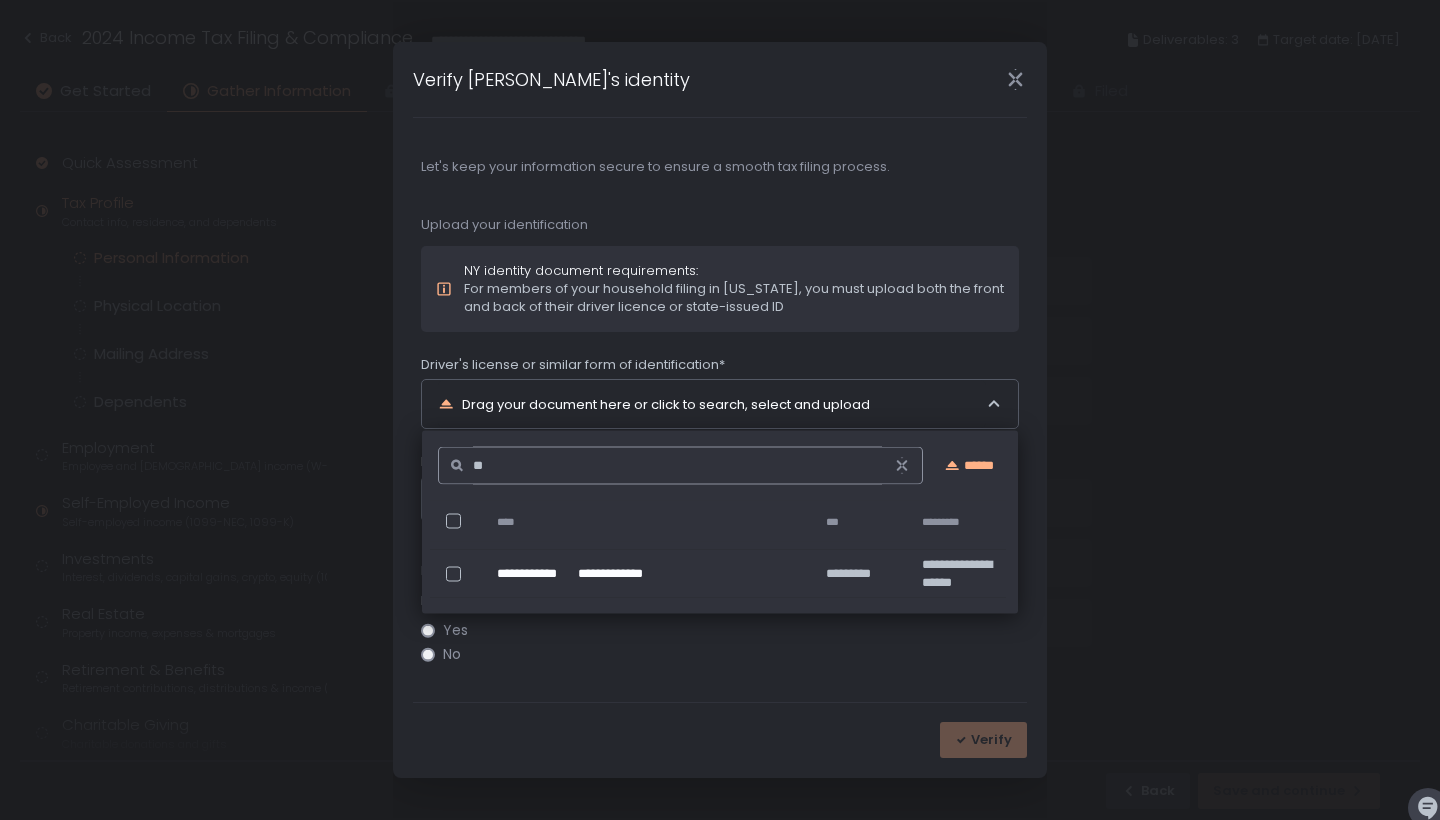type on "*" 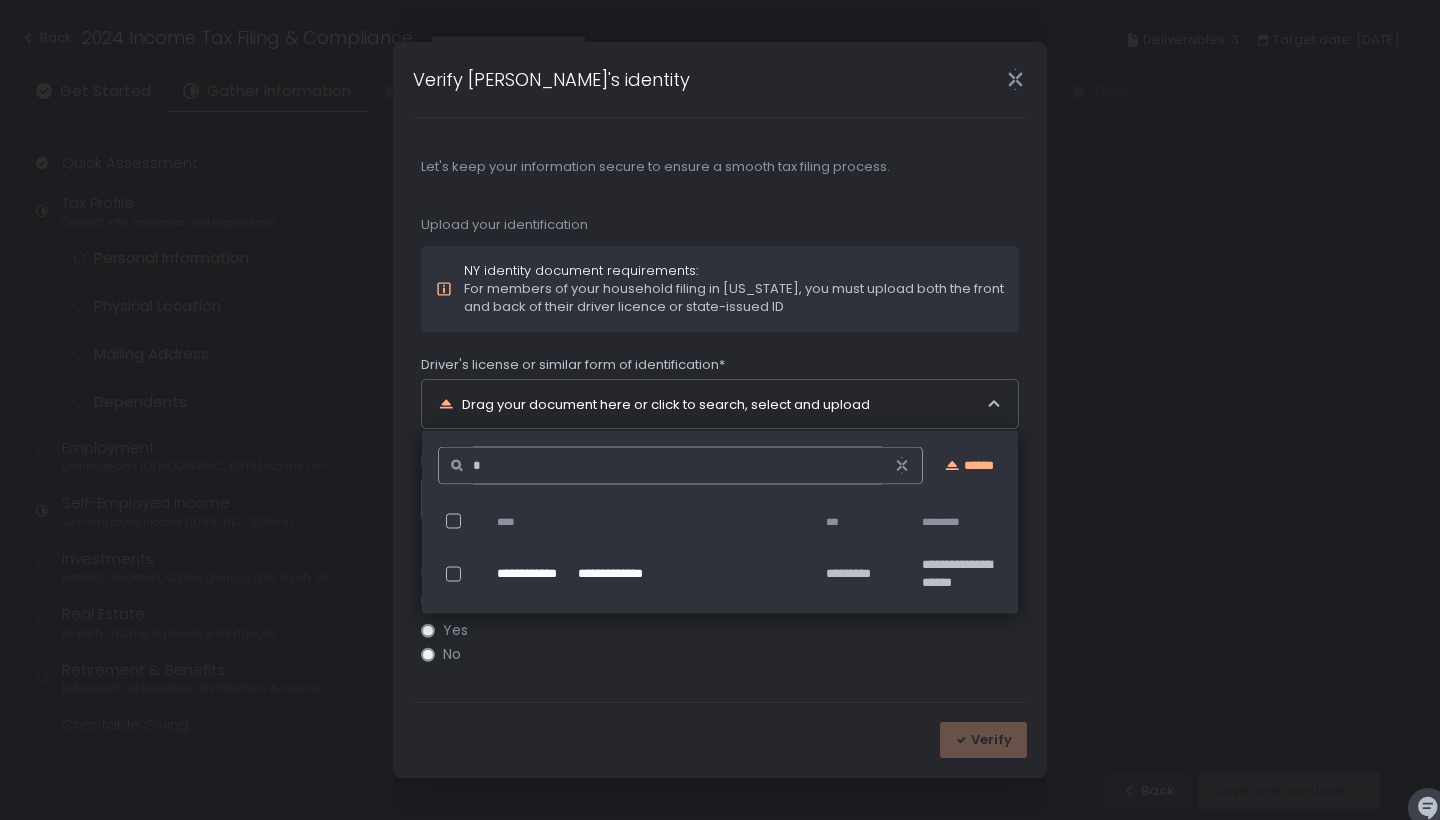 type 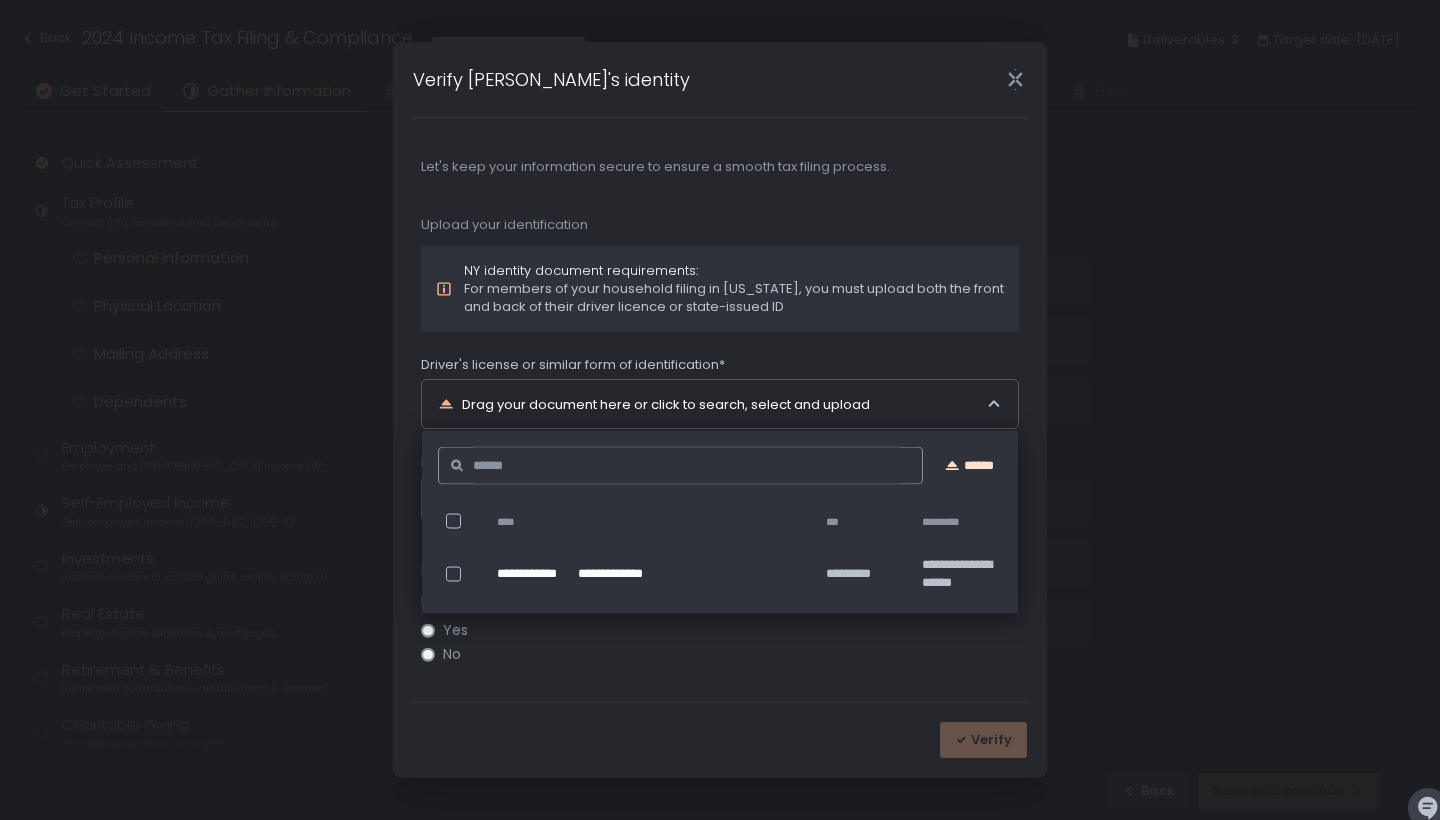 click on "******" at bounding box center [968, 466] 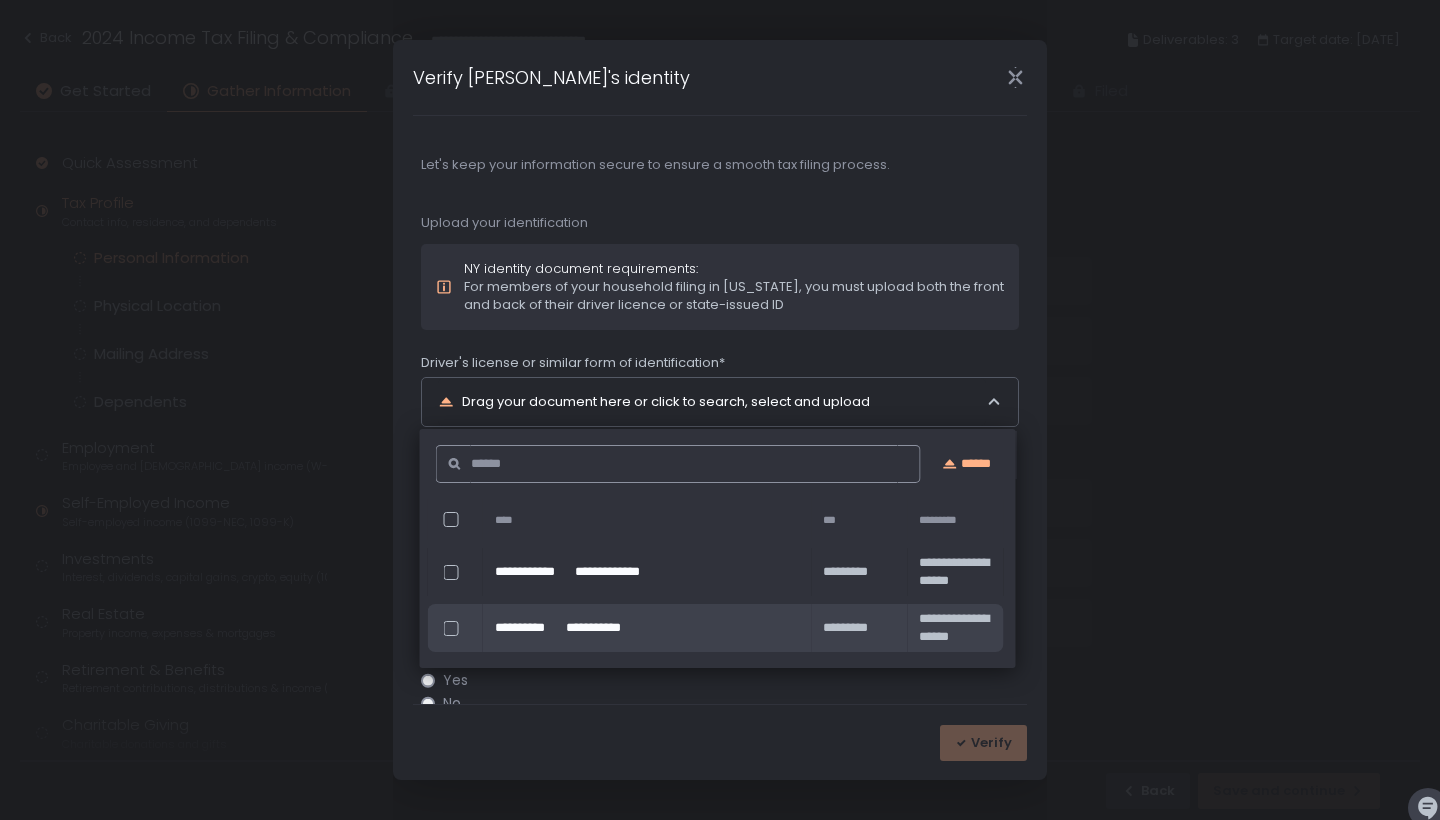 click 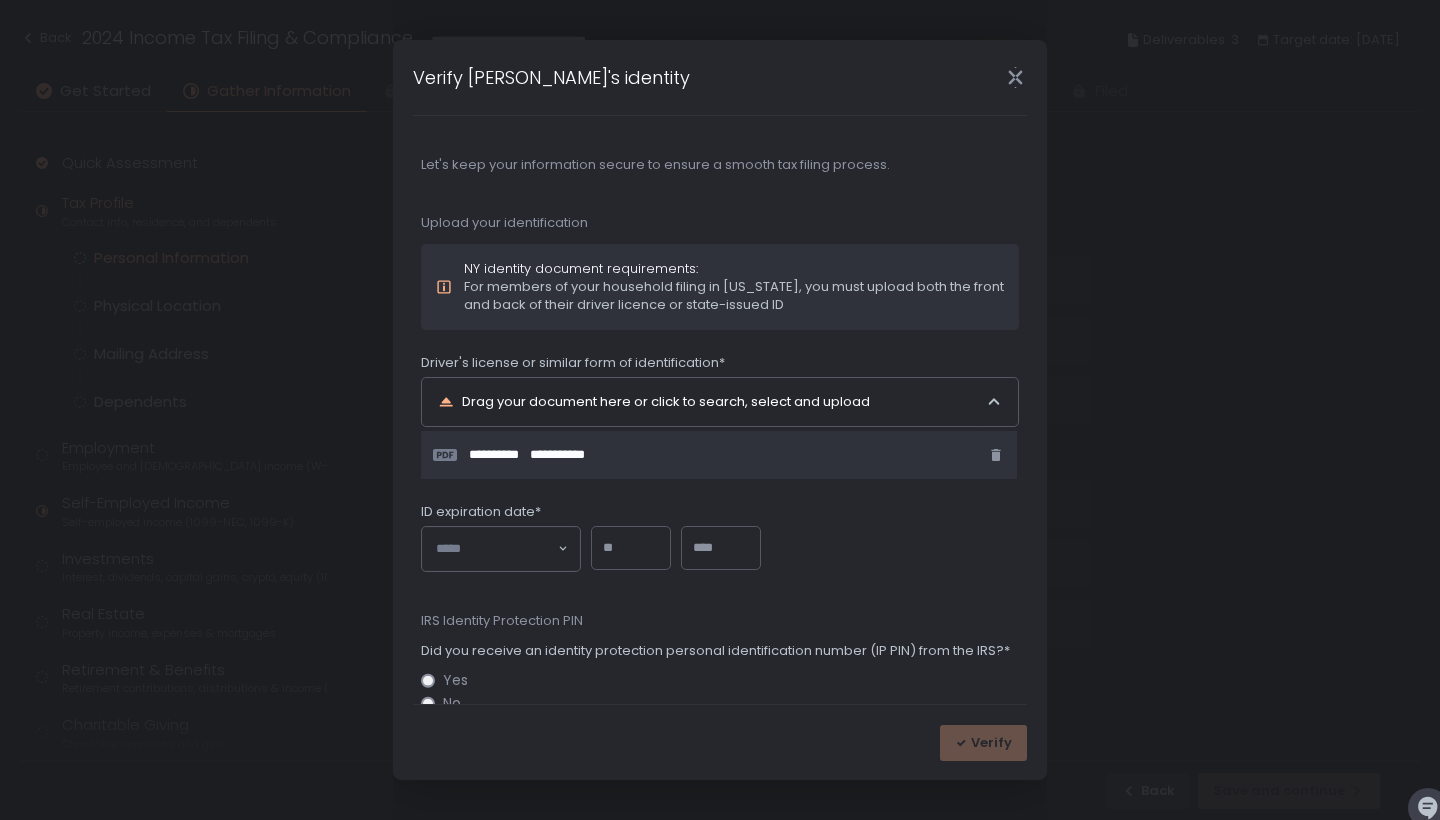 click on "**********" at bounding box center (720, 410) 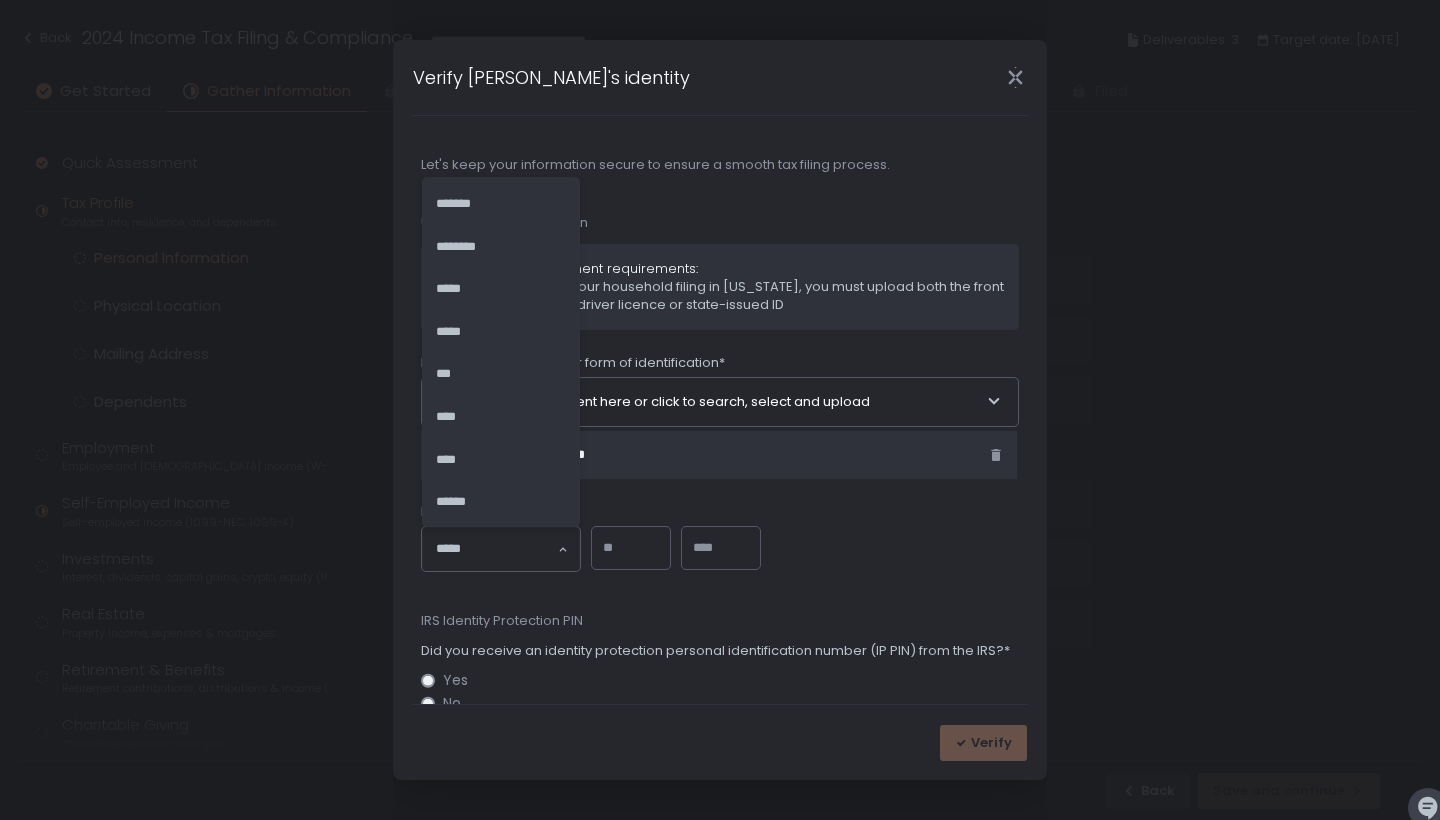 click 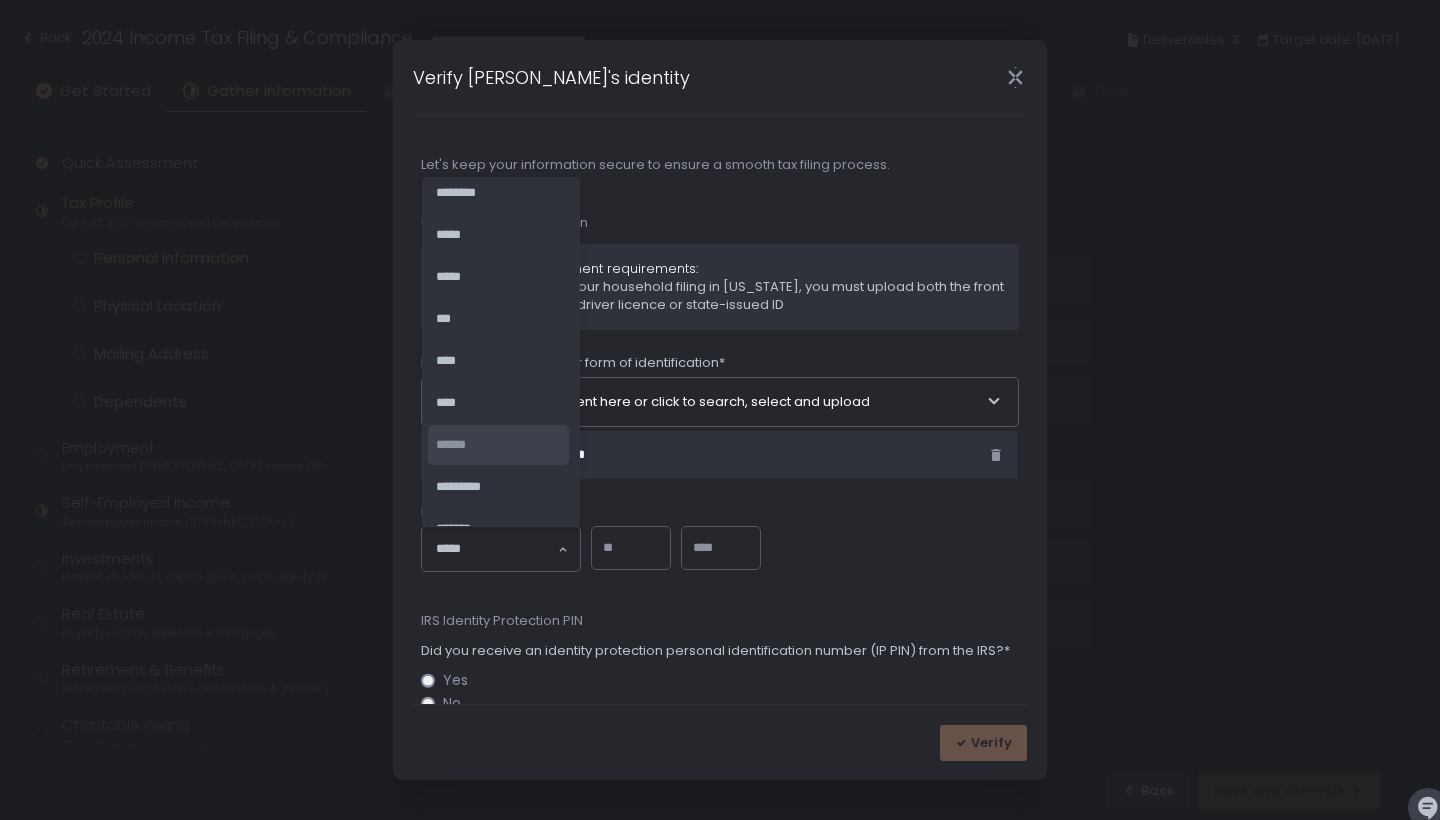 scroll, scrollTop: 77, scrollLeft: 0, axis: vertical 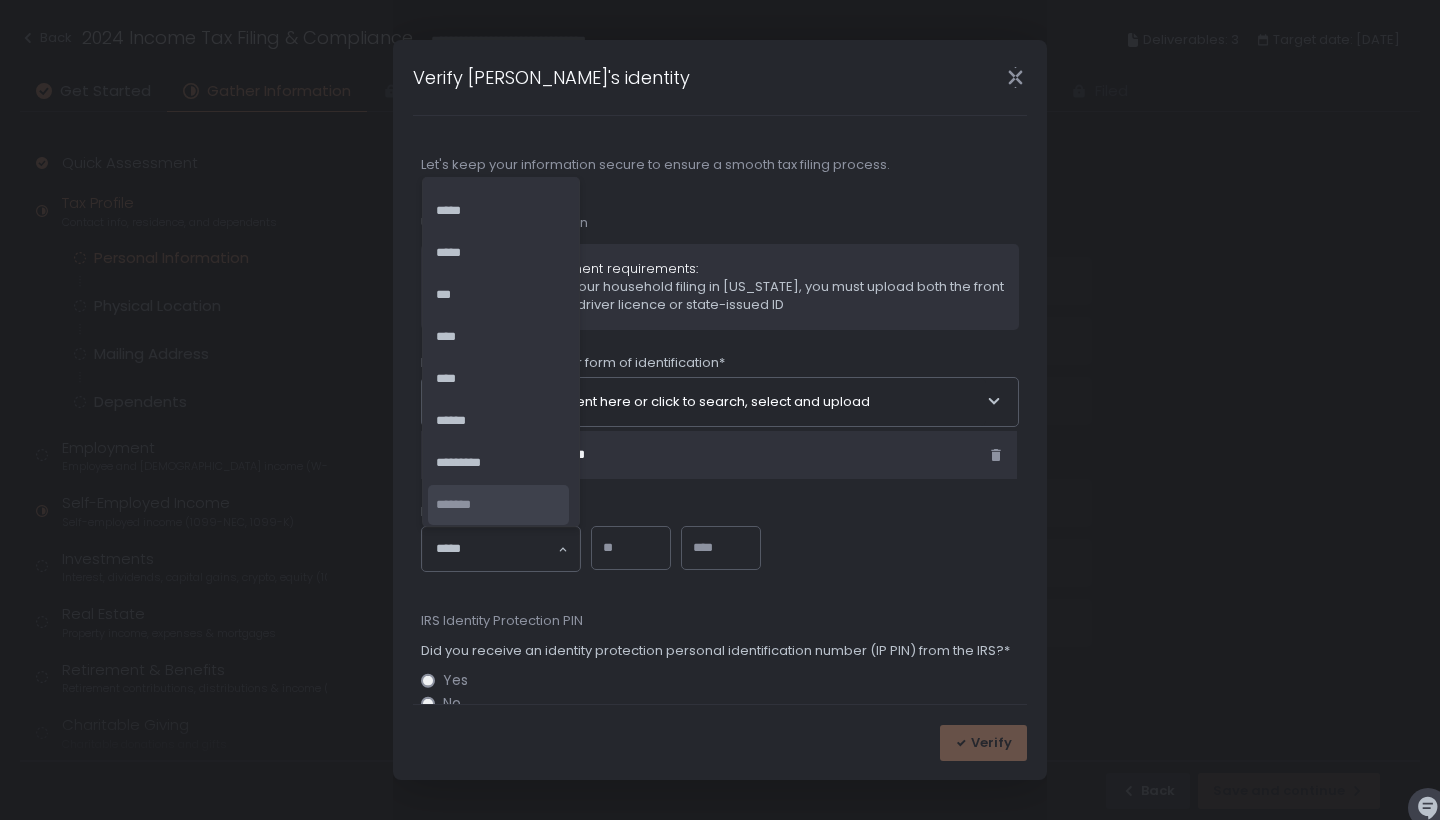 click on "*******" 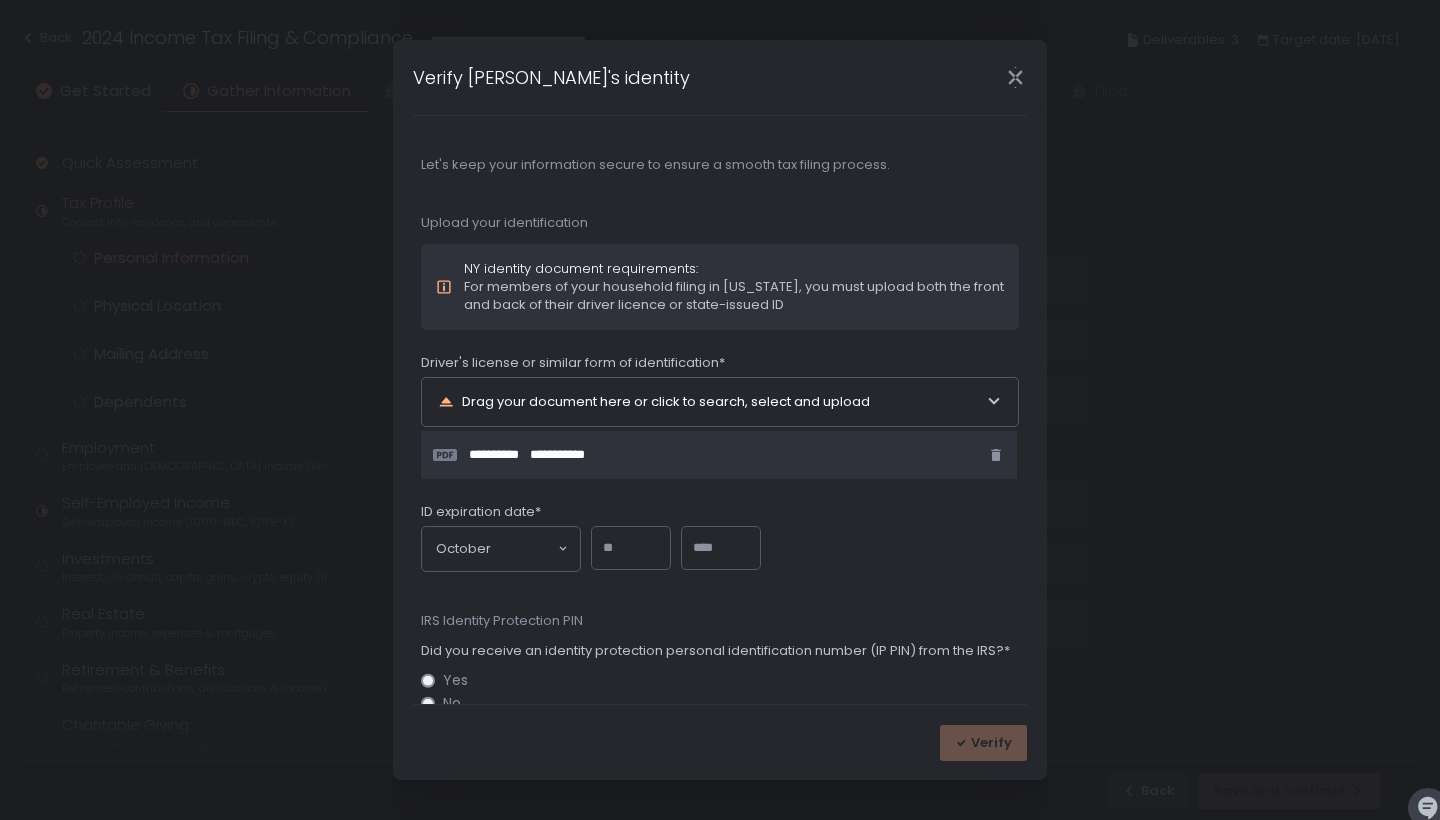 click at bounding box center [631, 548] 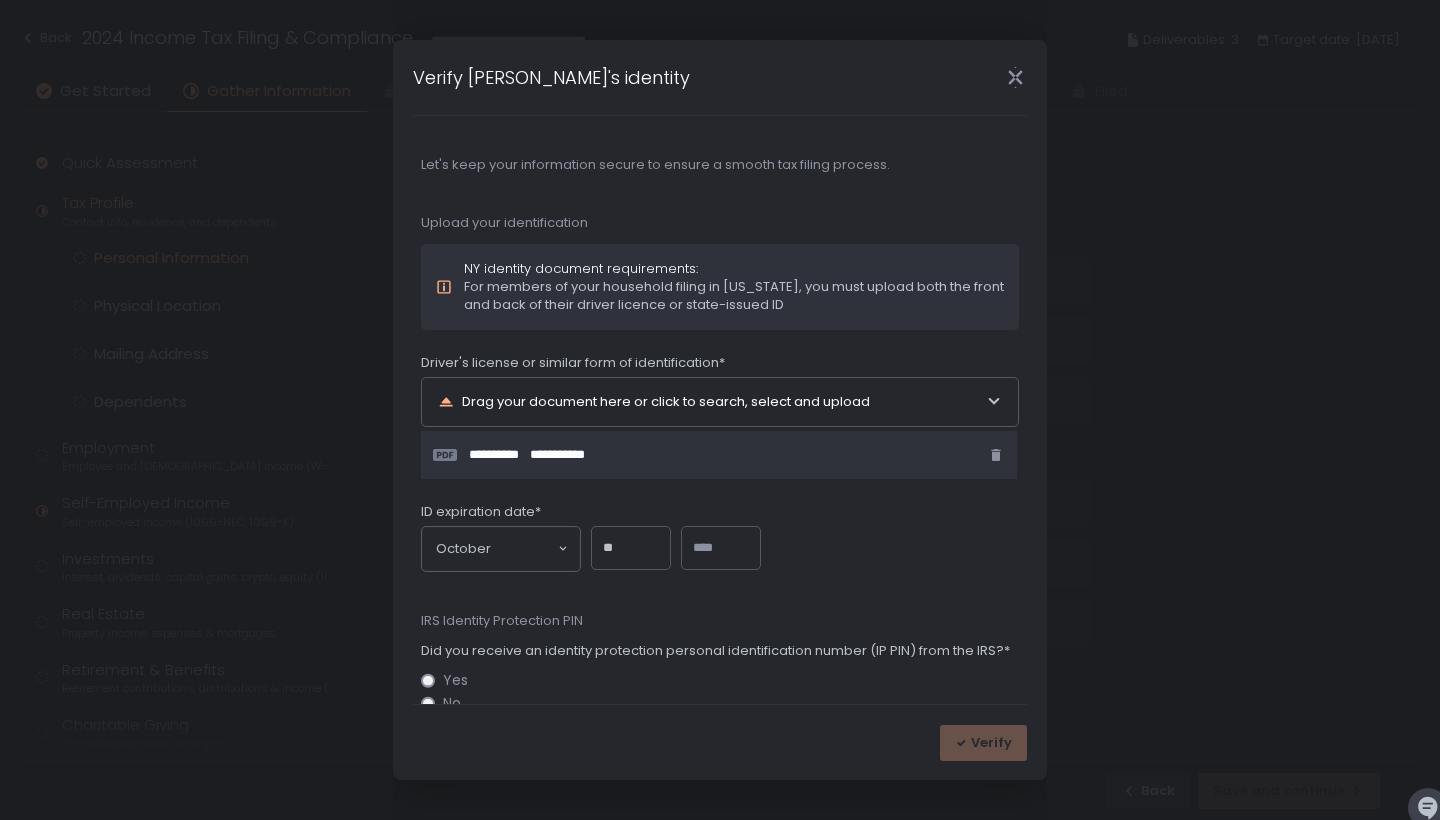 type on "**" 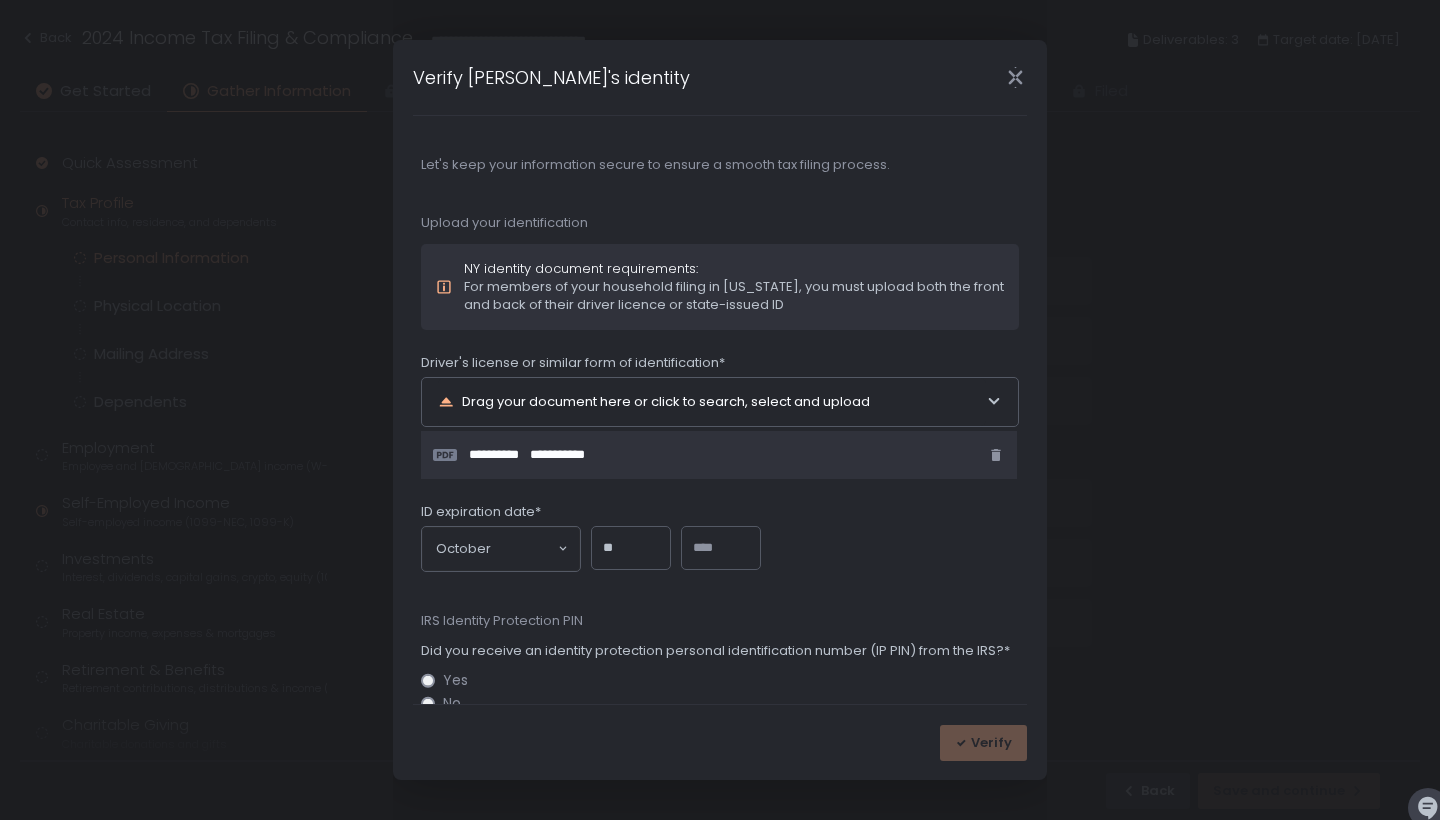 click at bounding box center (721, 548) 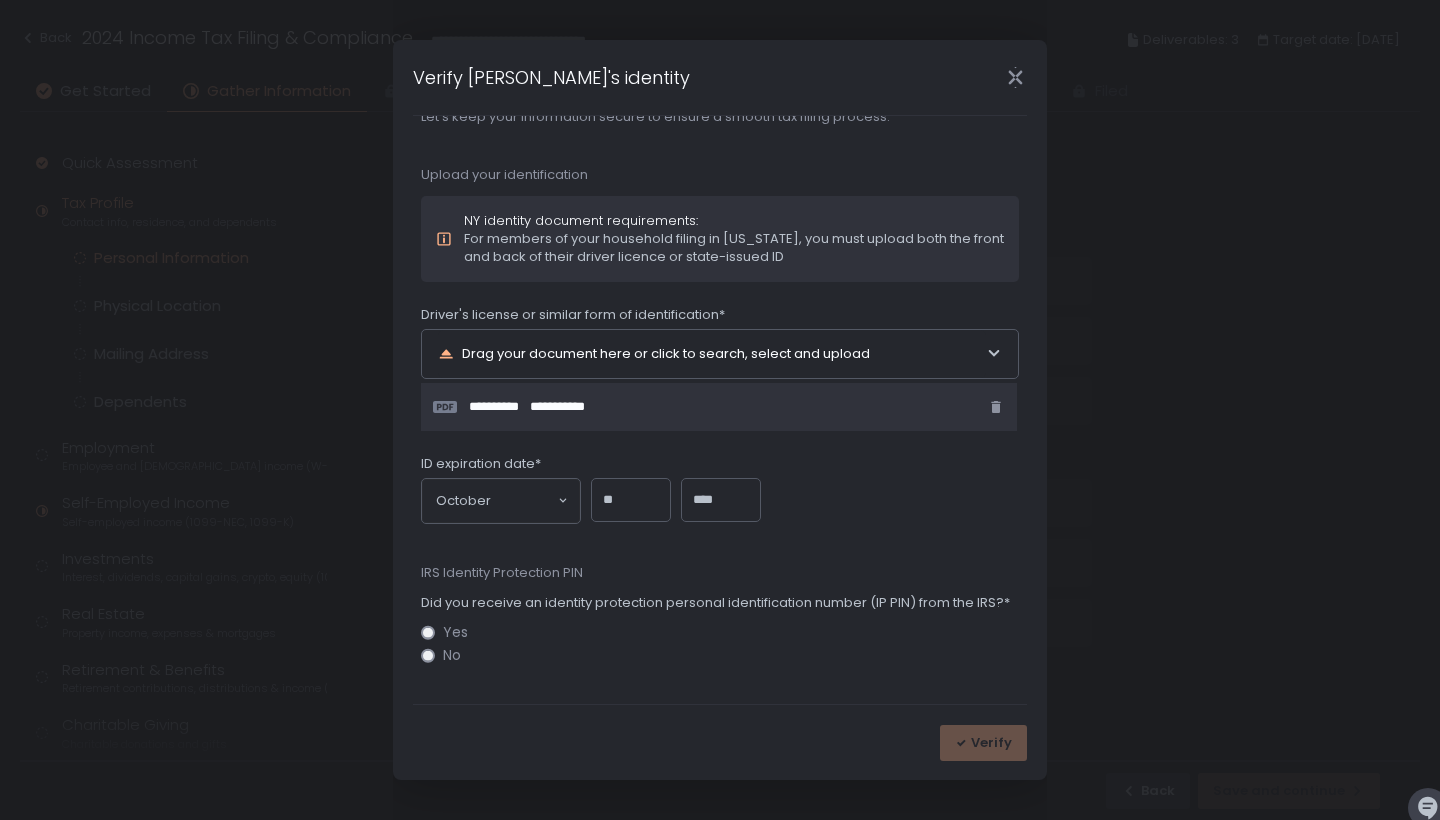 scroll, scrollTop: 49, scrollLeft: 0, axis: vertical 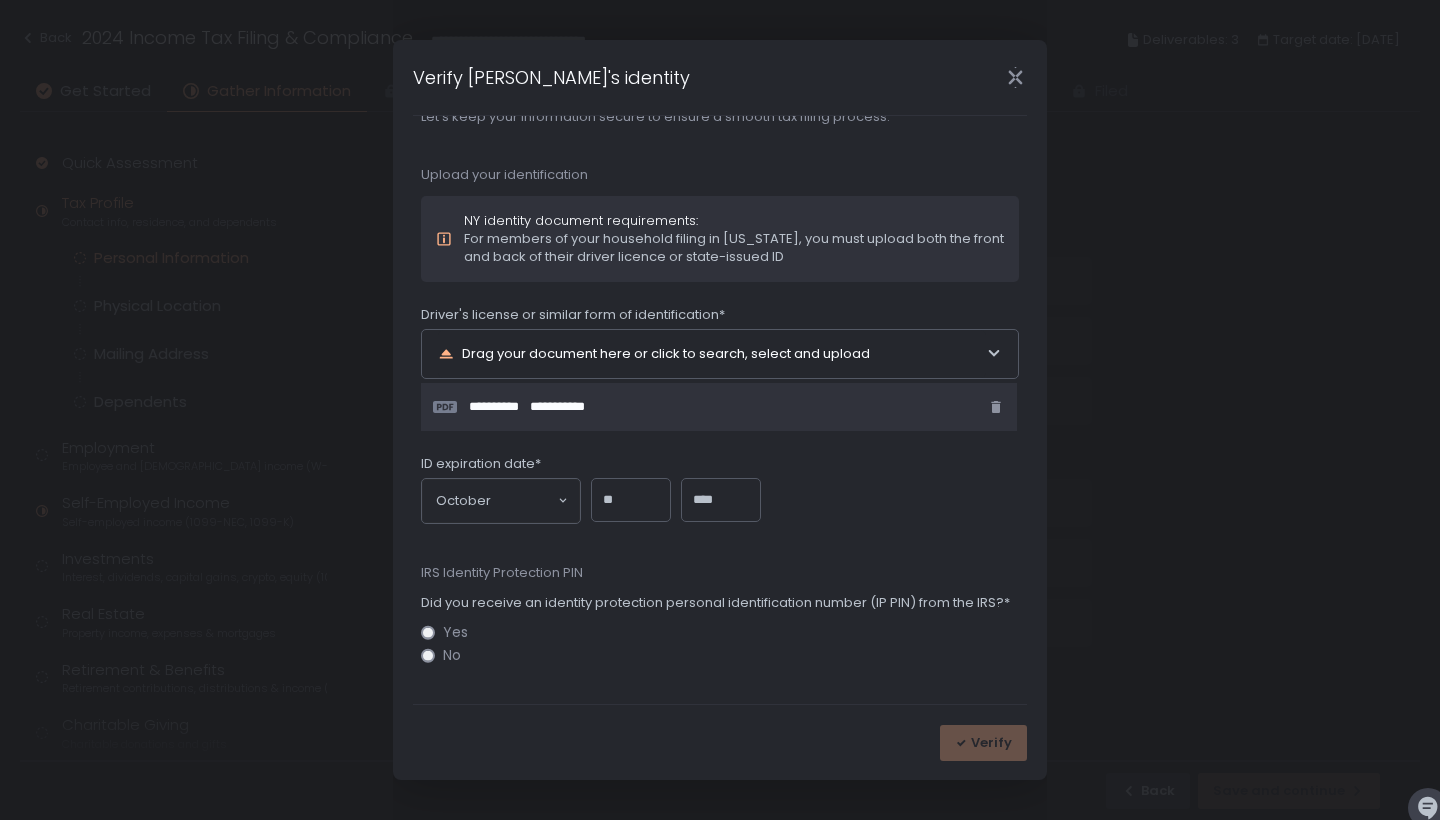 type on "****" 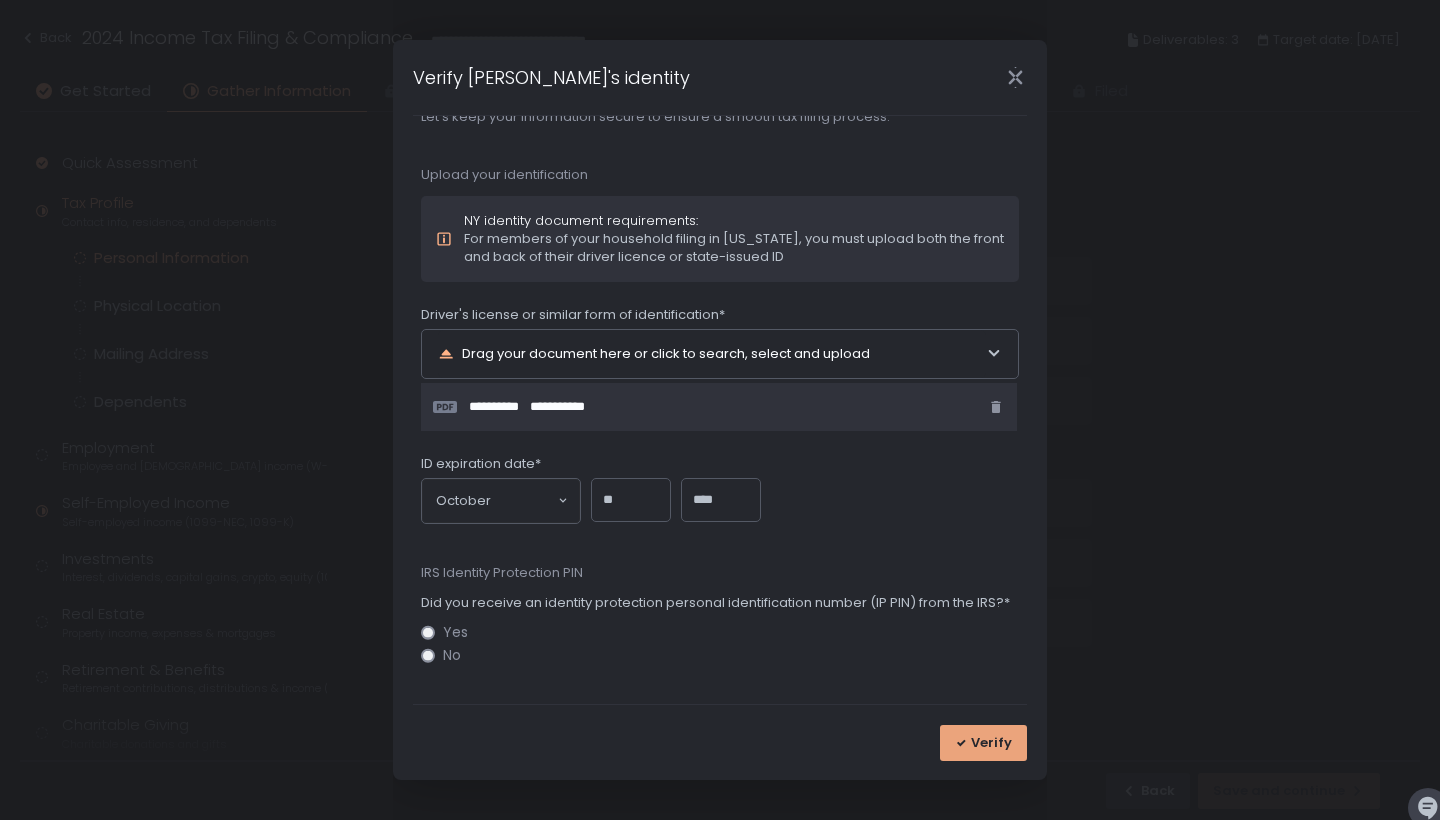 click on "Verify" at bounding box center (991, 743) 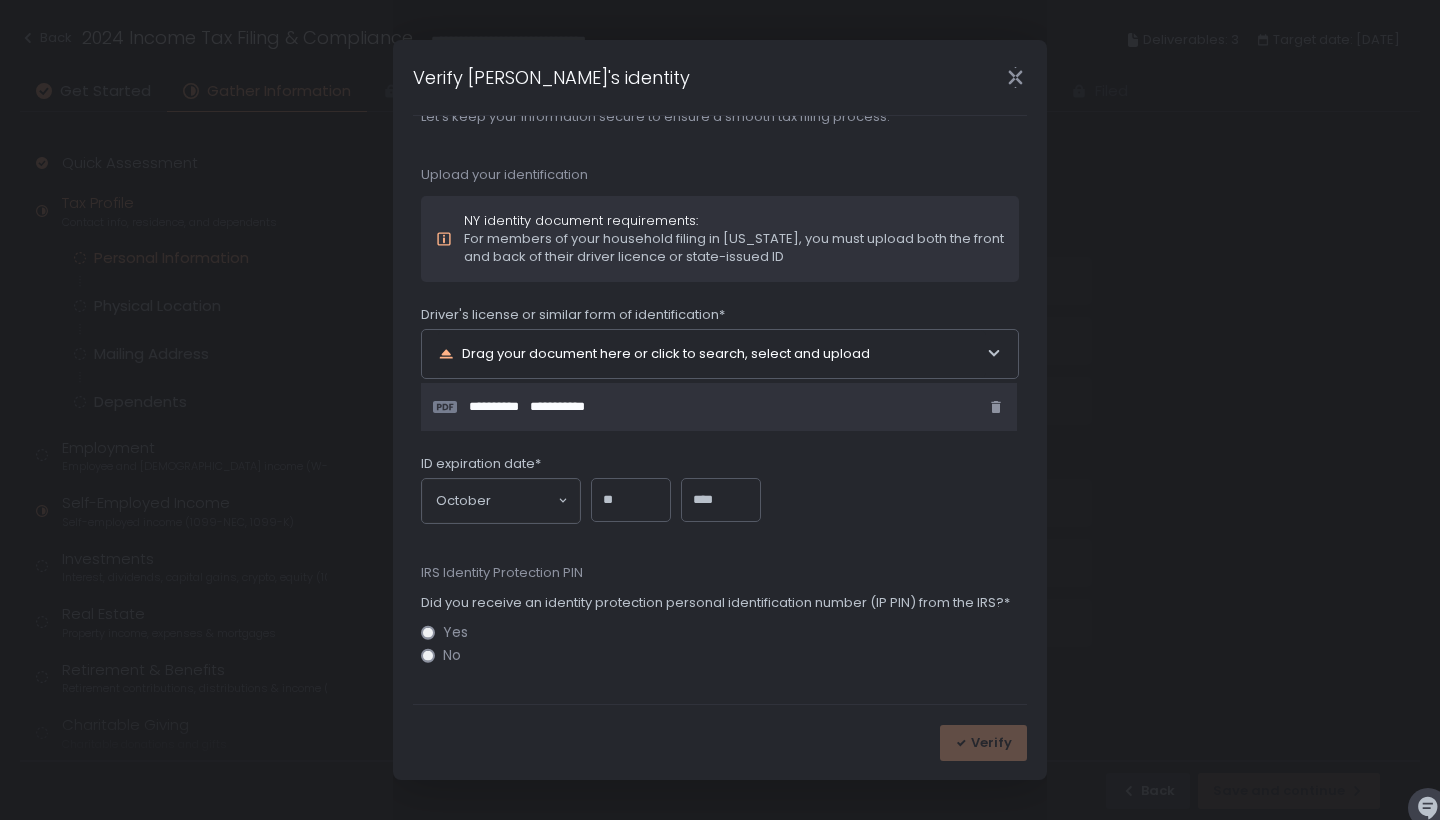 scroll, scrollTop: 0, scrollLeft: 0, axis: both 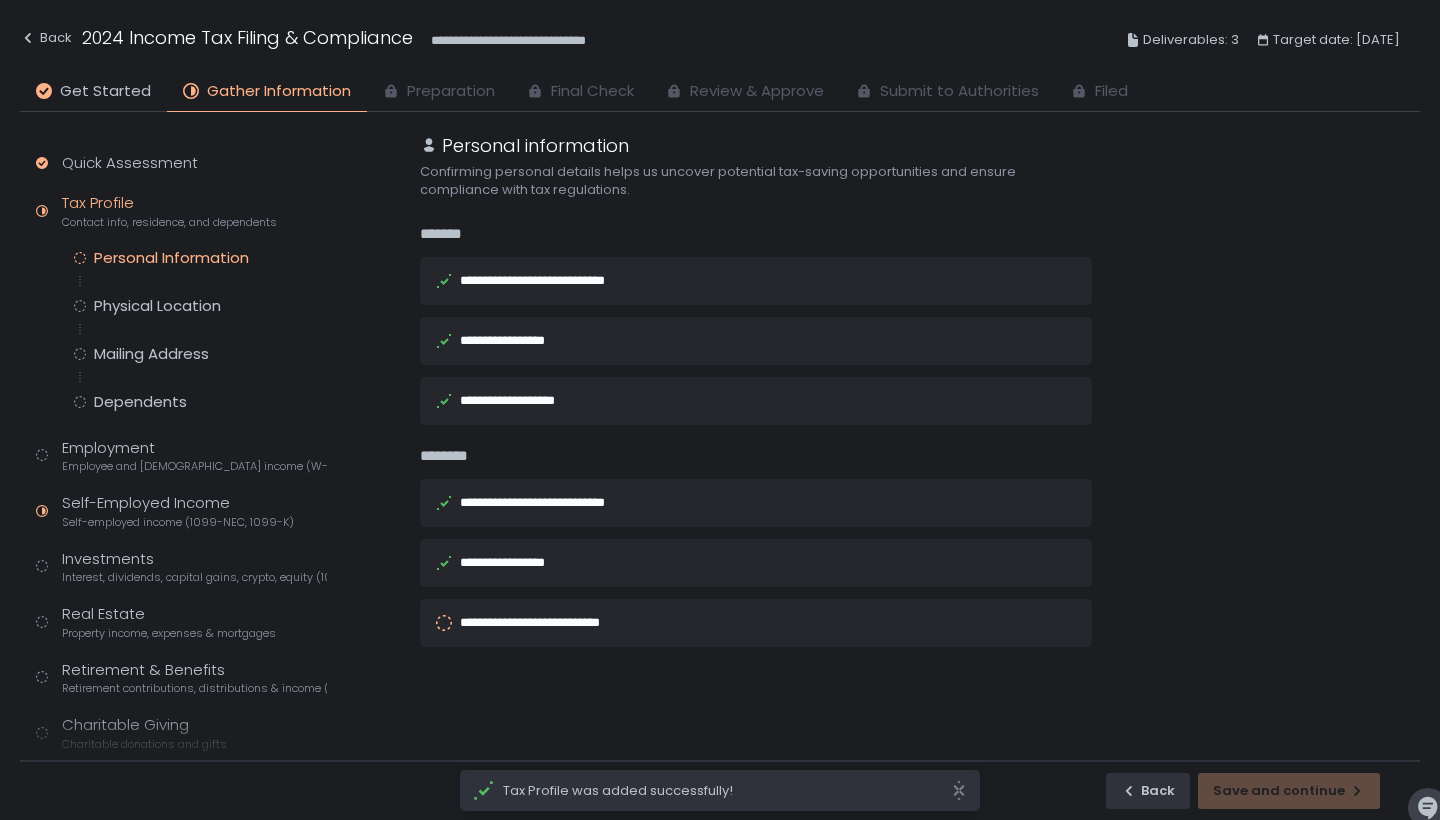 click on "**********" at bounding box center (554, 622) 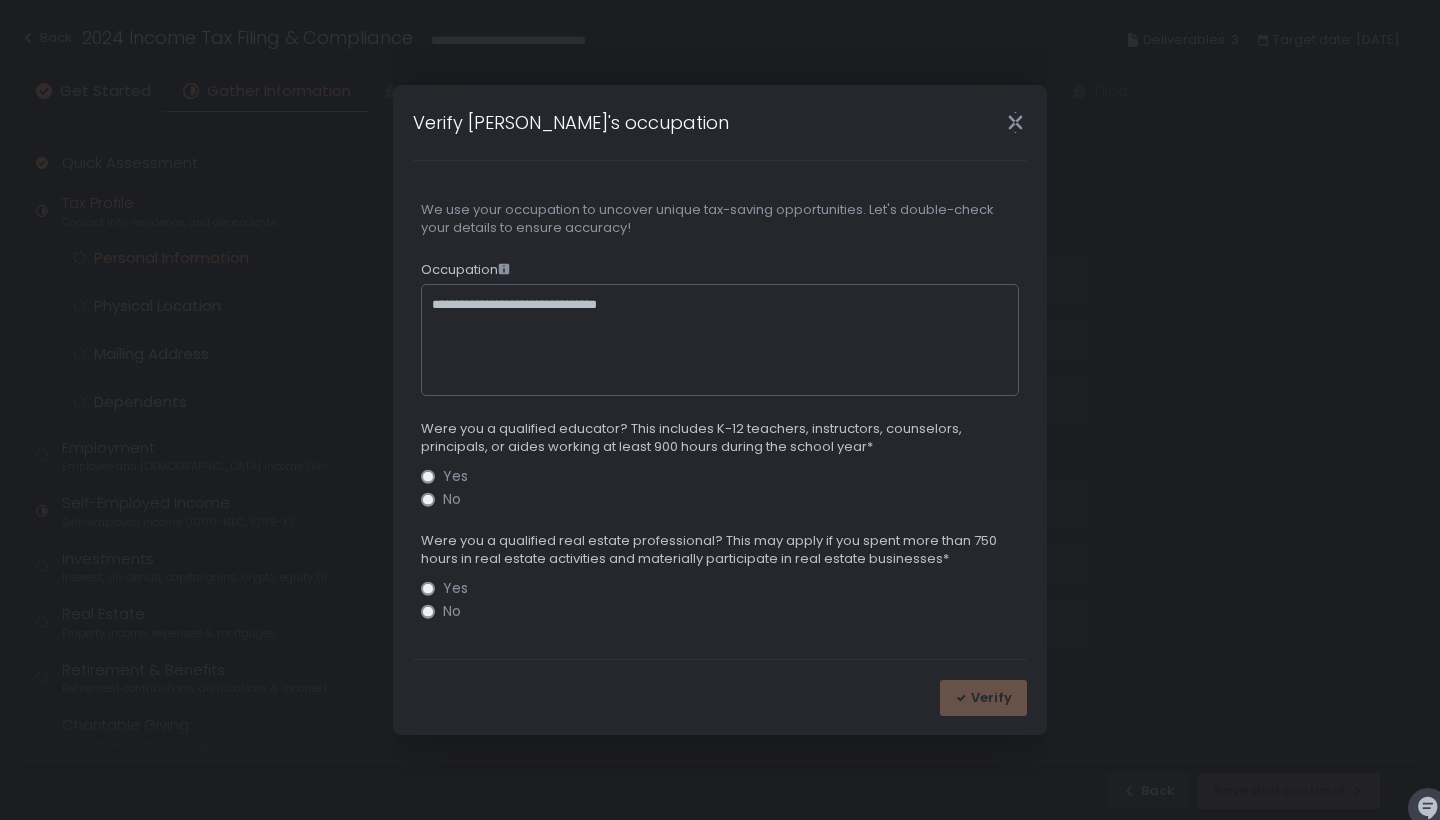 click on "No" 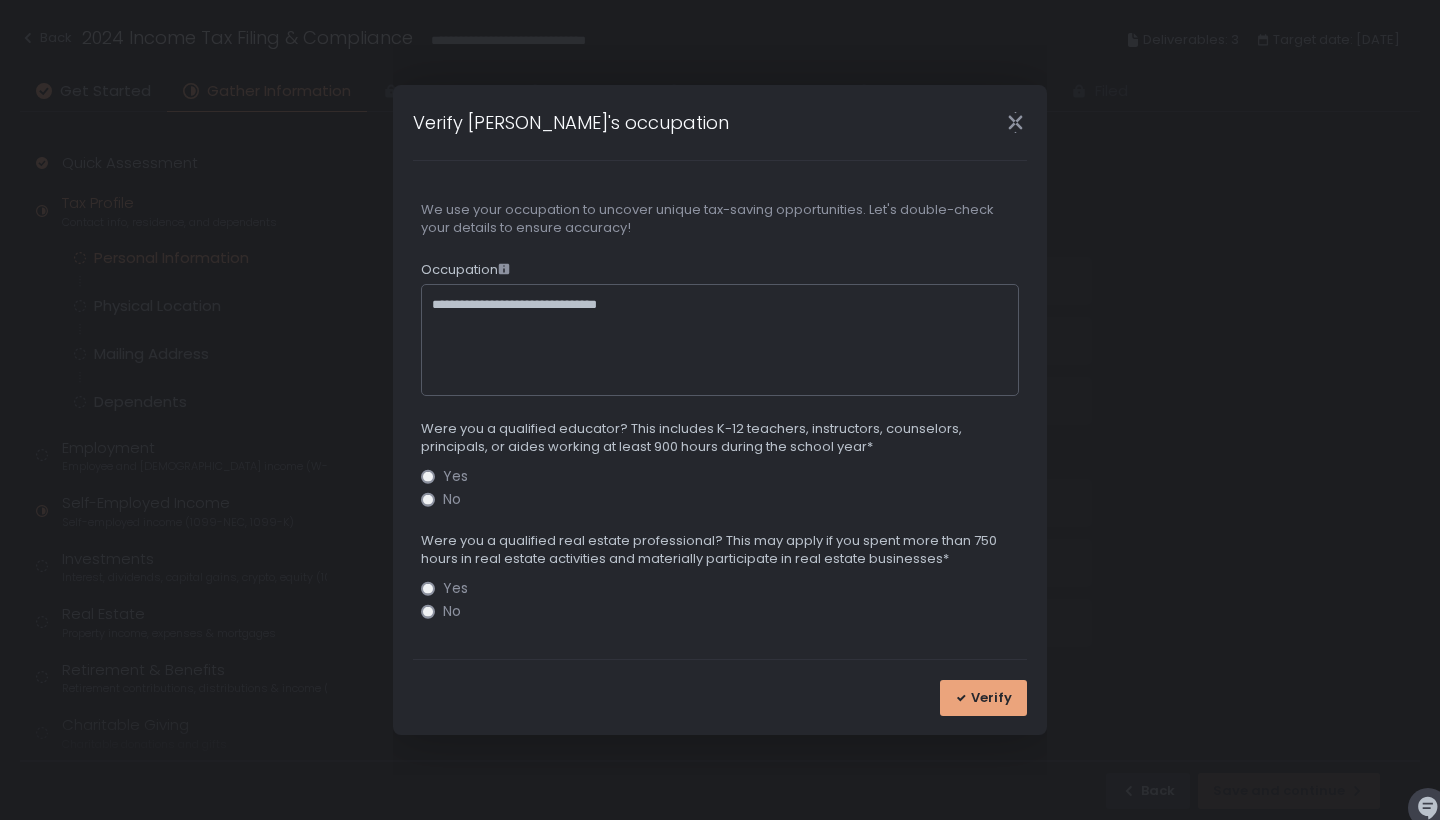 click on "Verify" at bounding box center (983, 698) 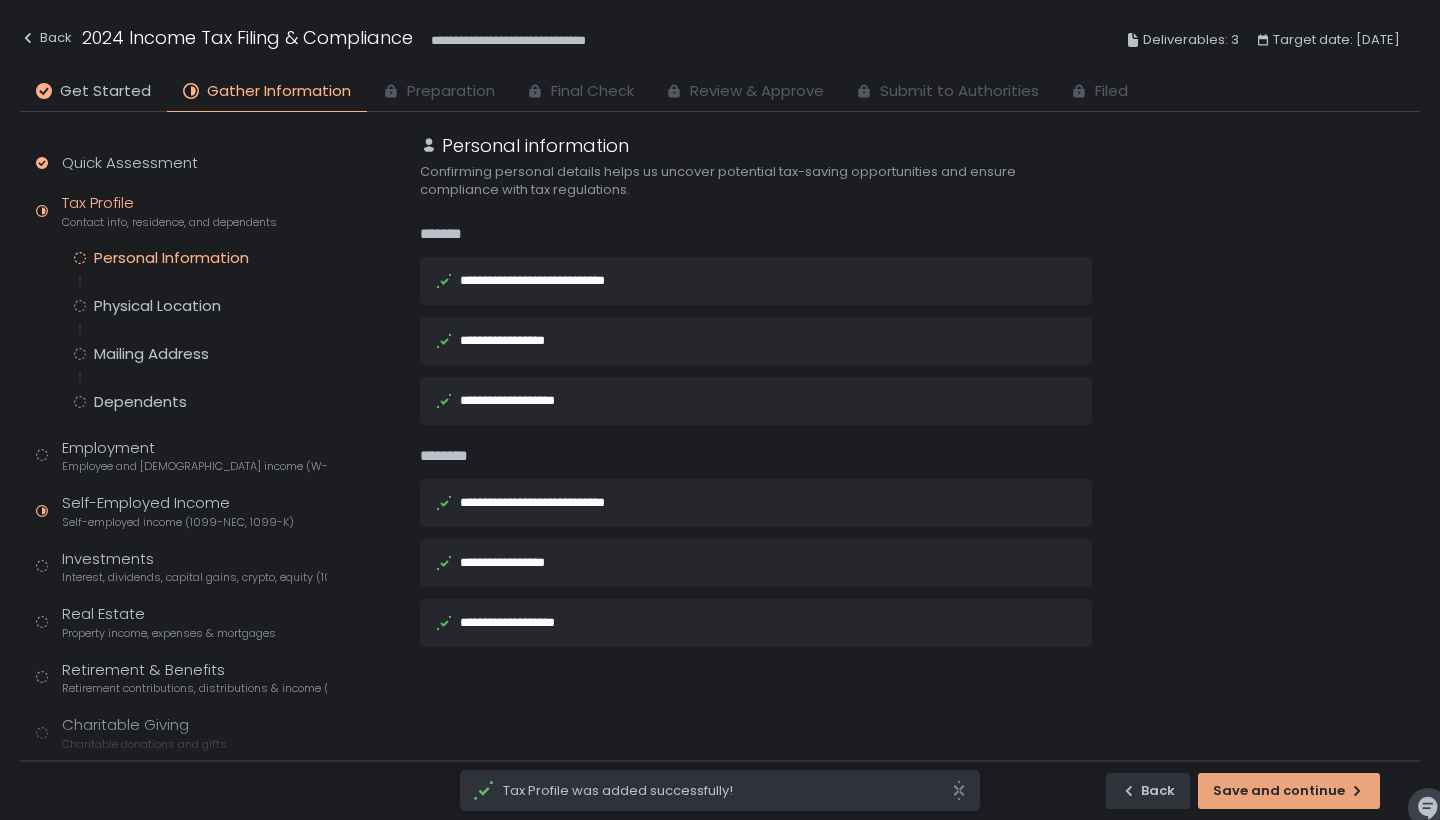 click on "Save and continue" 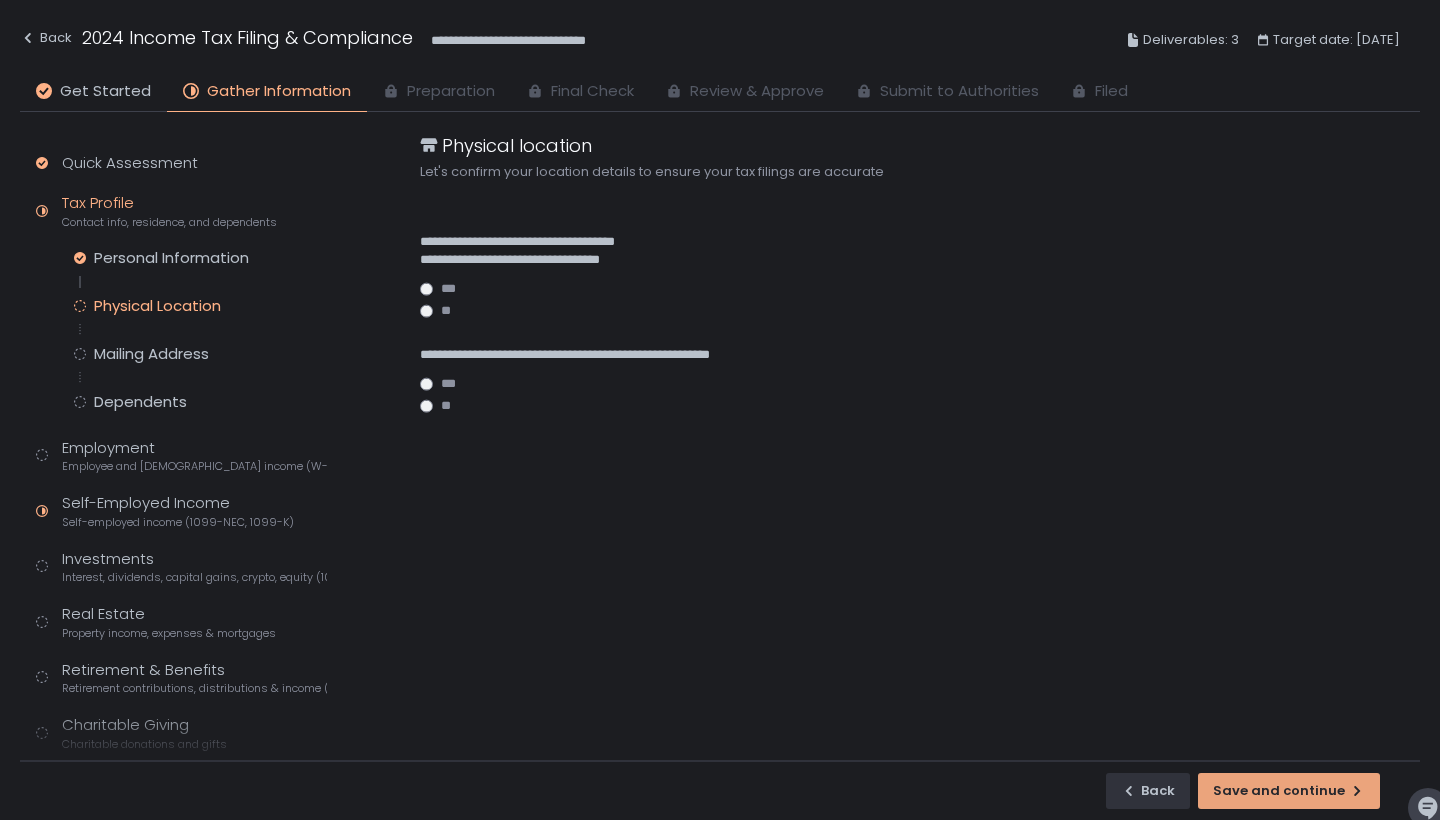 click on "Save and continue" 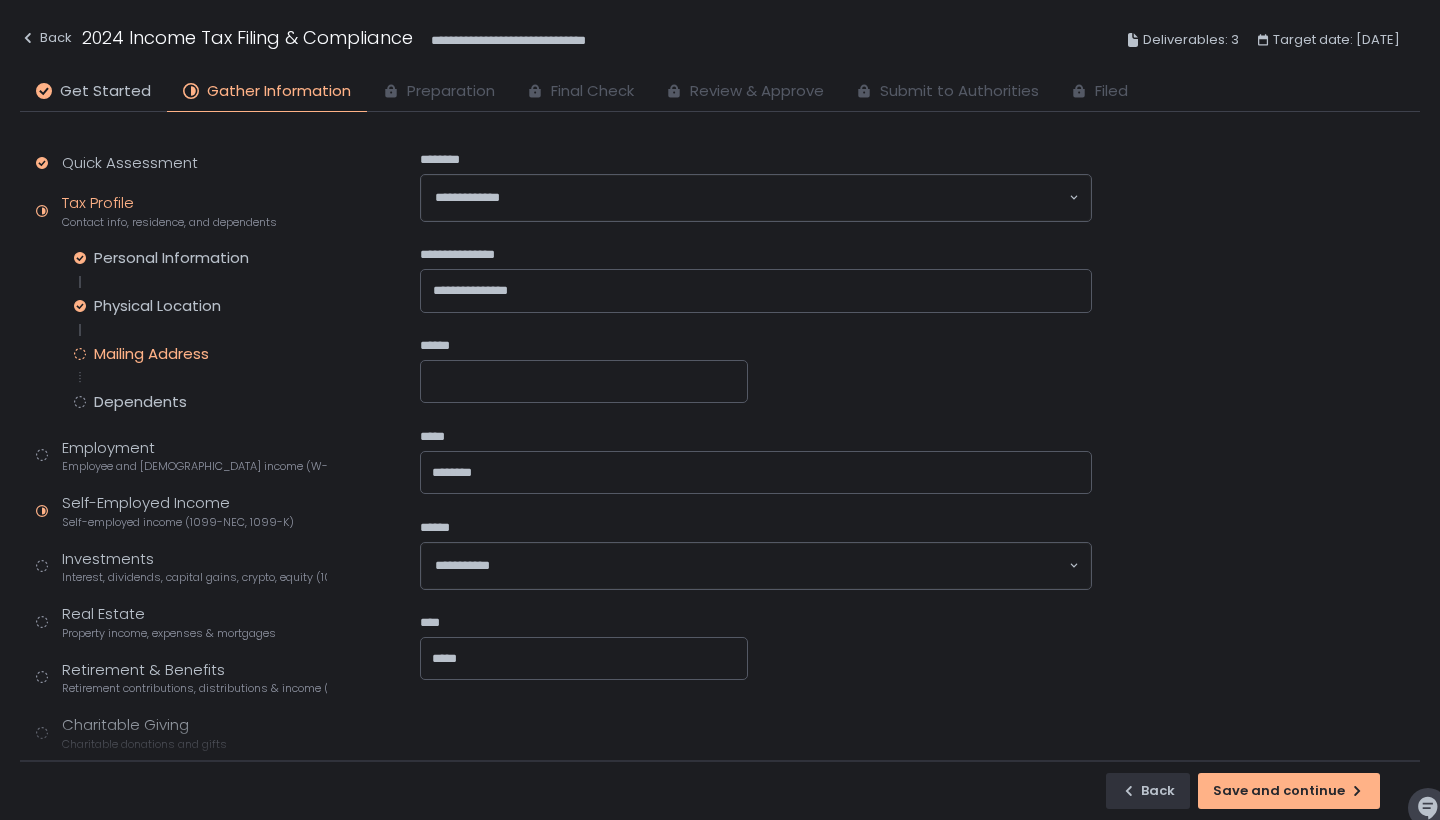 scroll, scrollTop: 173, scrollLeft: 0, axis: vertical 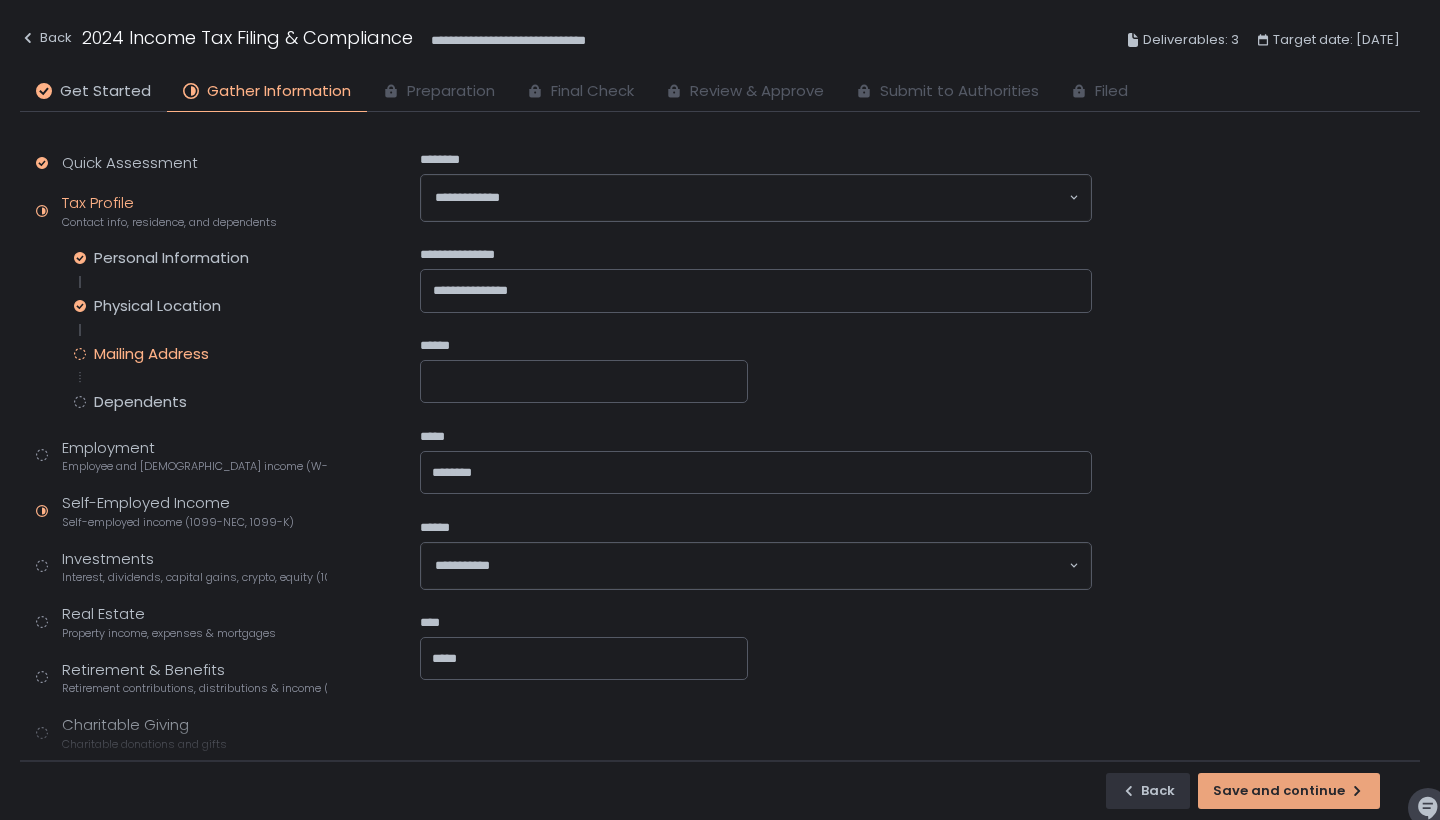click on "Save and continue" at bounding box center (1289, 791) 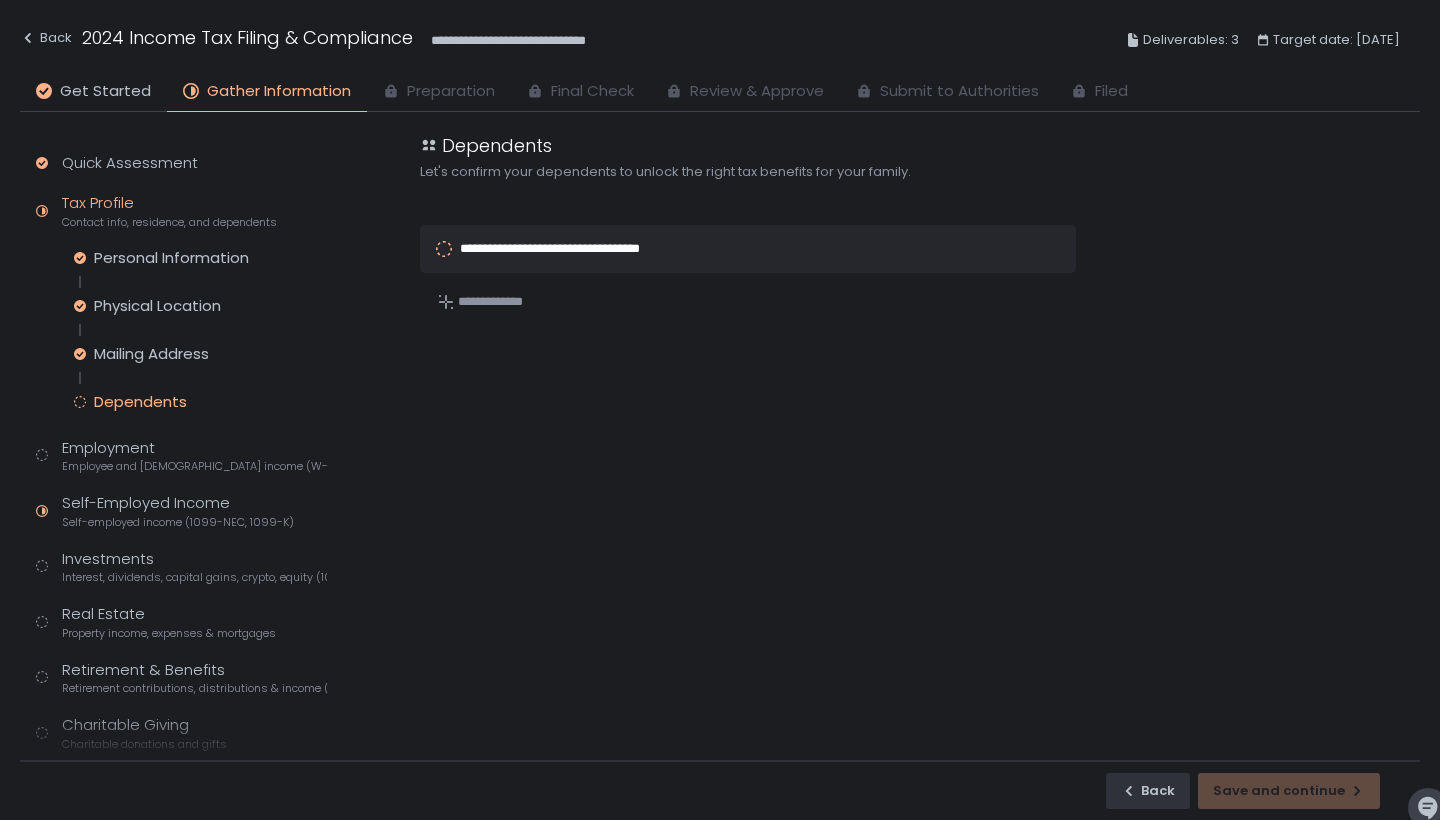 scroll, scrollTop: 0, scrollLeft: 0, axis: both 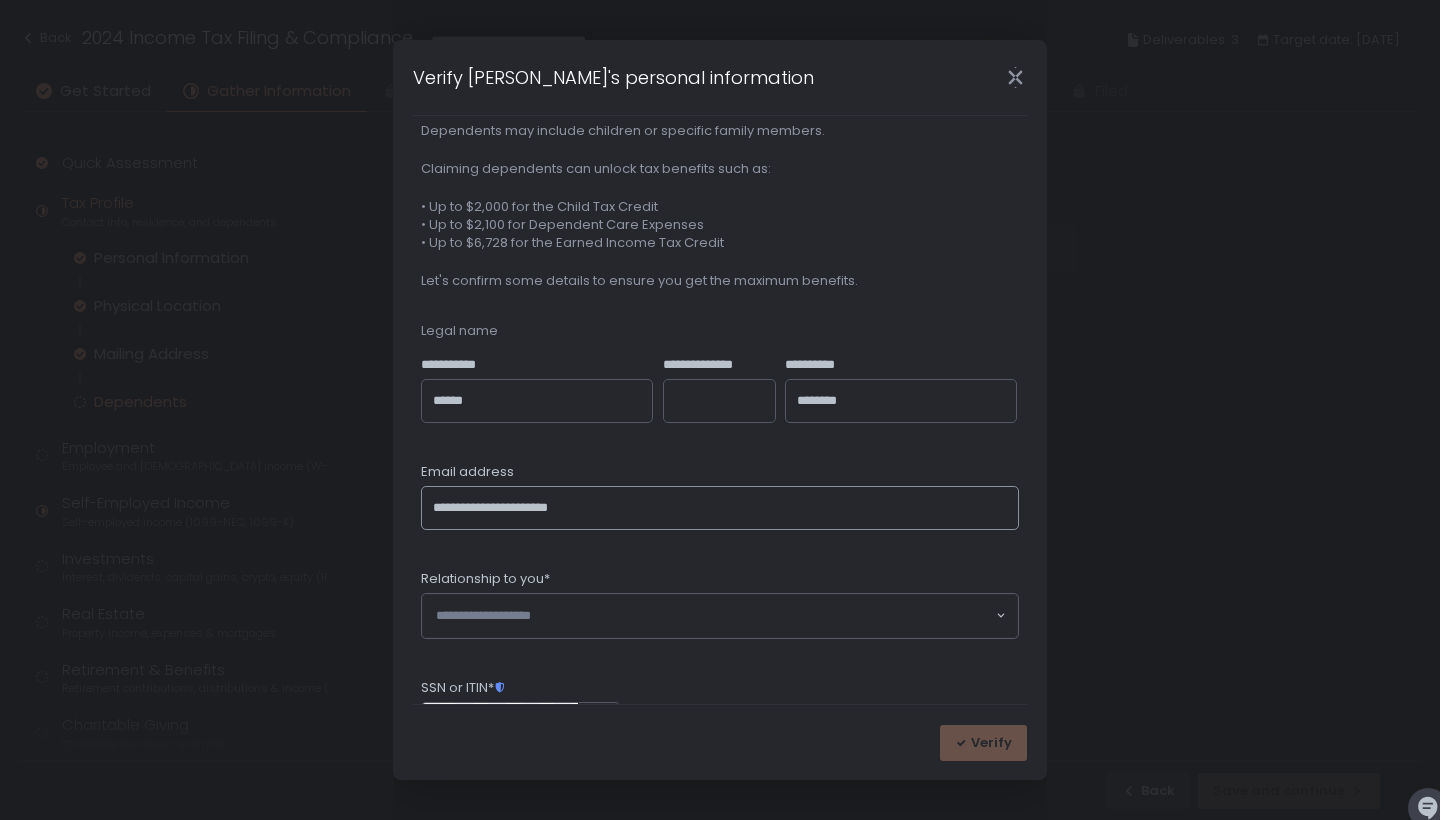 type on "**********" 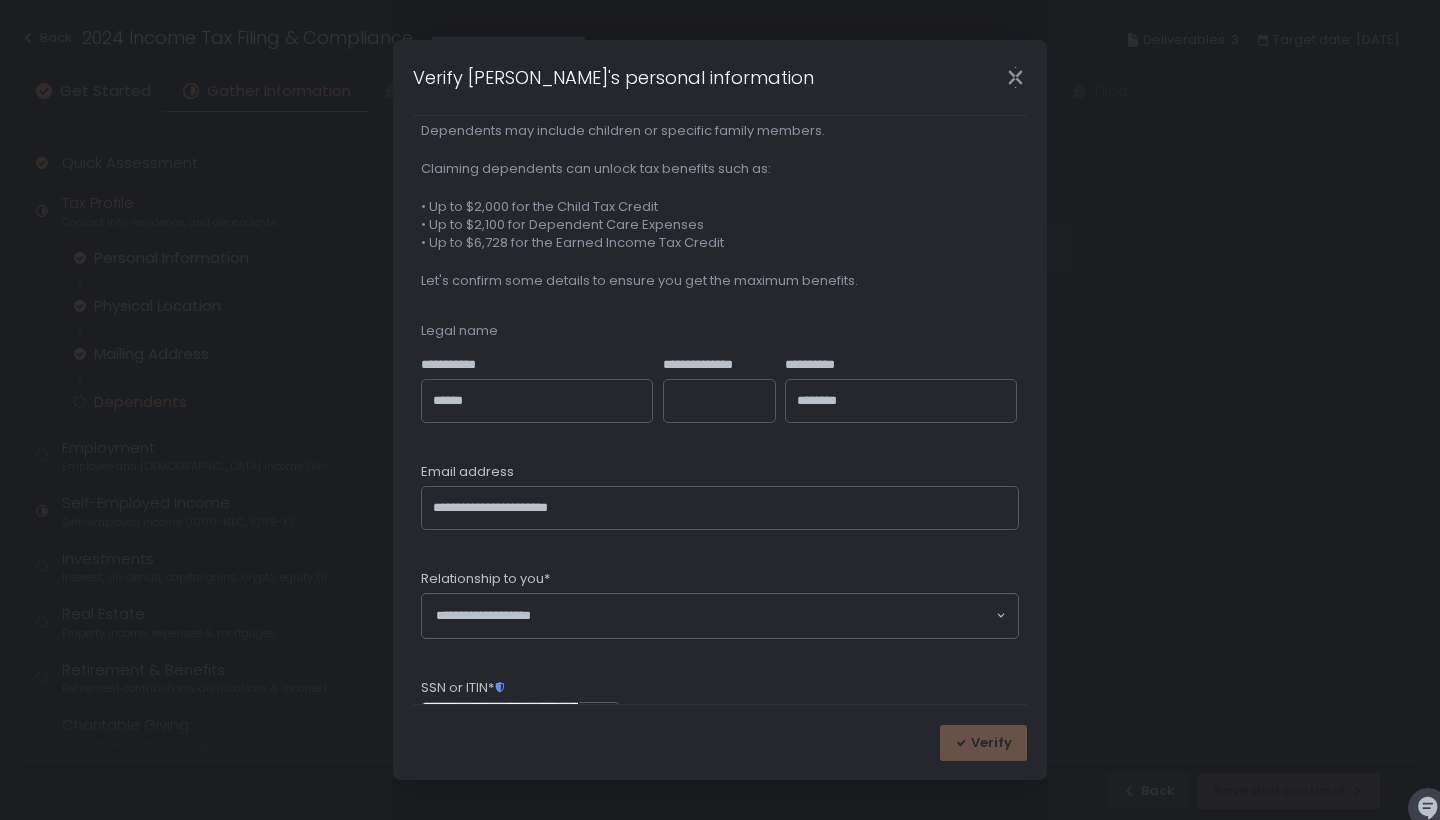 click on "Loading..." 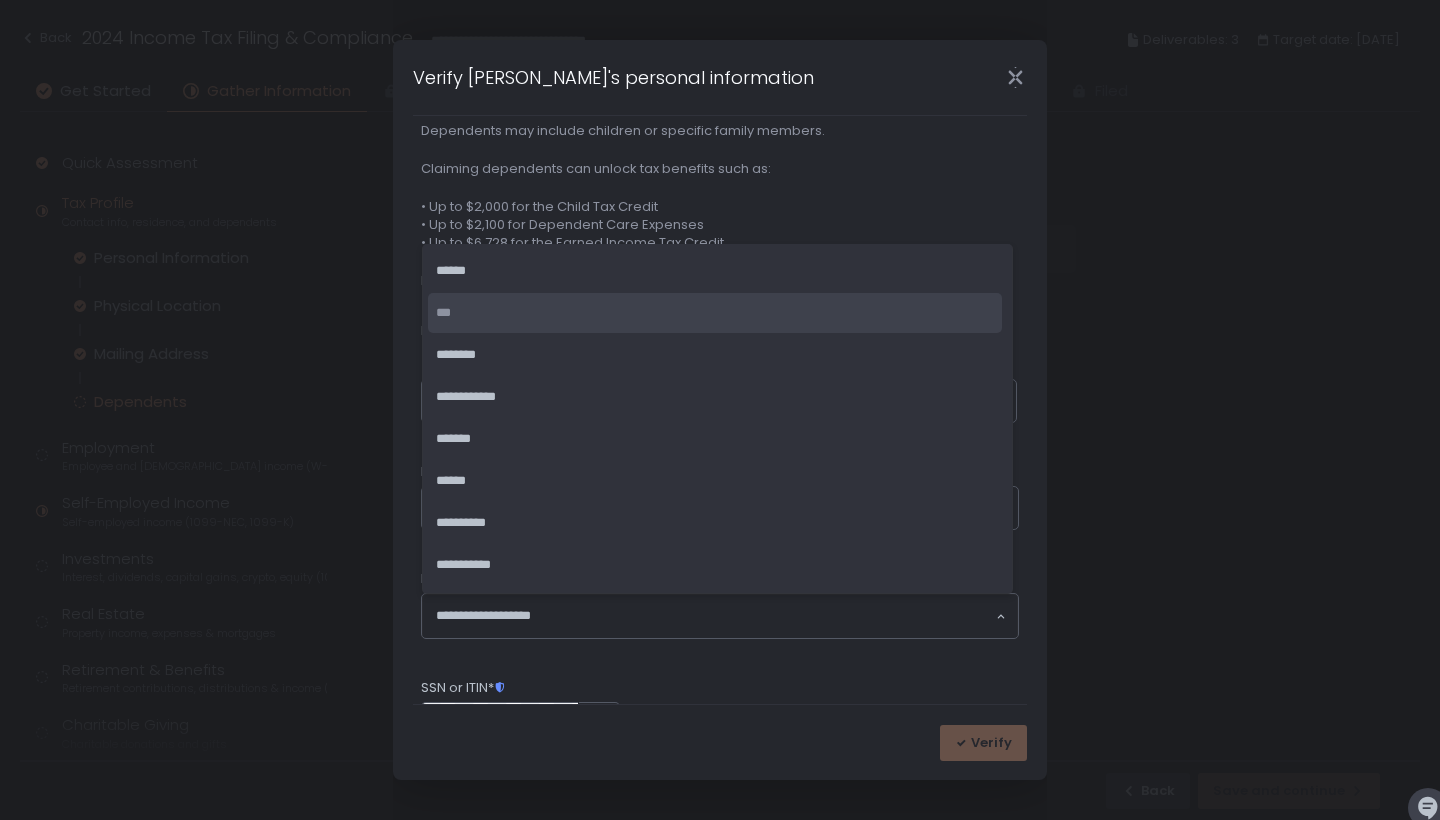 click on "***" 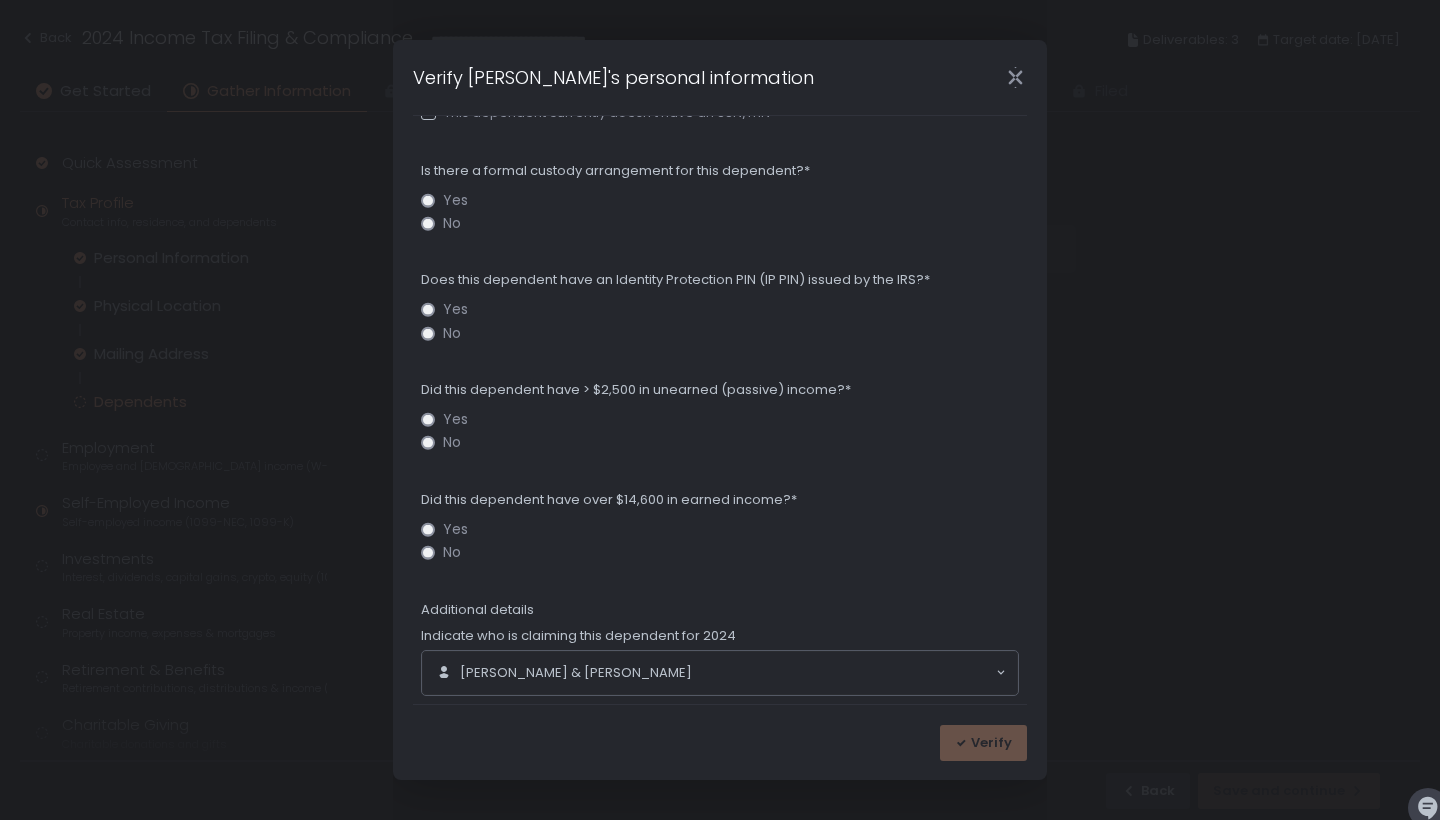 scroll, scrollTop: 701, scrollLeft: 0, axis: vertical 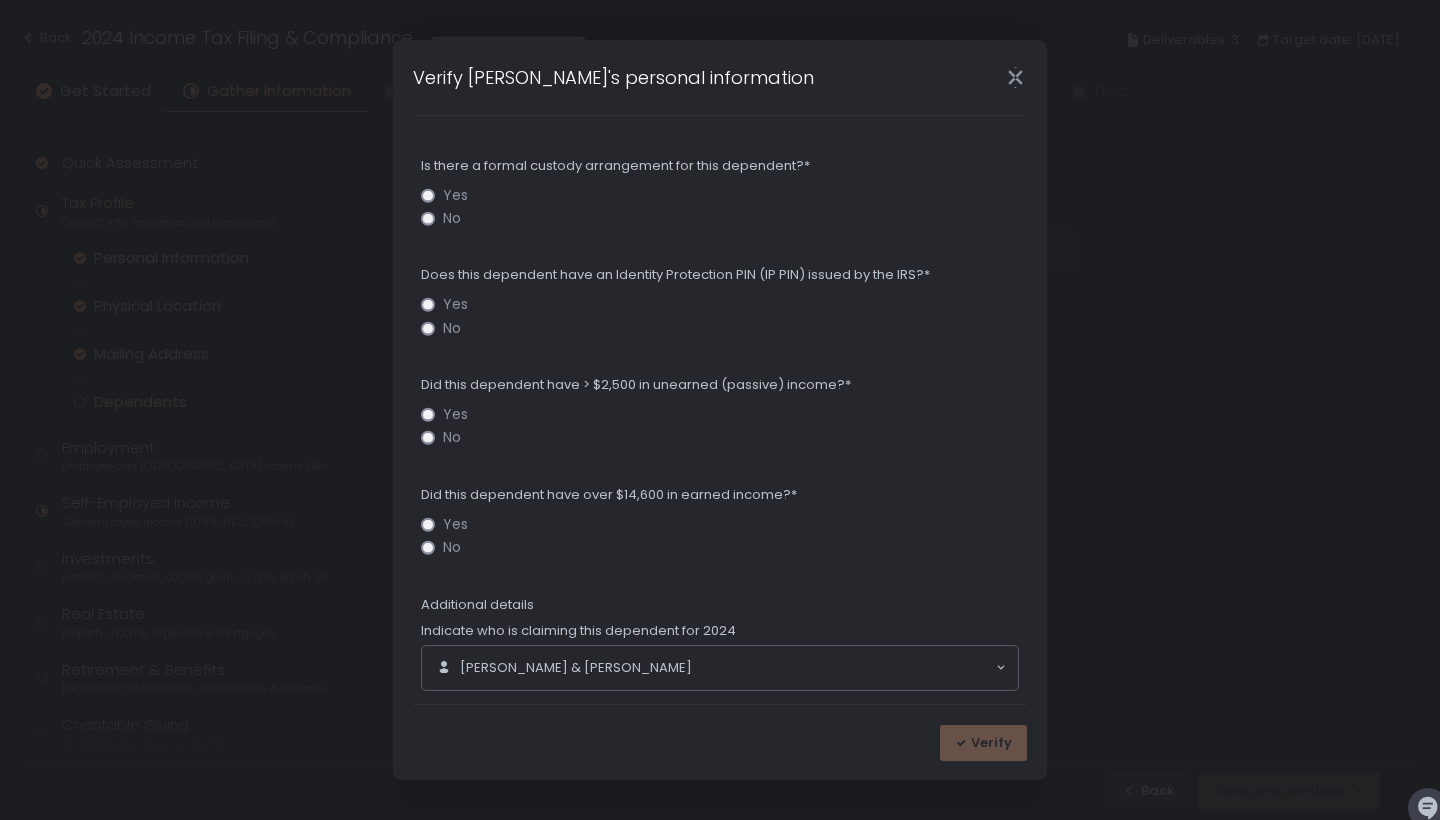 click on "No" 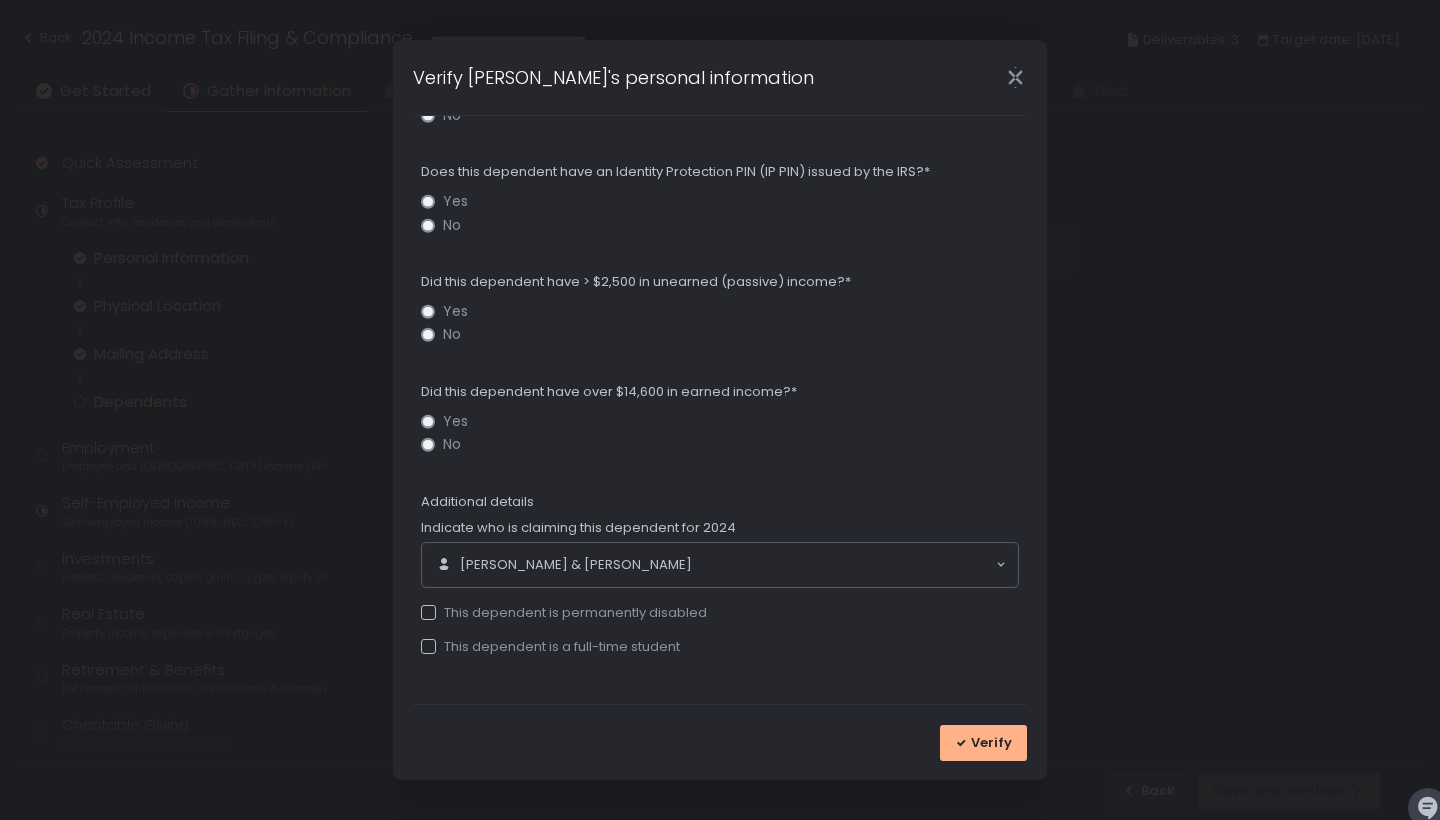 scroll, scrollTop: 805, scrollLeft: 0, axis: vertical 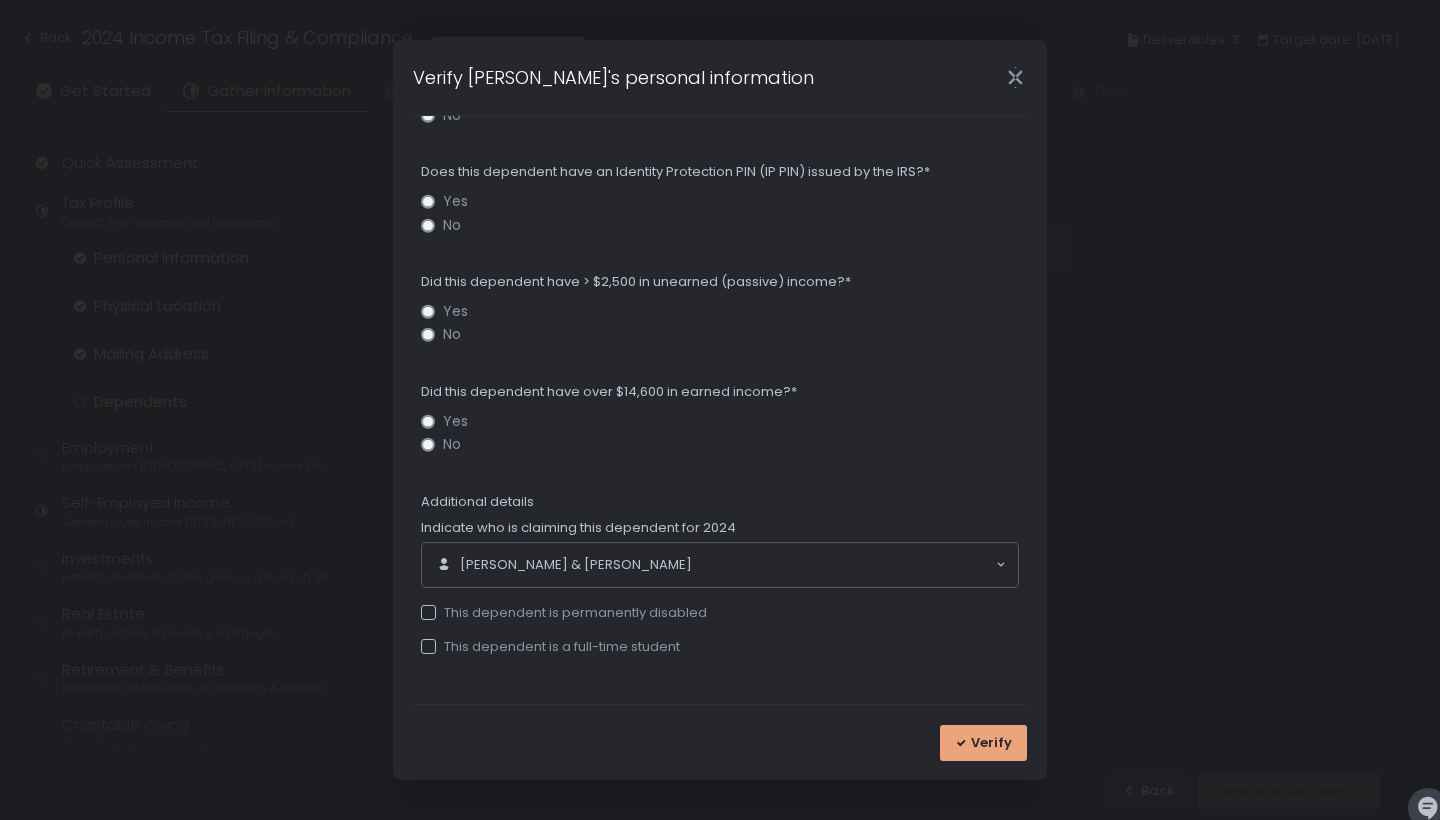 click on "Verify" at bounding box center [983, 743] 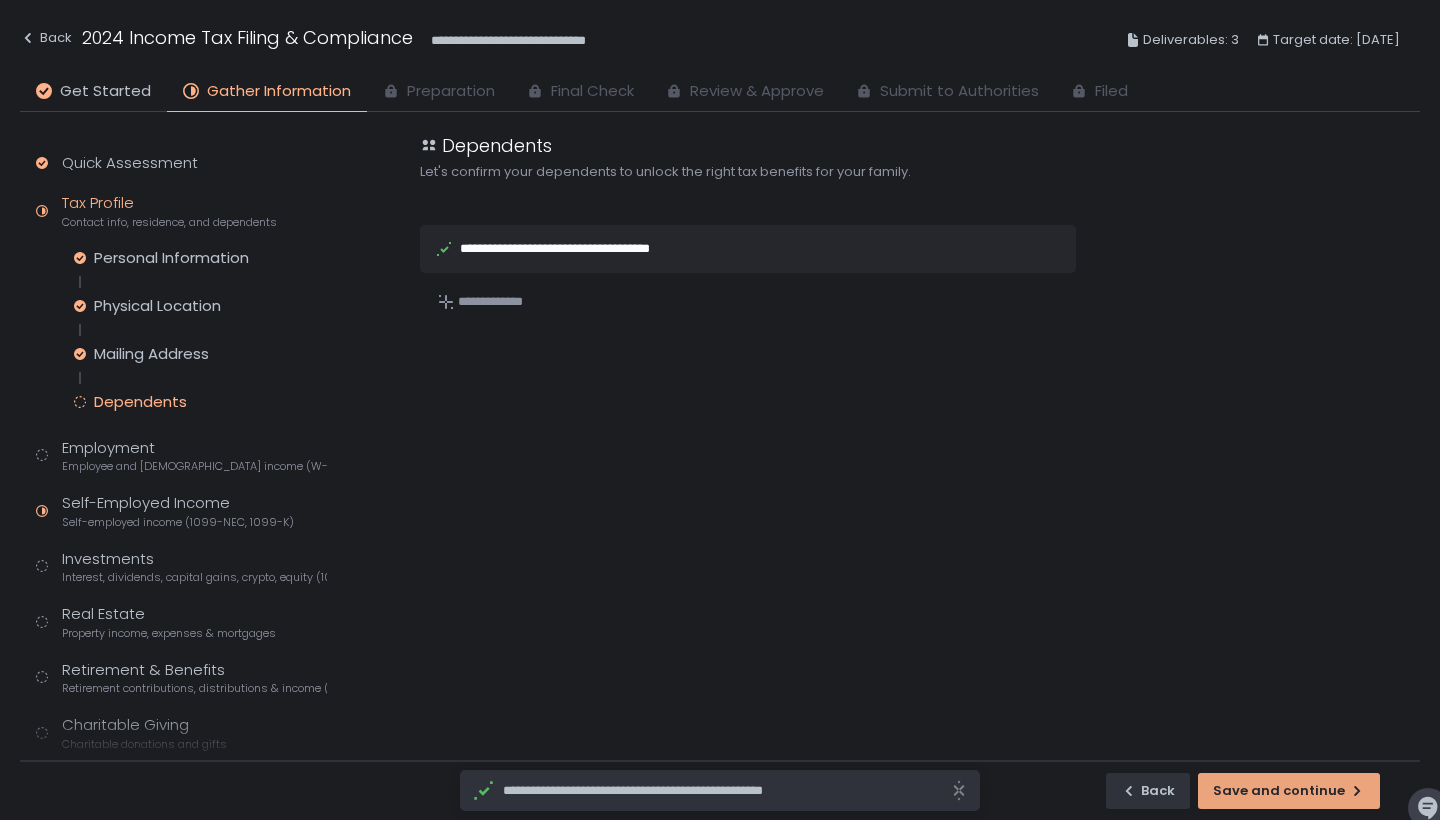 click on "Save and continue" at bounding box center (1289, 791) 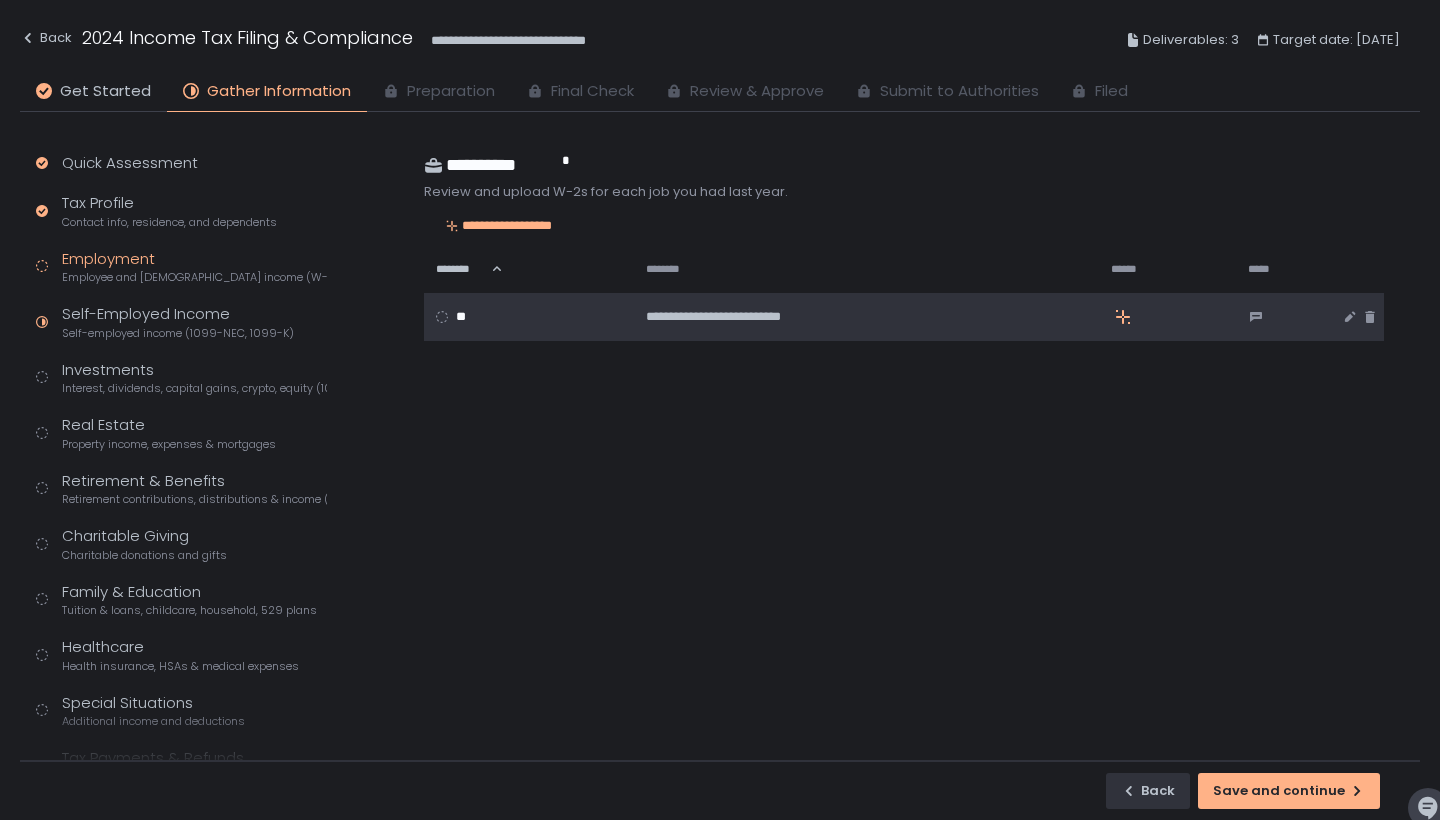 click 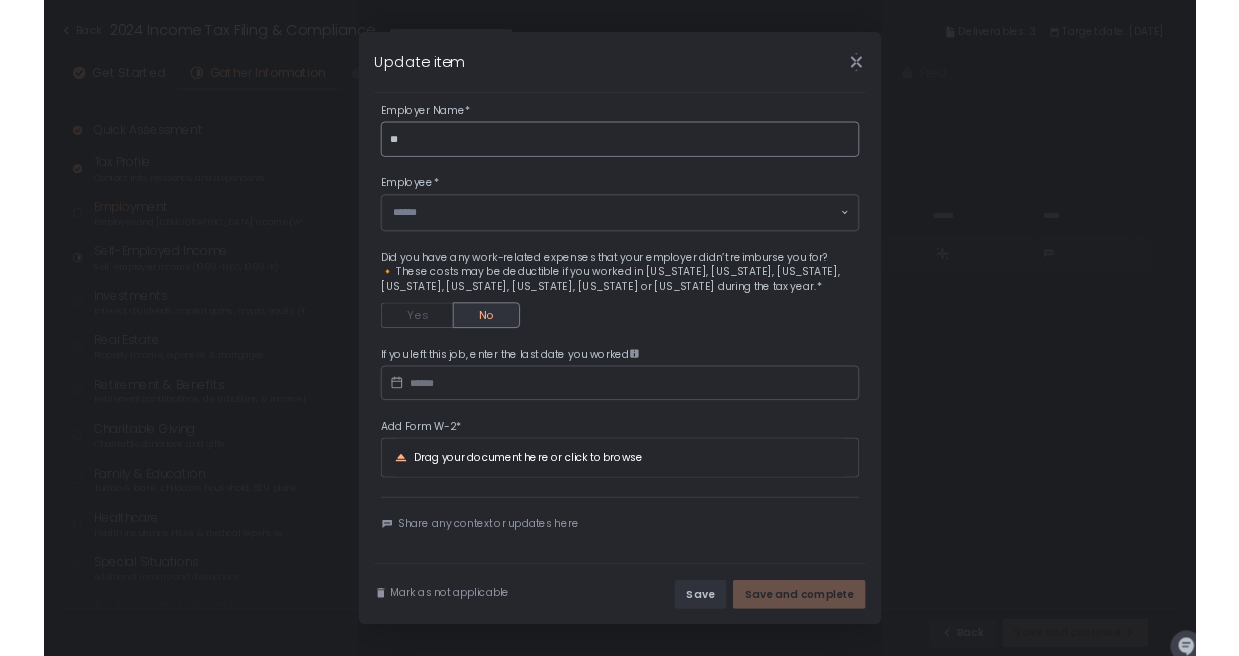 scroll, scrollTop: 29, scrollLeft: 0, axis: vertical 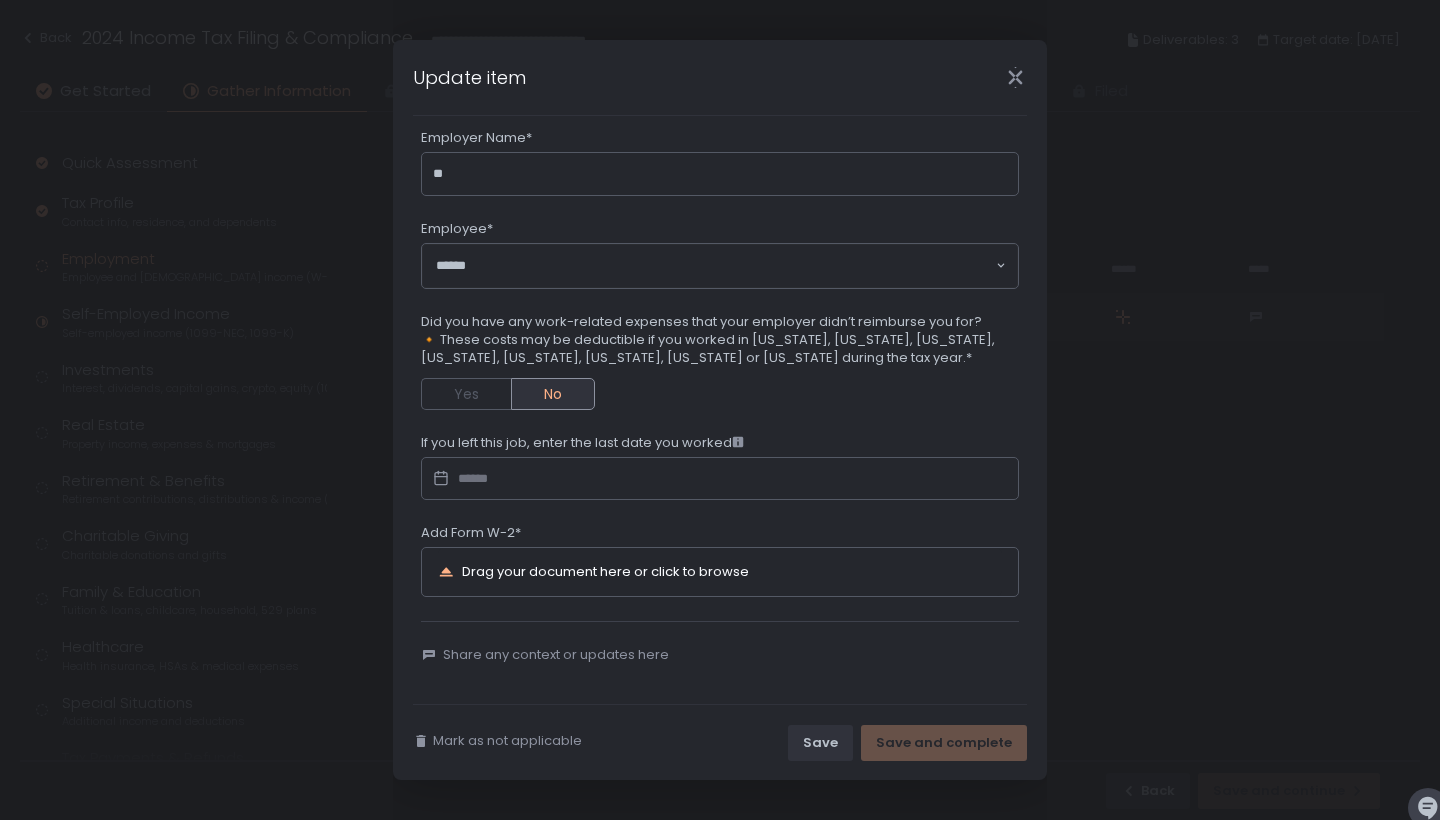 click 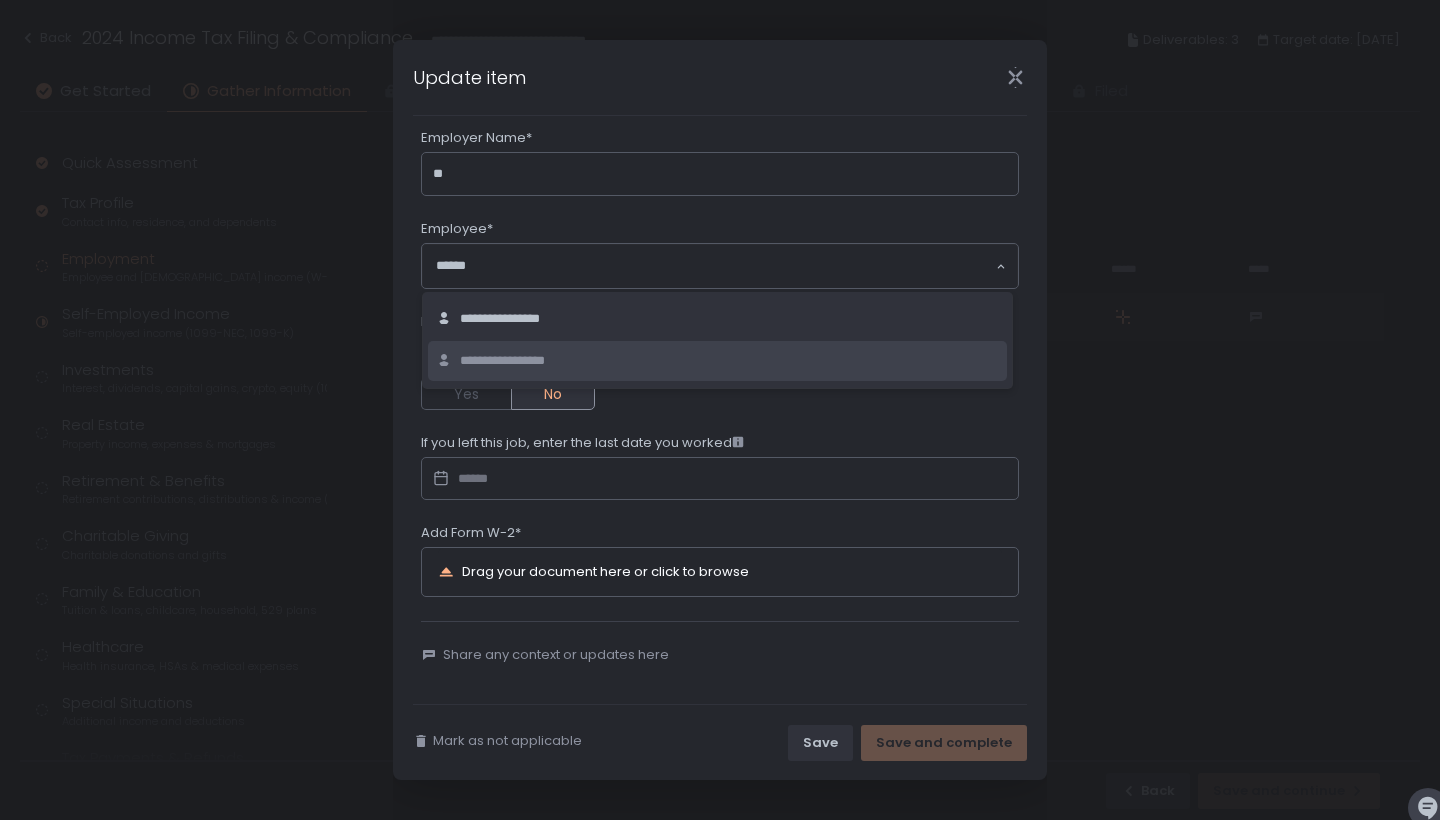 click on "**********" 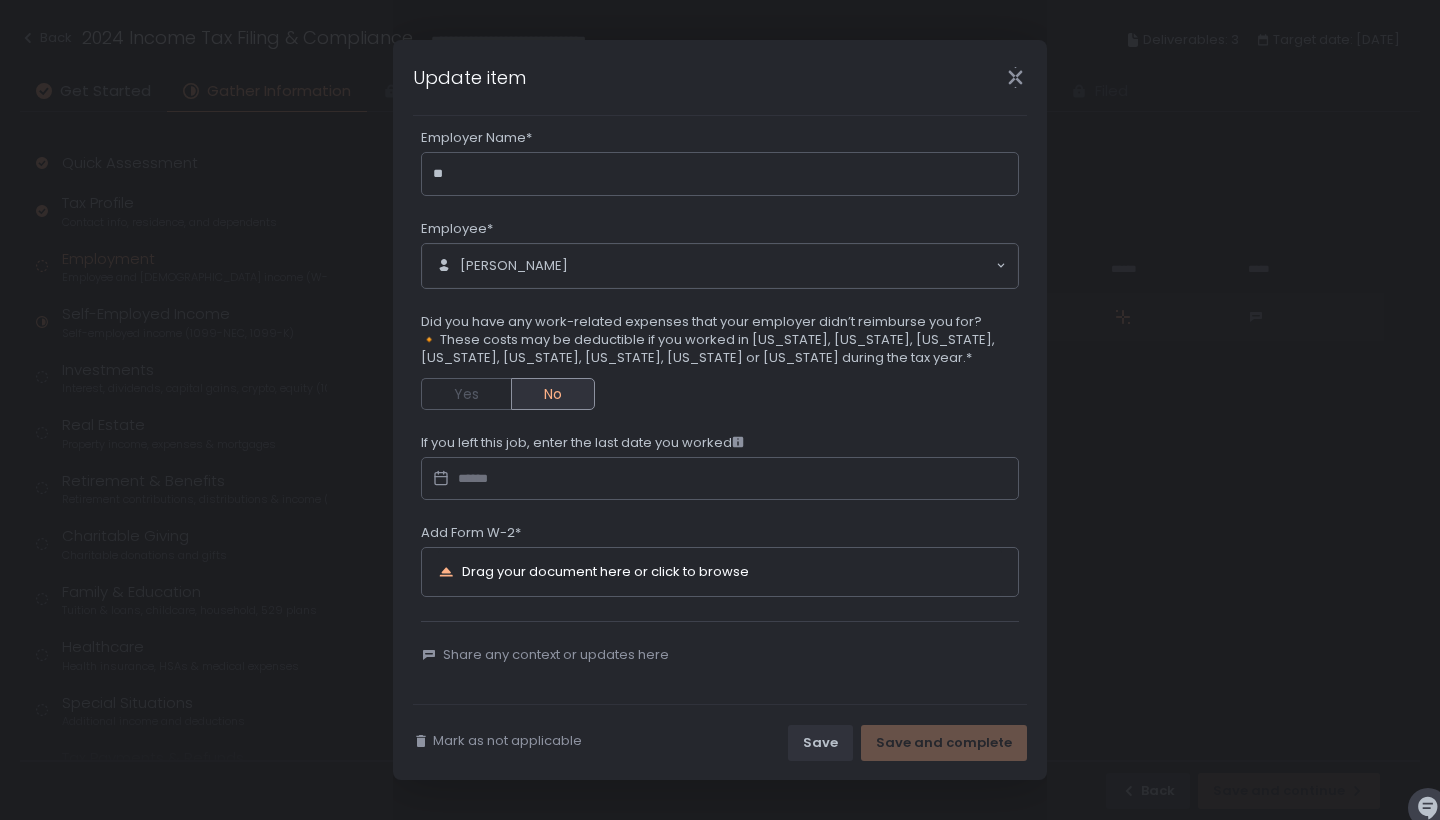 click on "Drag your document here or click to browse" at bounding box center (605, 571) 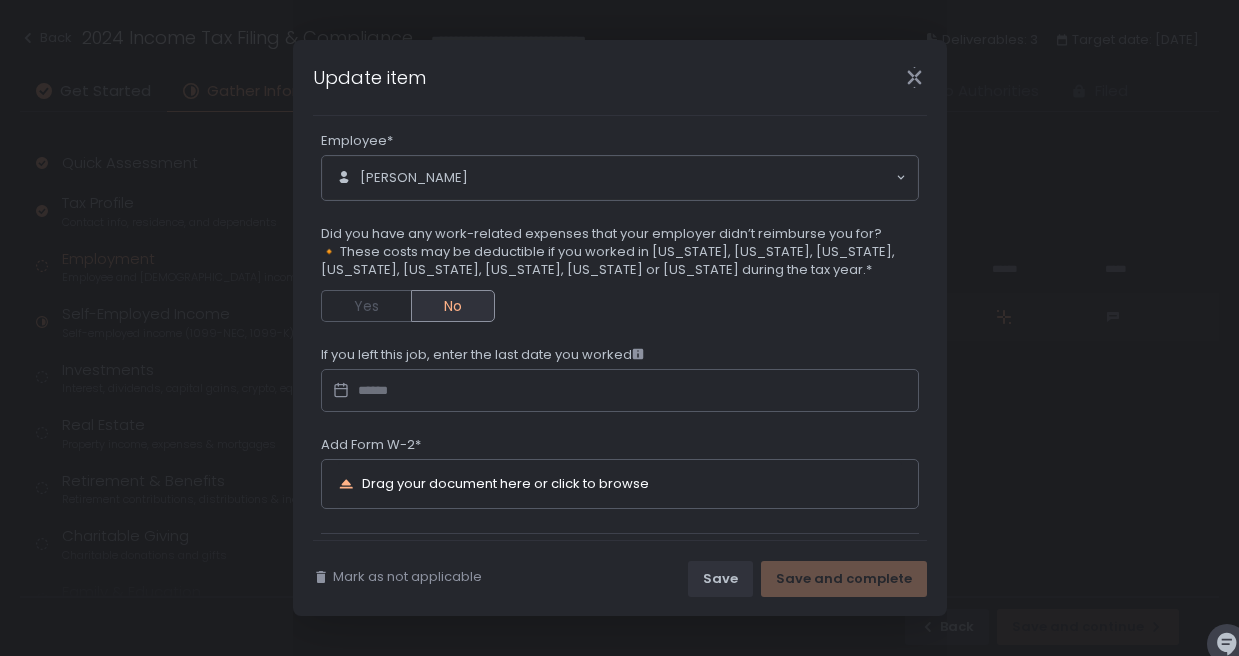 scroll, scrollTop: 112, scrollLeft: 0, axis: vertical 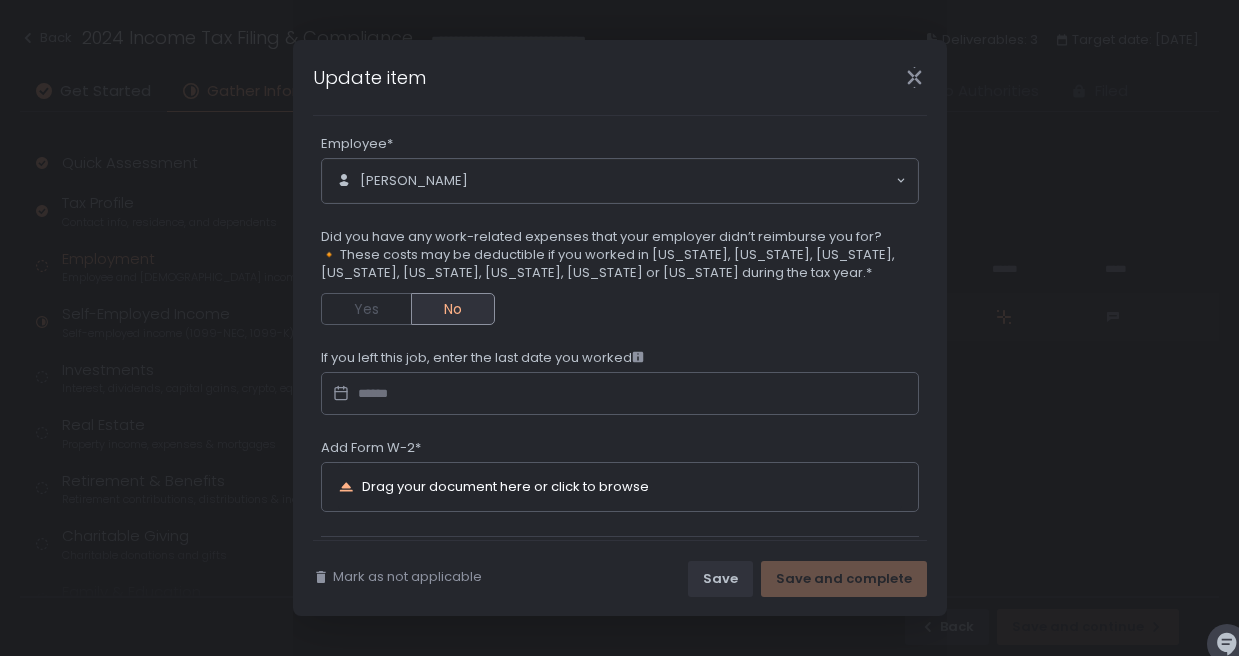 click on "Drag your document here or click to browse" at bounding box center (505, 486) 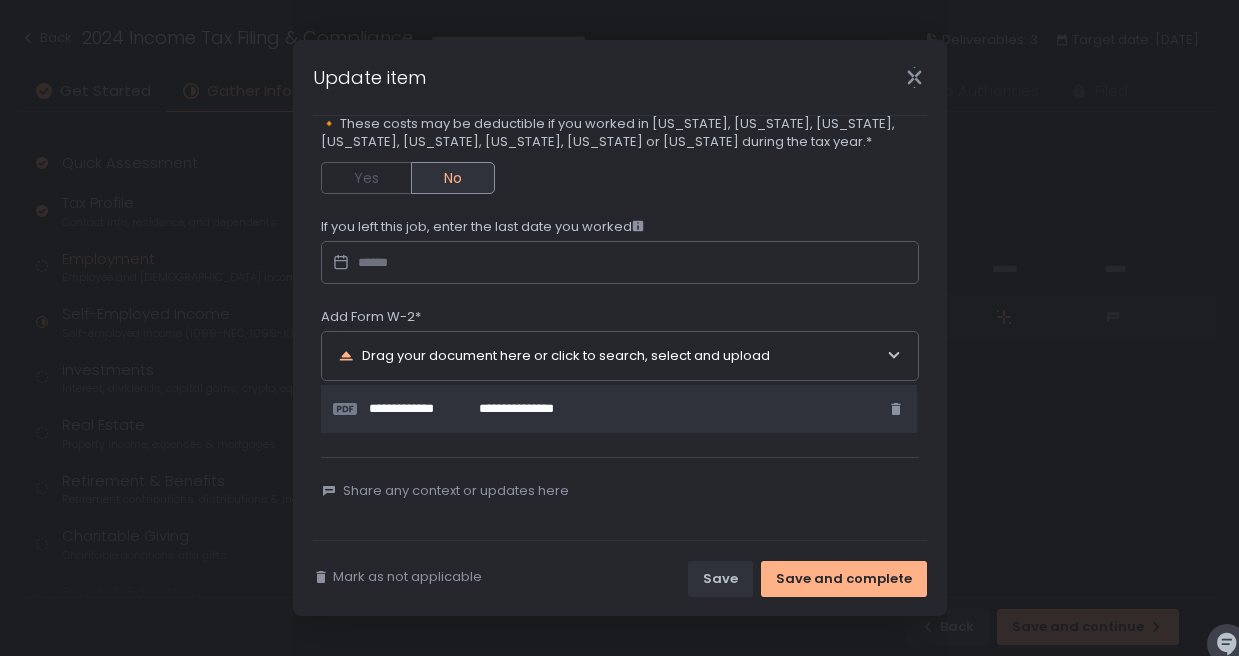 scroll, scrollTop: 245, scrollLeft: 0, axis: vertical 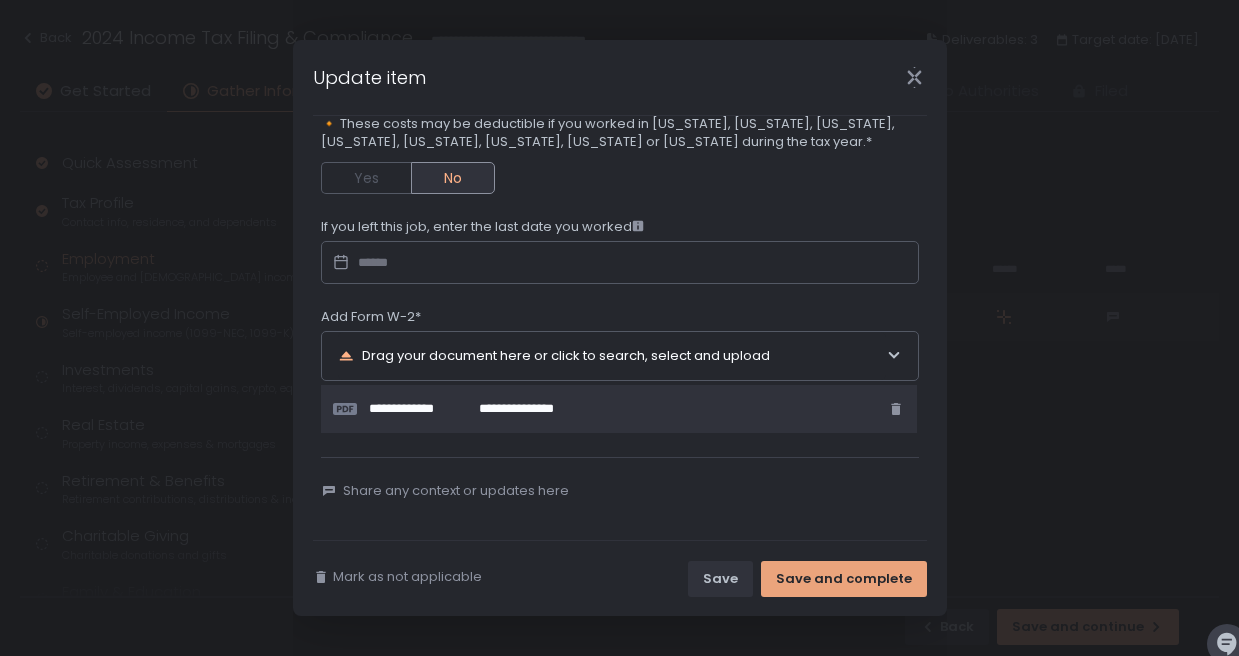 click on "Save and complete" at bounding box center (844, 579) 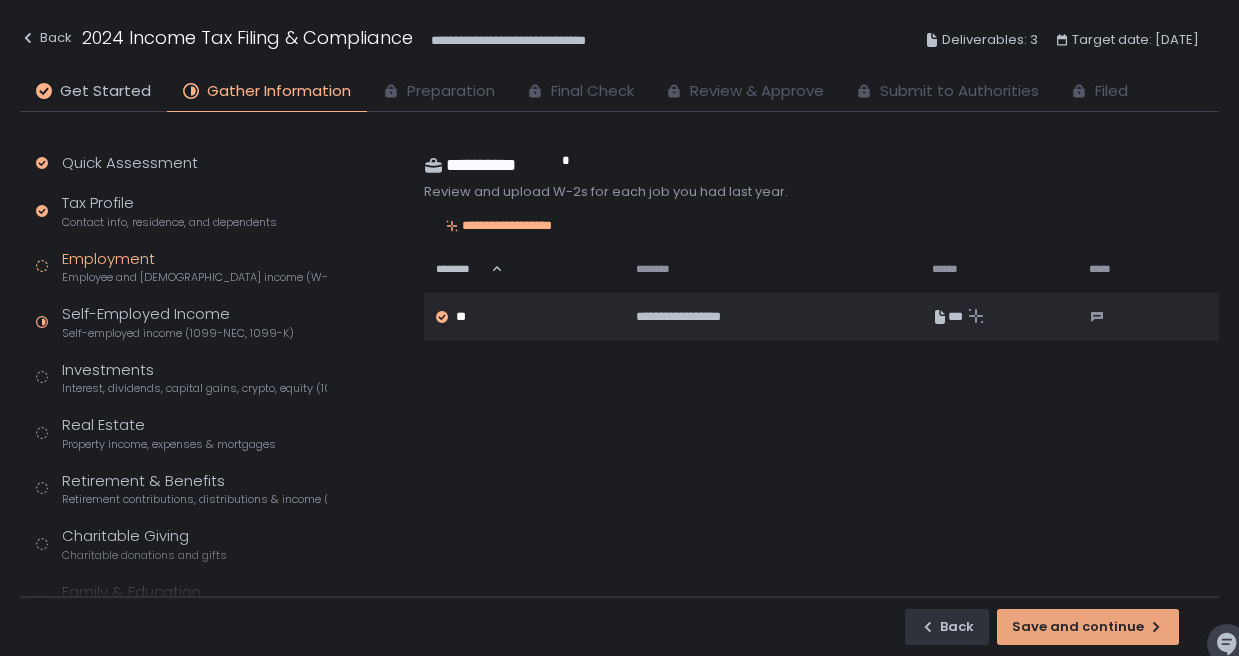 click on "Save and continue" 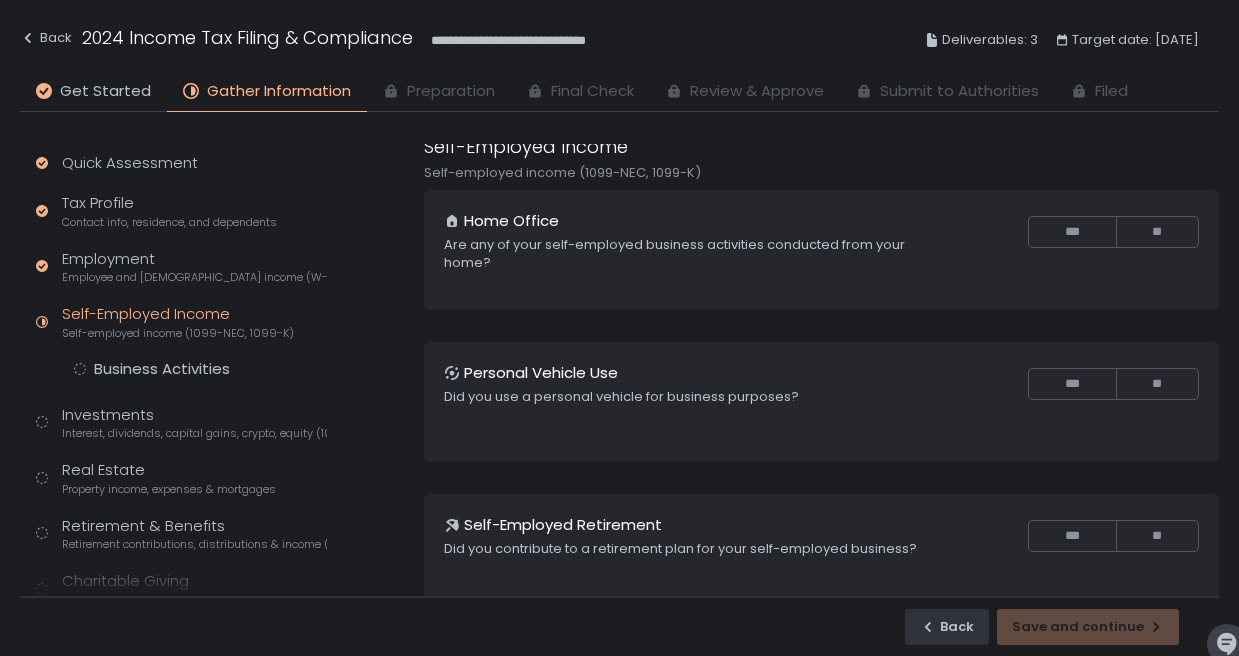 scroll, scrollTop: 0, scrollLeft: 0, axis: both 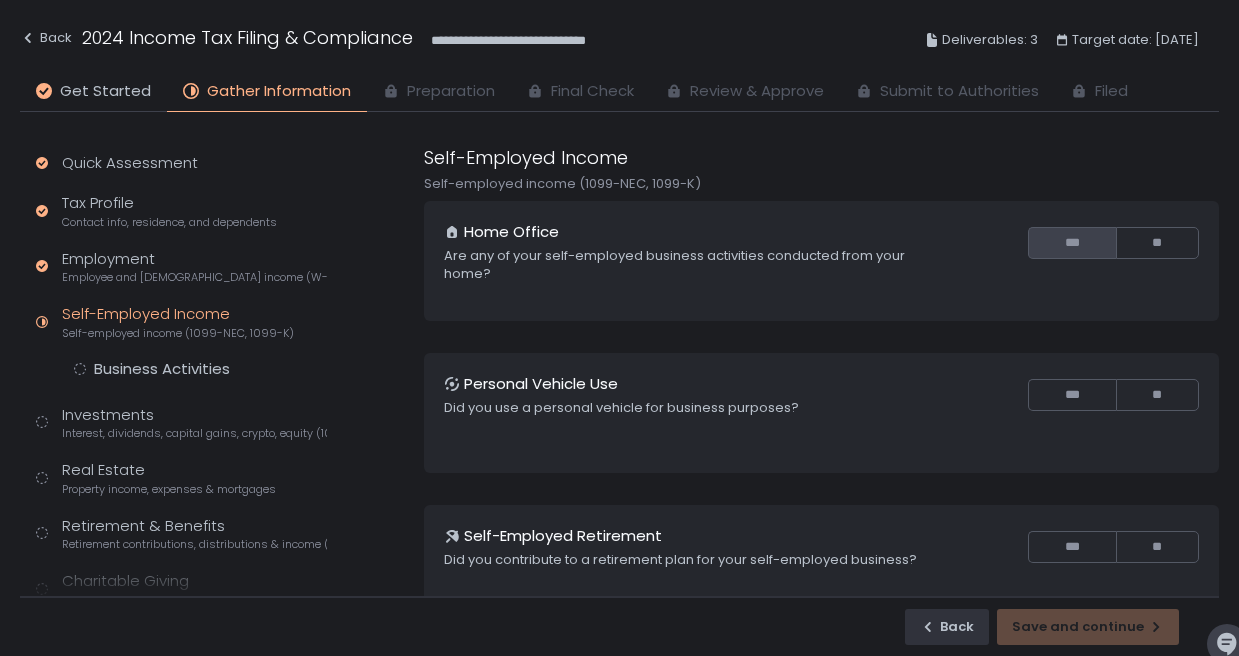 click on "***" at bounding box center [1071, 243] 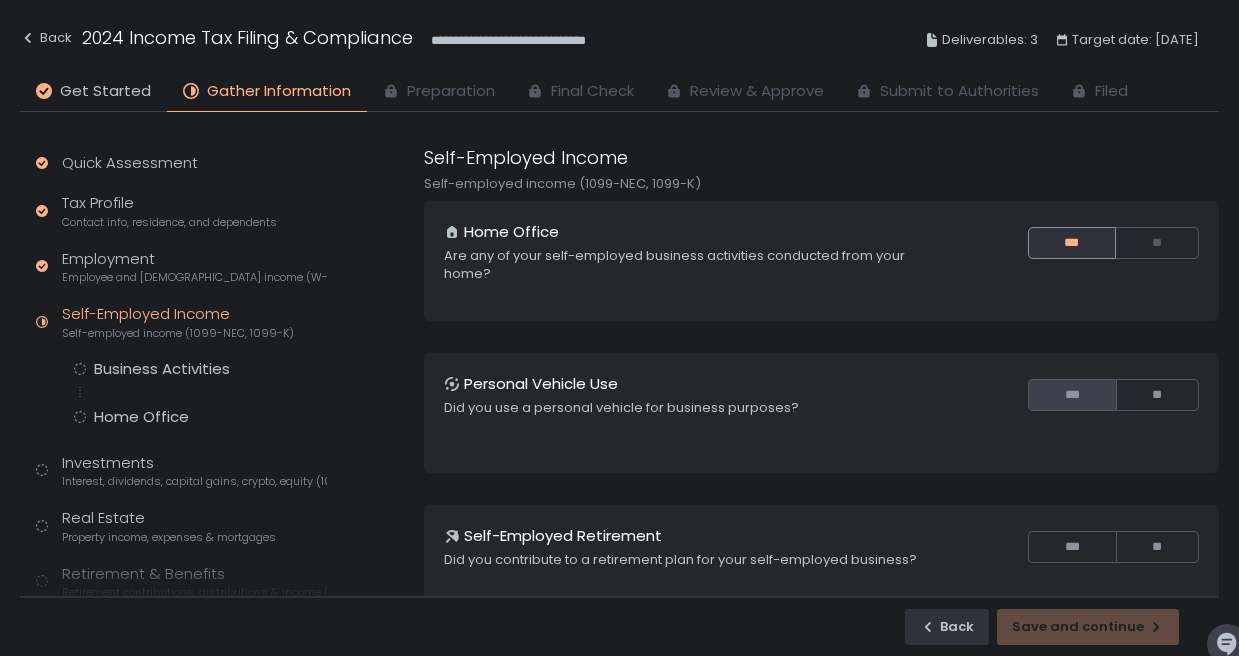 scroll, scrollTop: 0, scrollLeft: 0, axis: both 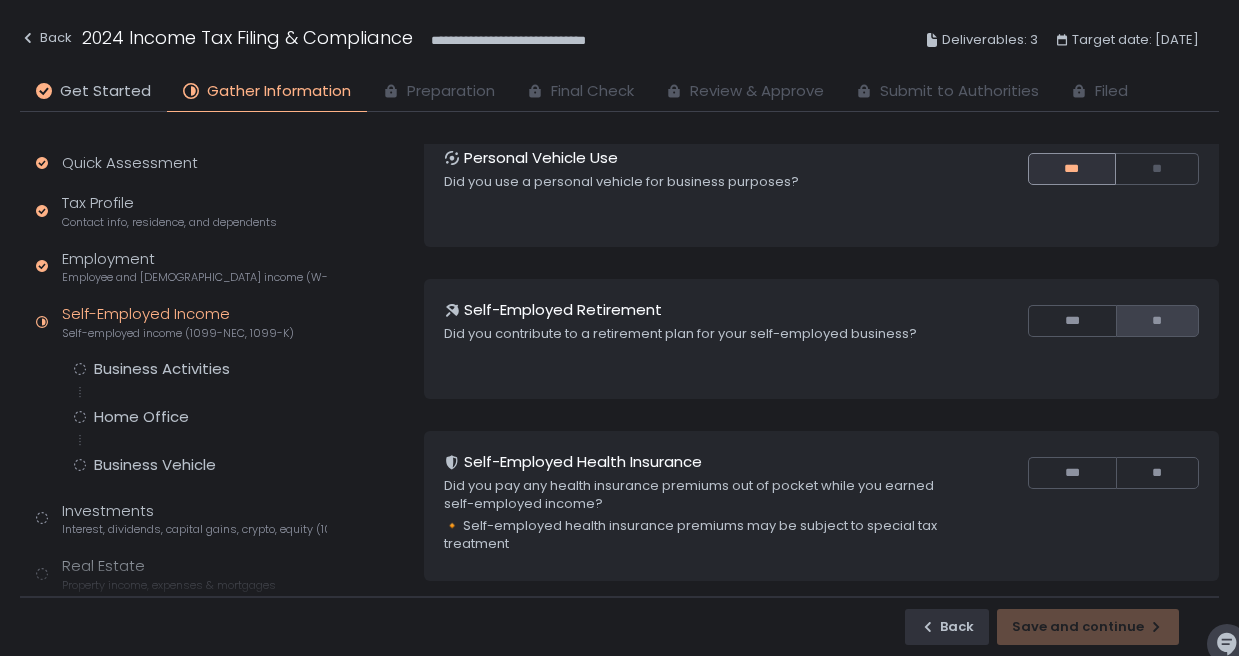 click on "**" at bounding box center [1157, 321] 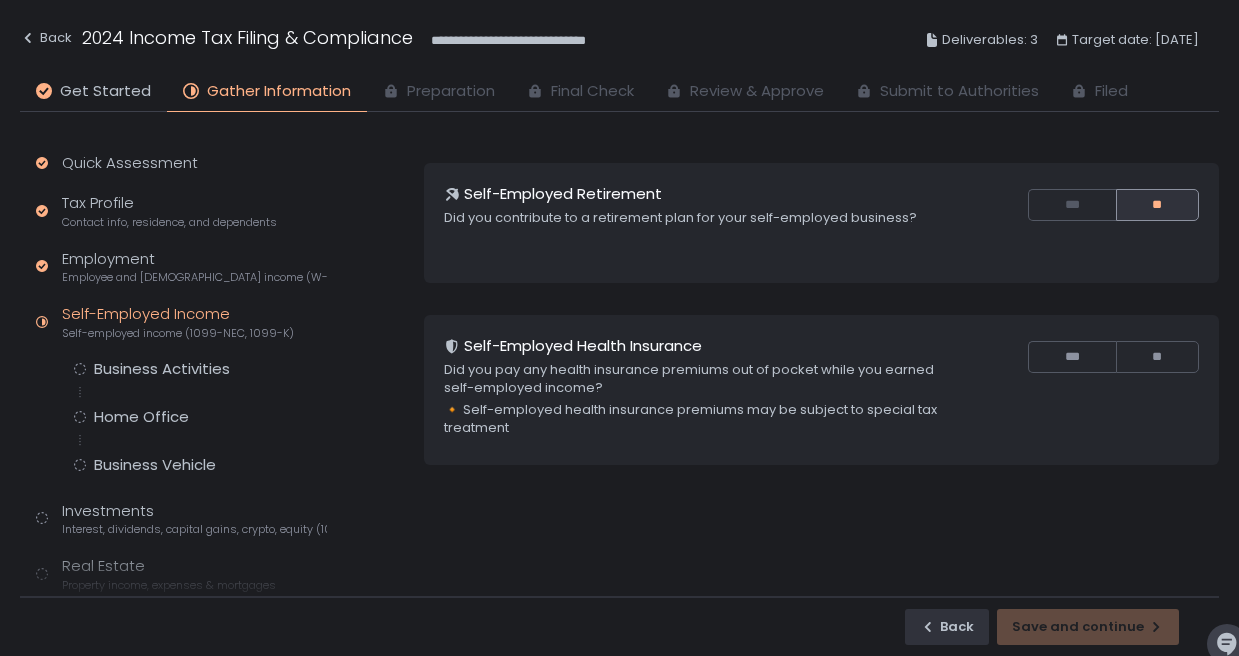 scroll, scrollTop: 346, scrollLeft: 0, axis: vertical 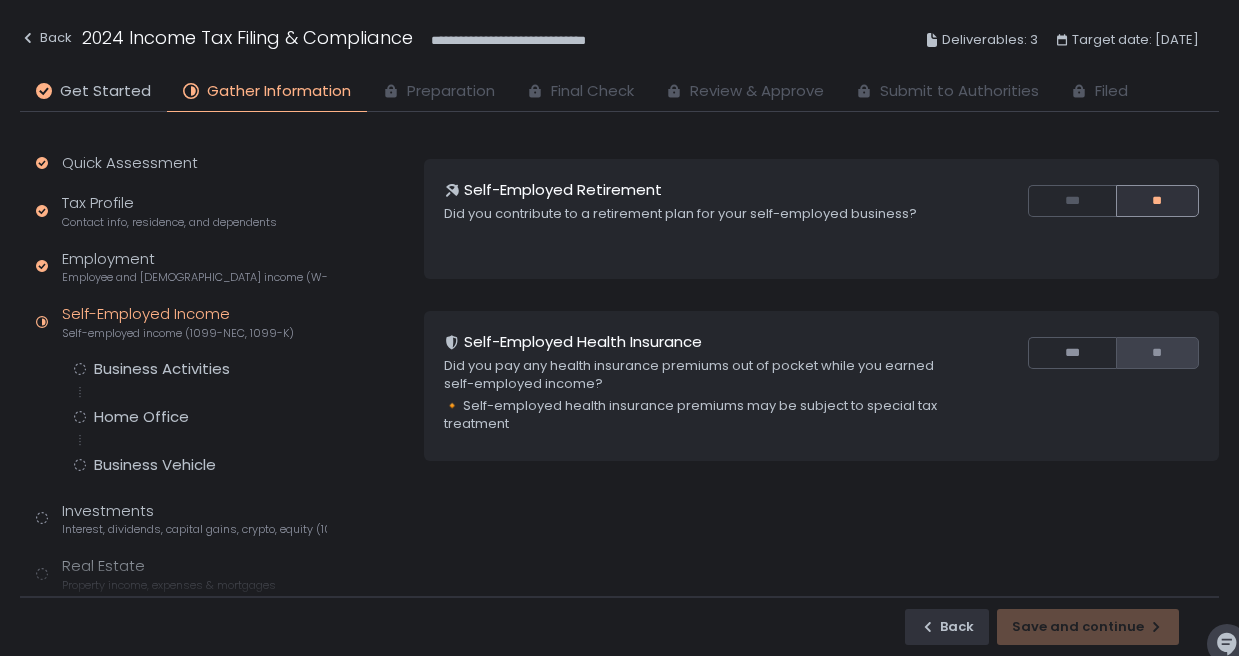 click on "**" at bounding box center [1157, 353] 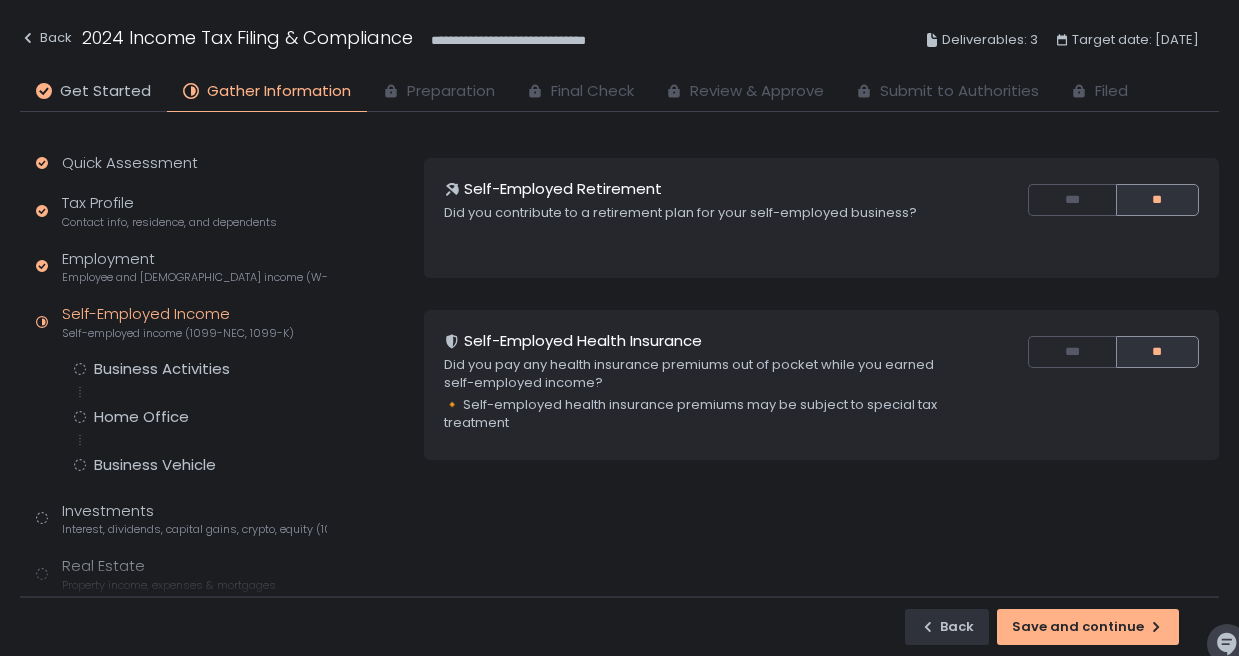 scroll, scrollTop: 334, scrollLeft: 0, axis: vertical 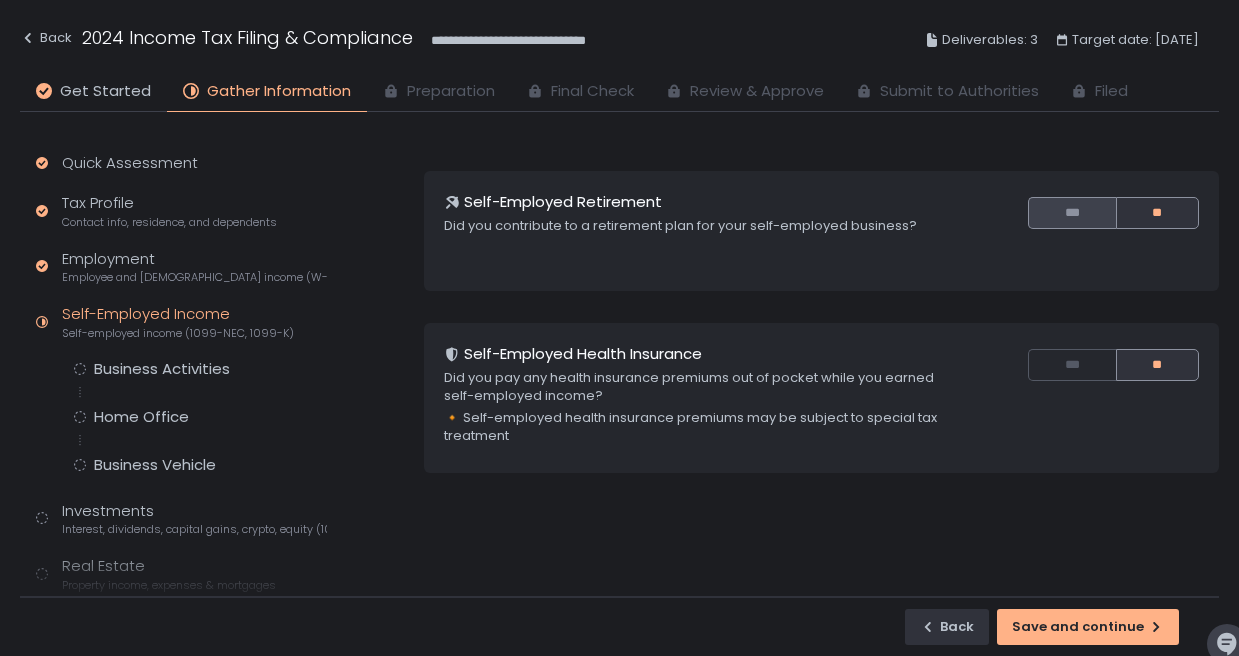 click on "***" at bounding box center (1071, 213) 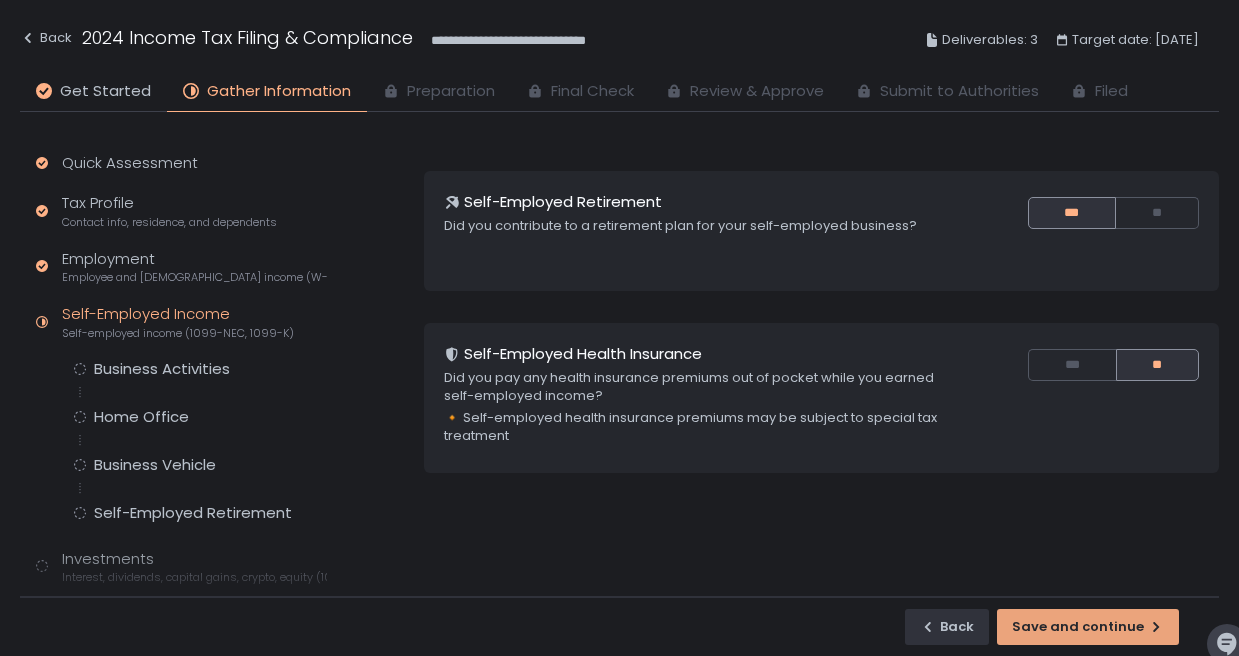 click on "Save and continue" 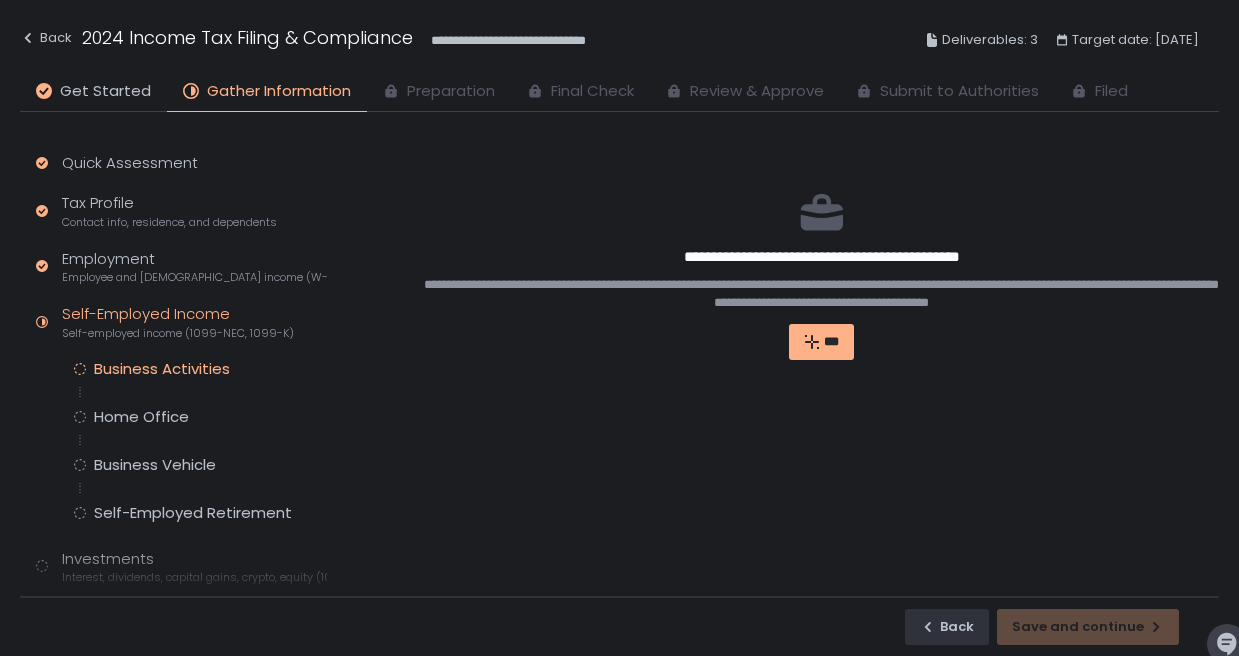 scroll, scrollTop: 0, scrollLeft: 0, axis: both 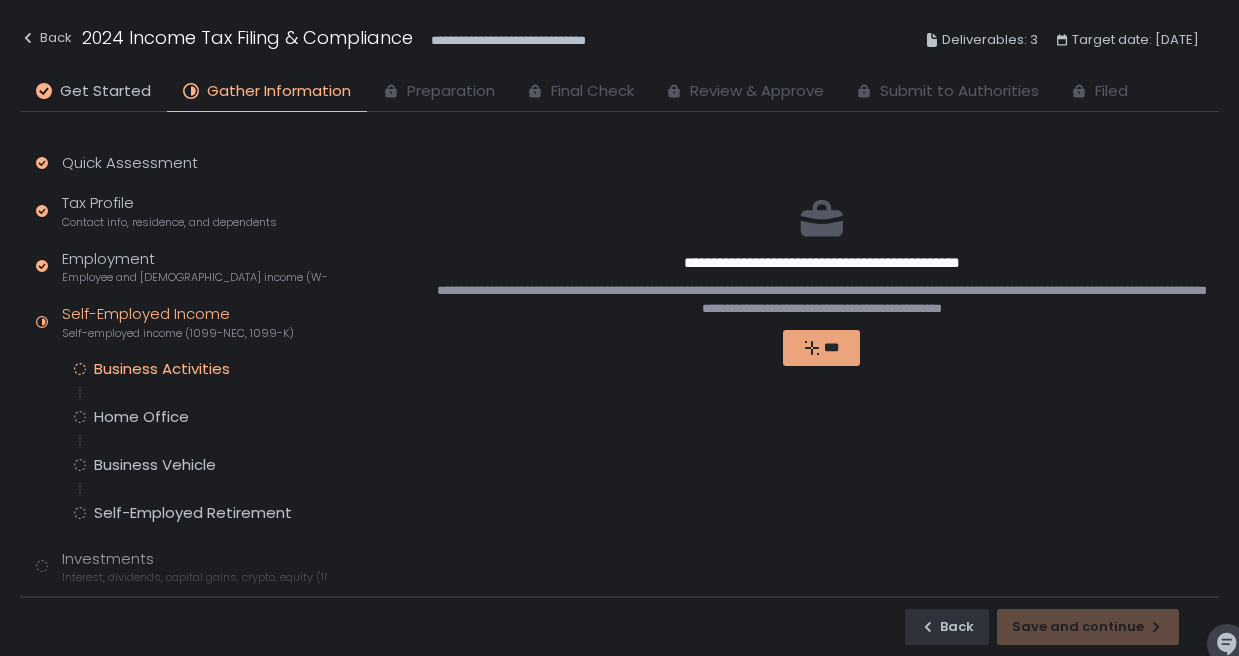 click on "***" 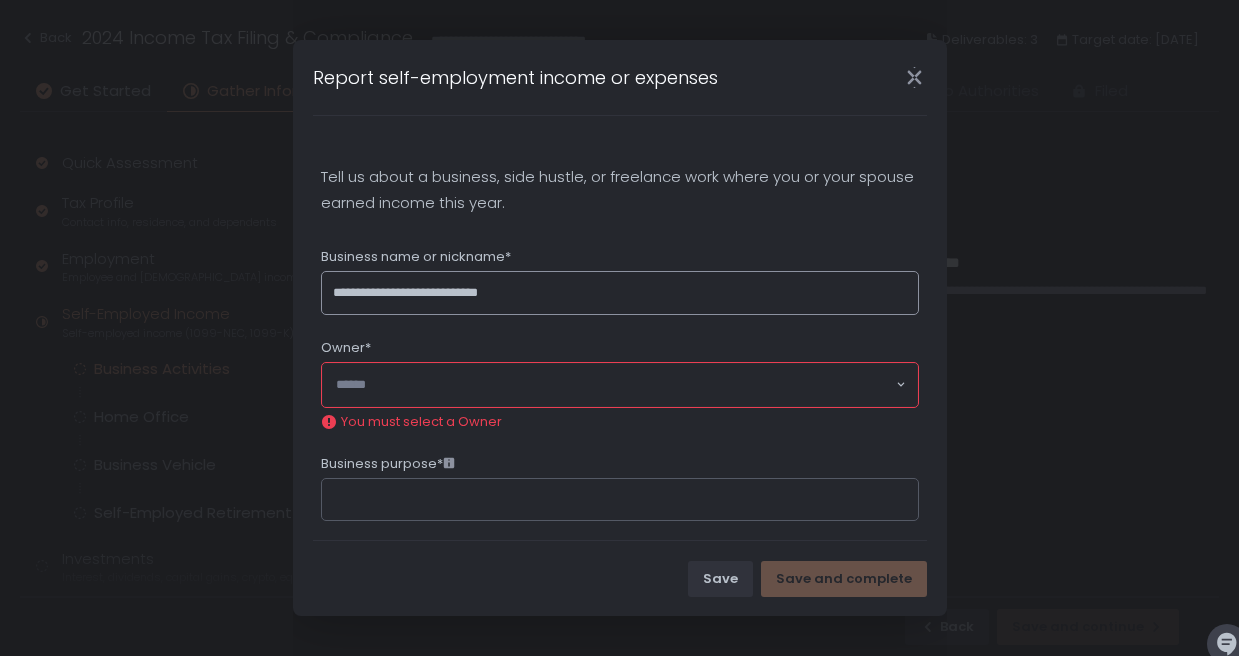 click on "**********" 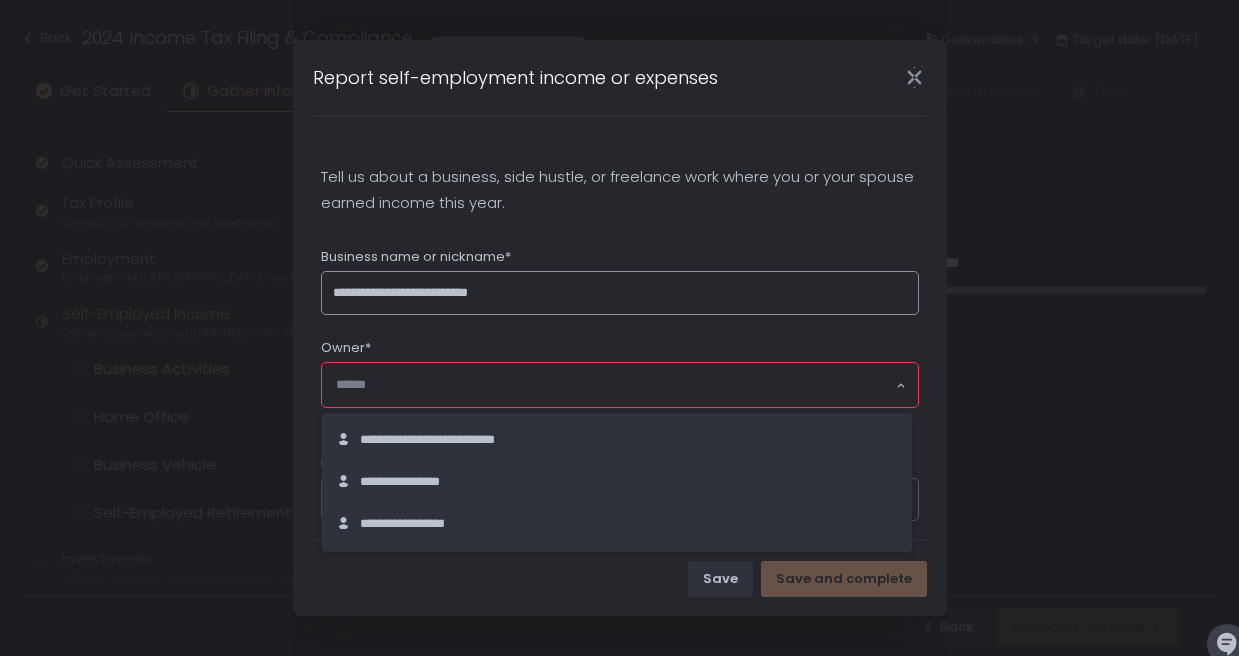 click on "**********" 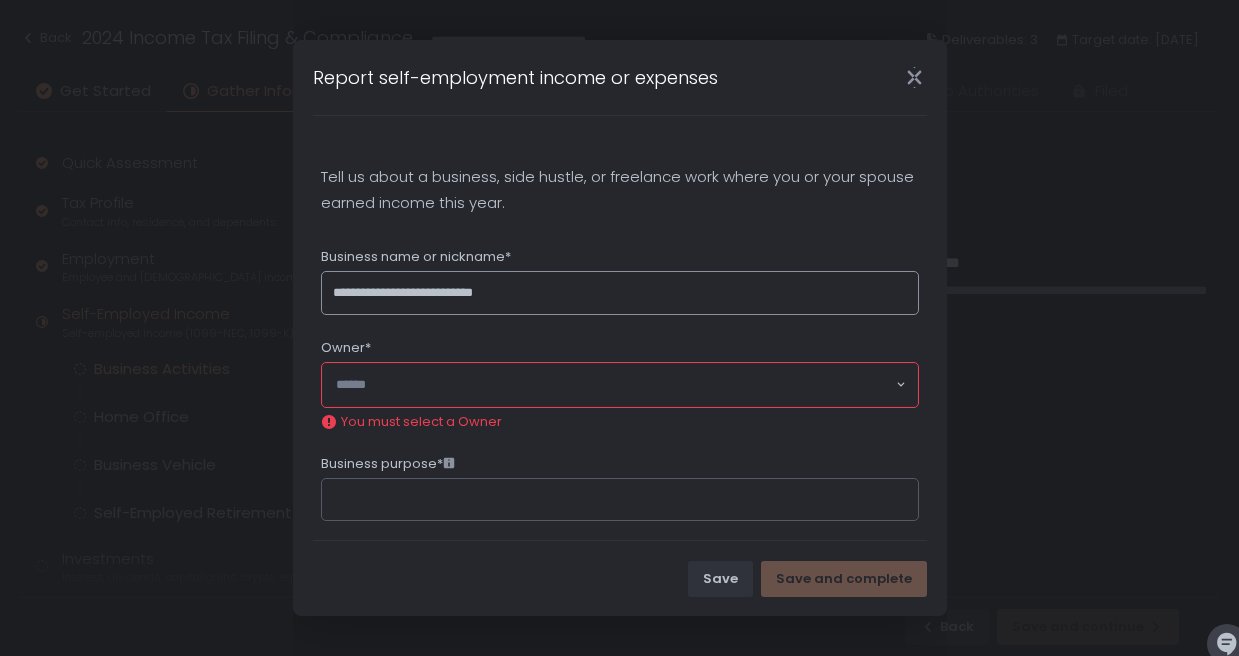 type on "**********" 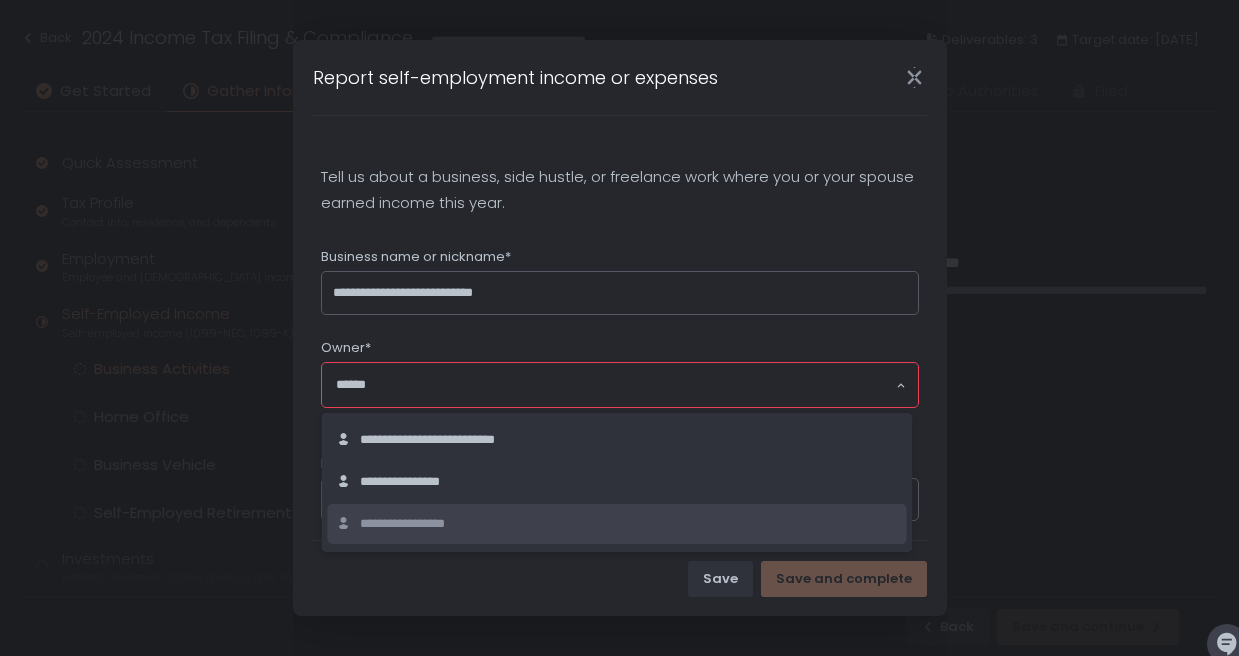 click on "**********" 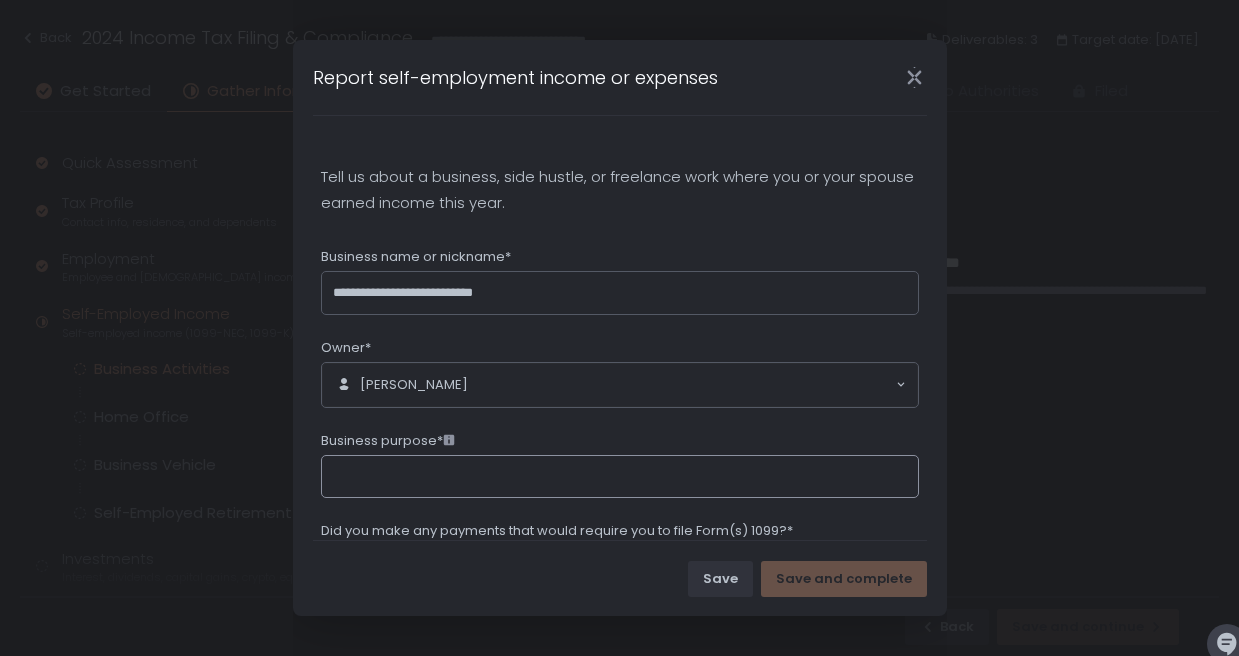 click on "Business purpose*" 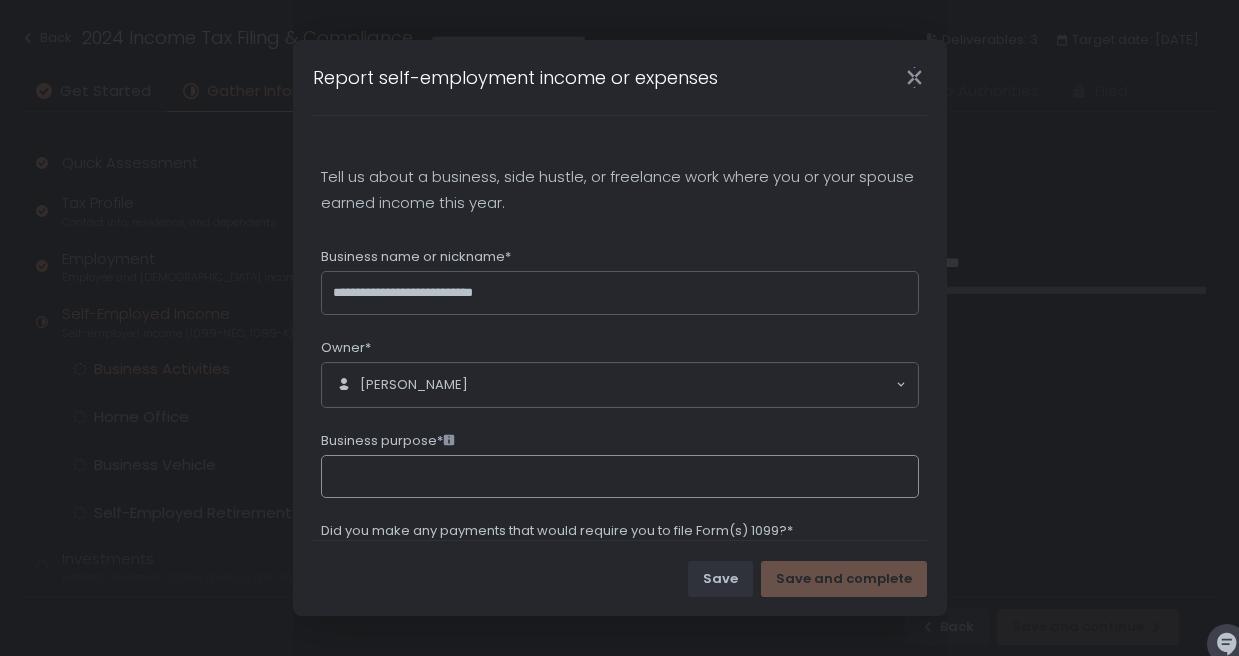 type on "*" 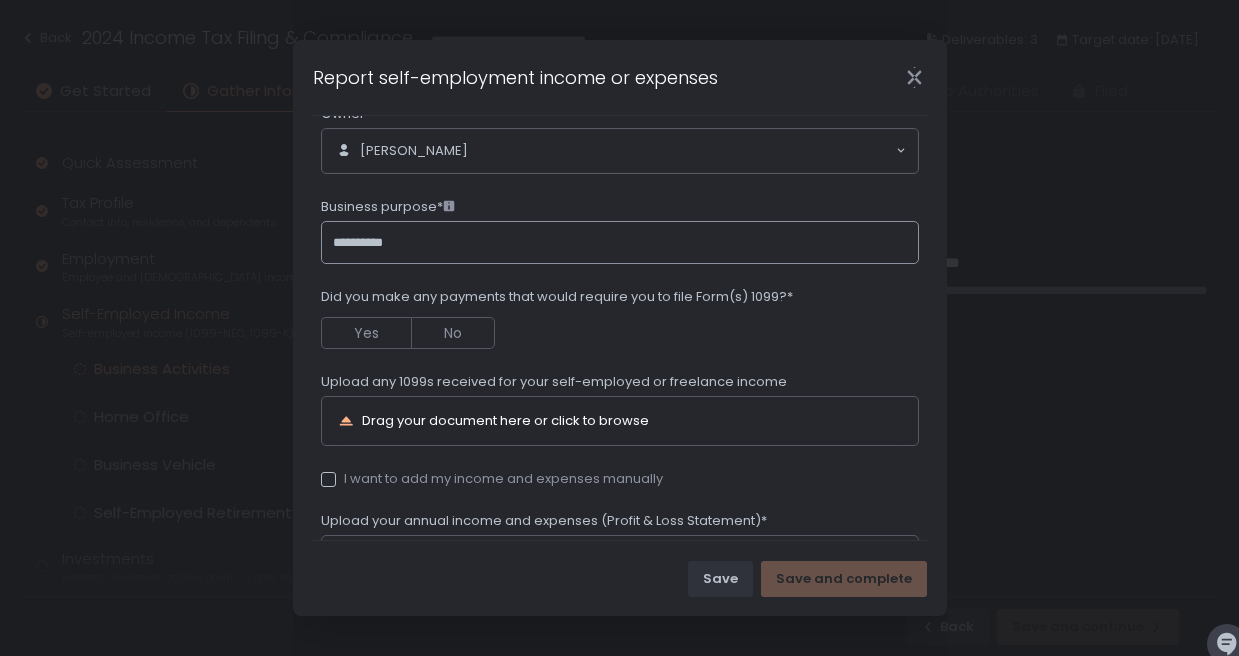 scroll, scrollTop: 237, scrollLeft: 0, axis: vertical 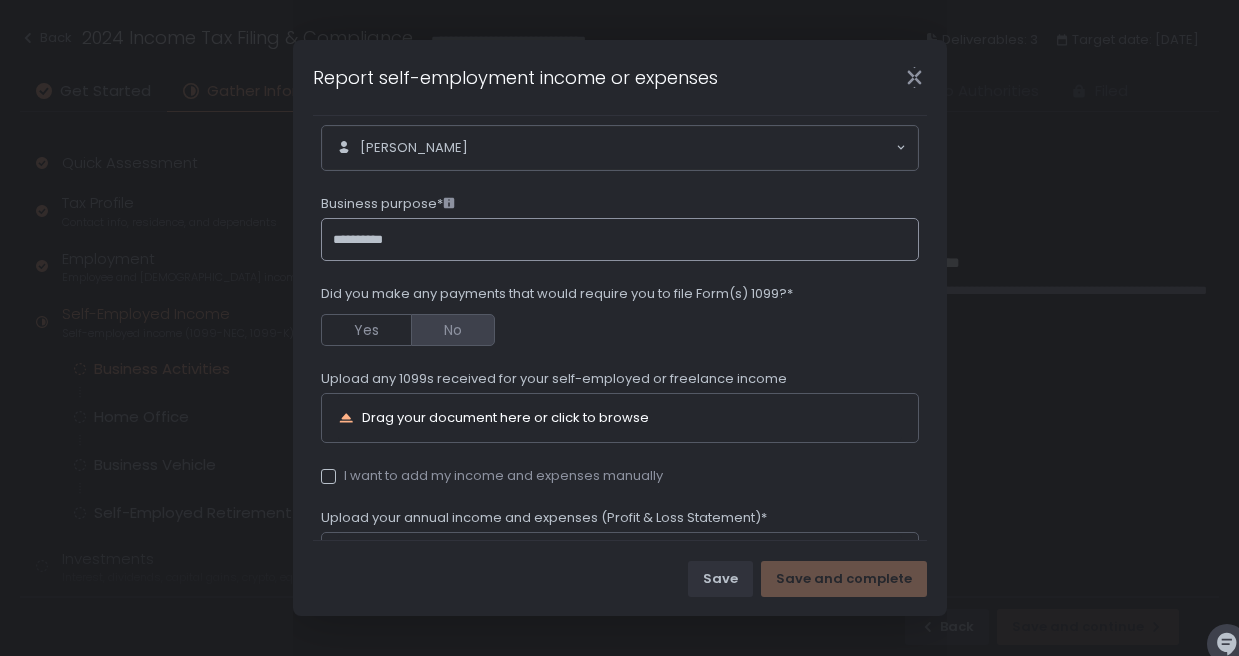 type on "**********" 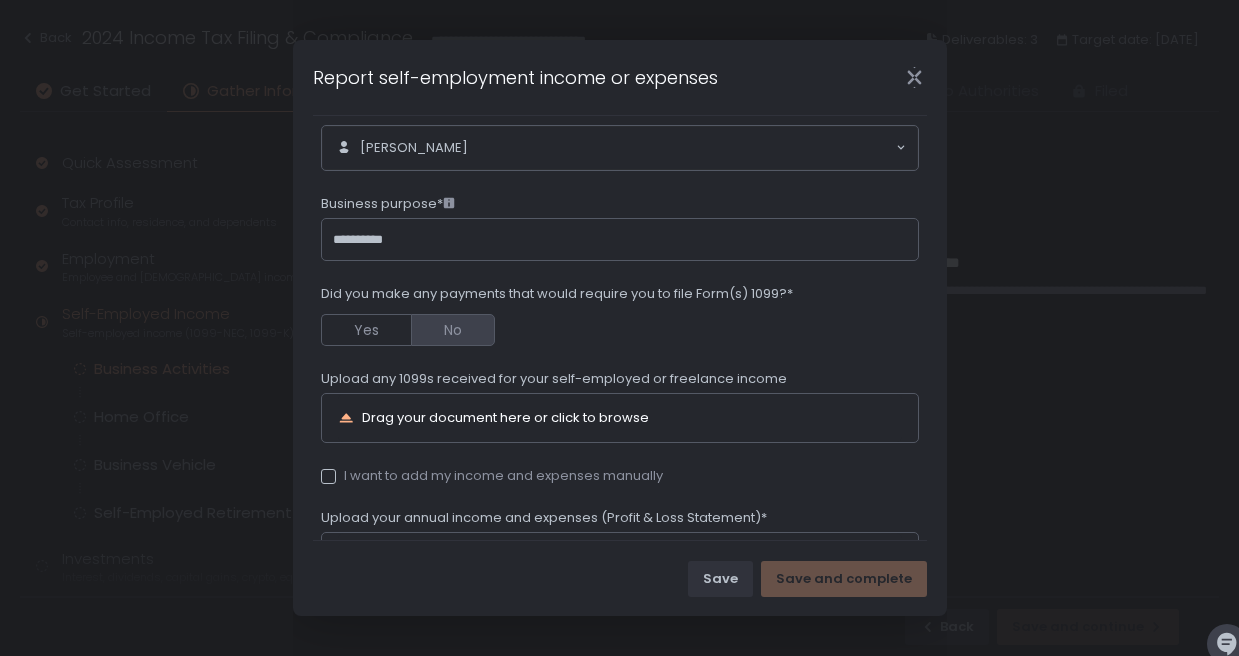 click on "No" at bounding box center [453, 330] 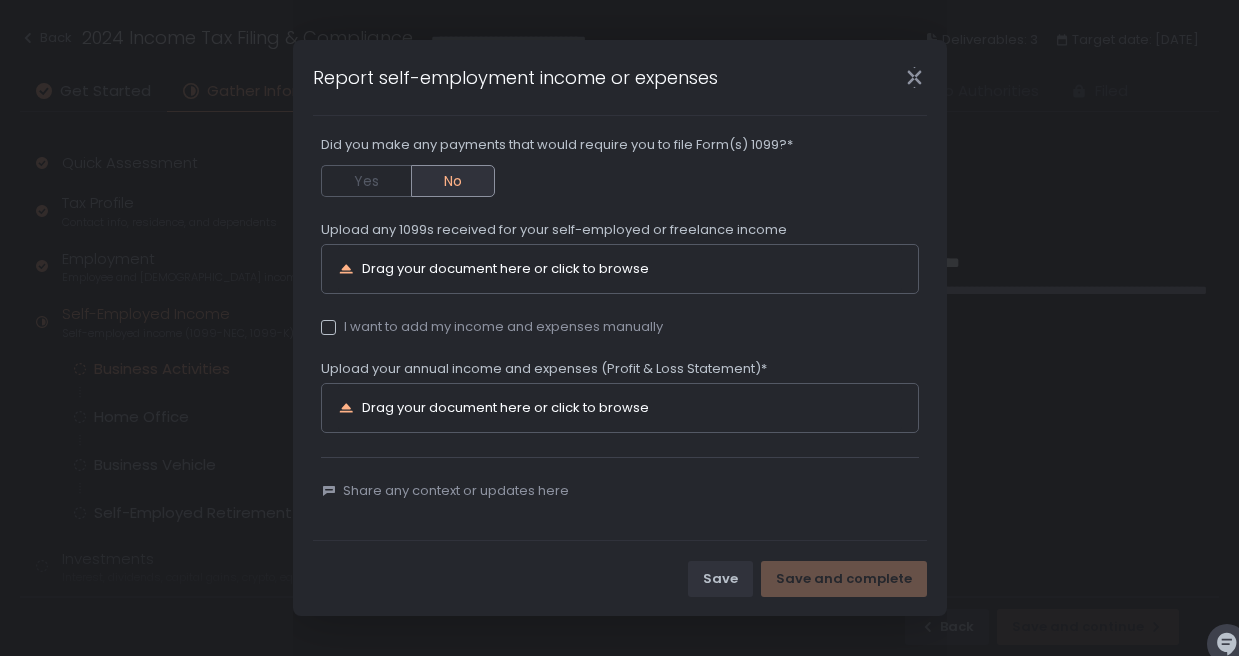 scroll, scrollTop: 389, scrollLeft: 0, axis: vertical 